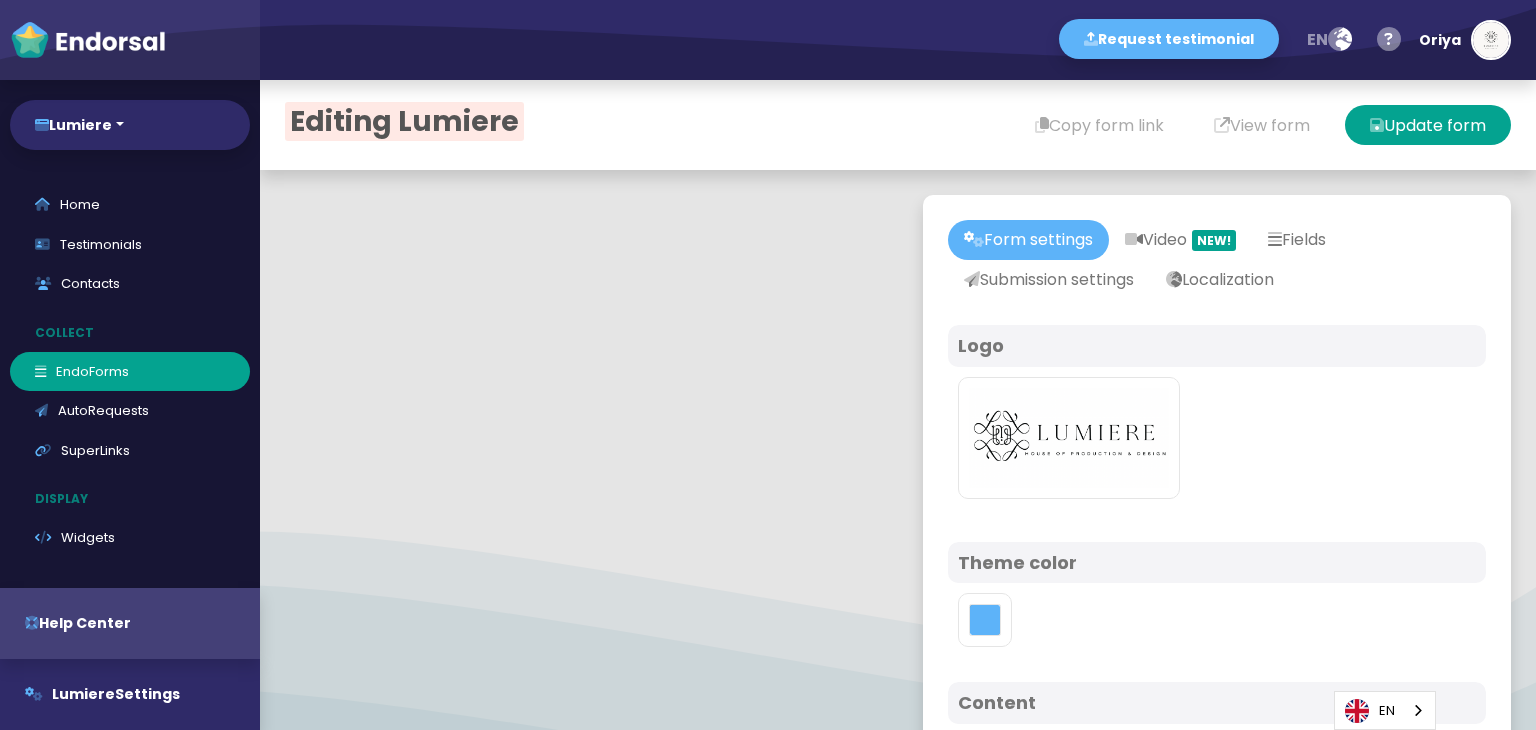 scroll, scrollTop: 0, scrollLeft: 0, axis: both 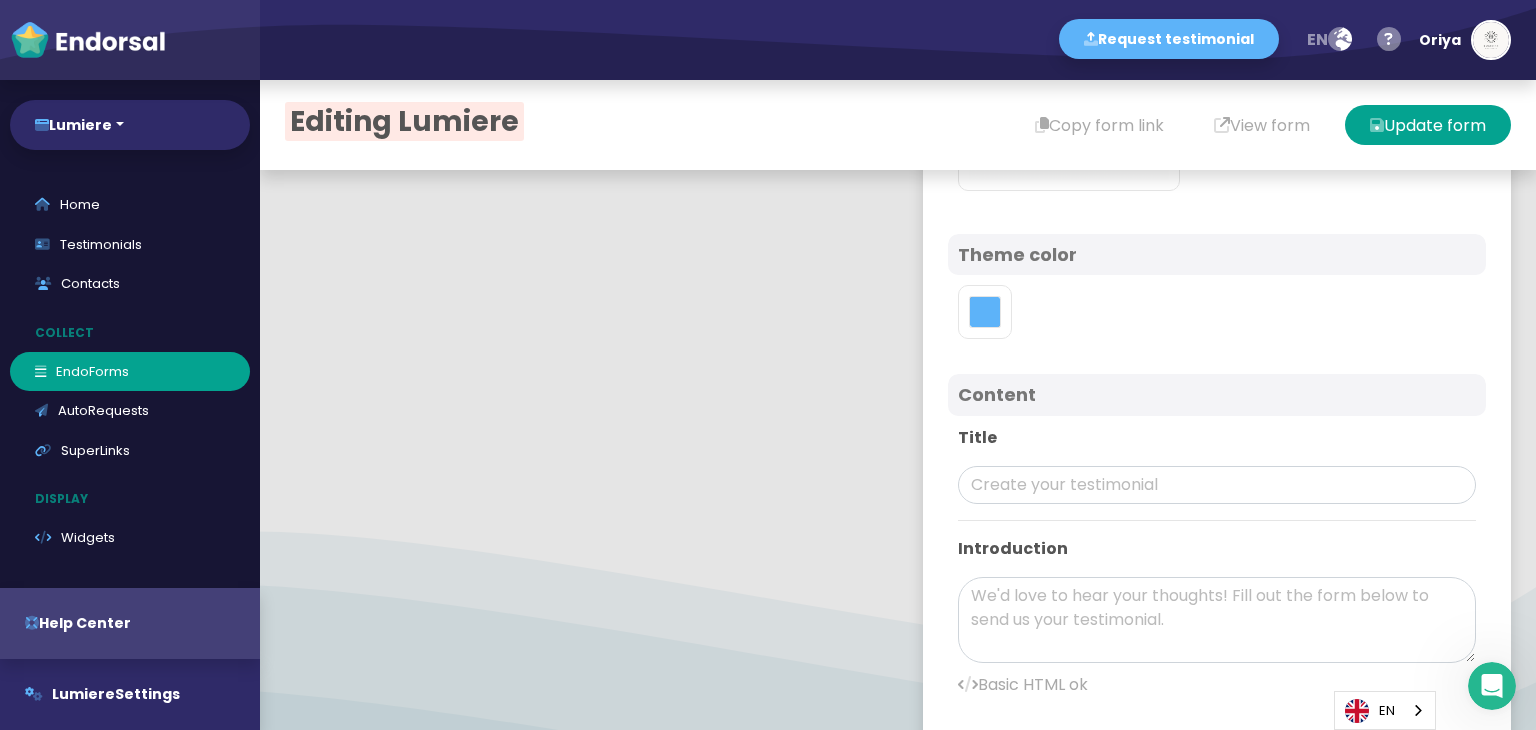 click on "Content" at bounding box center (1217, 395) 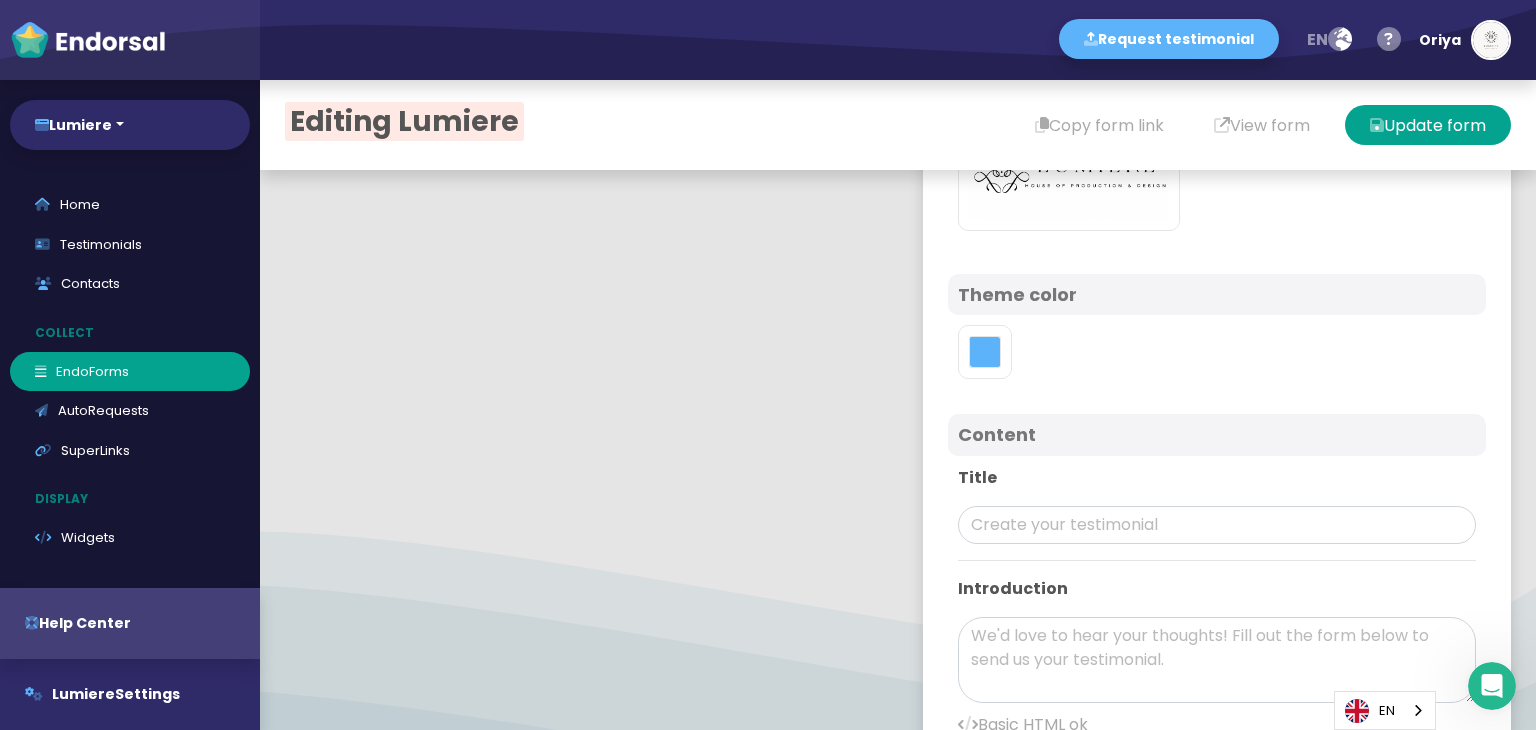 scroll, scrollTop: 336, scrollLeft: 0, axis: vertical 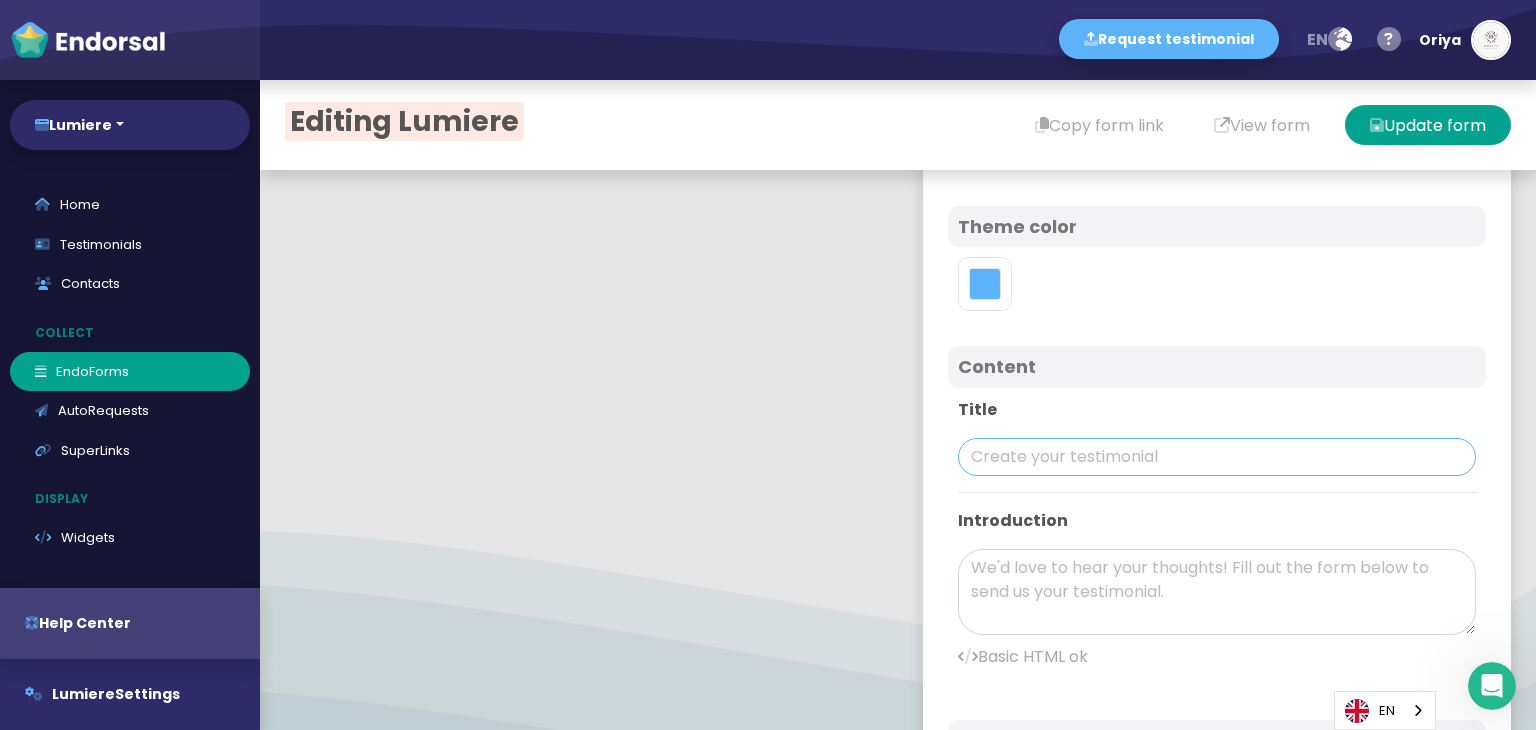 click at bounding box center (1217, 457) 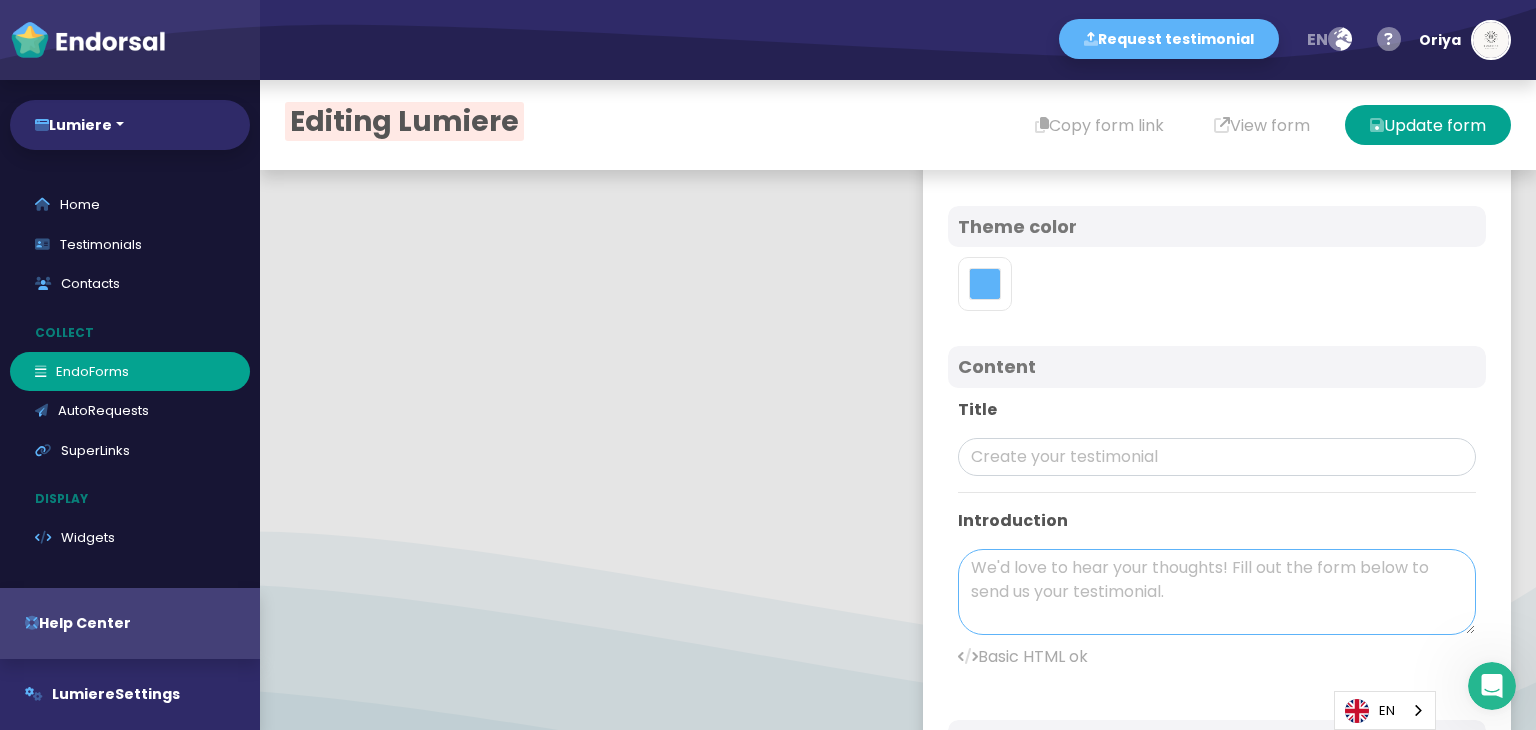 click at bounding box center (1217, 592) 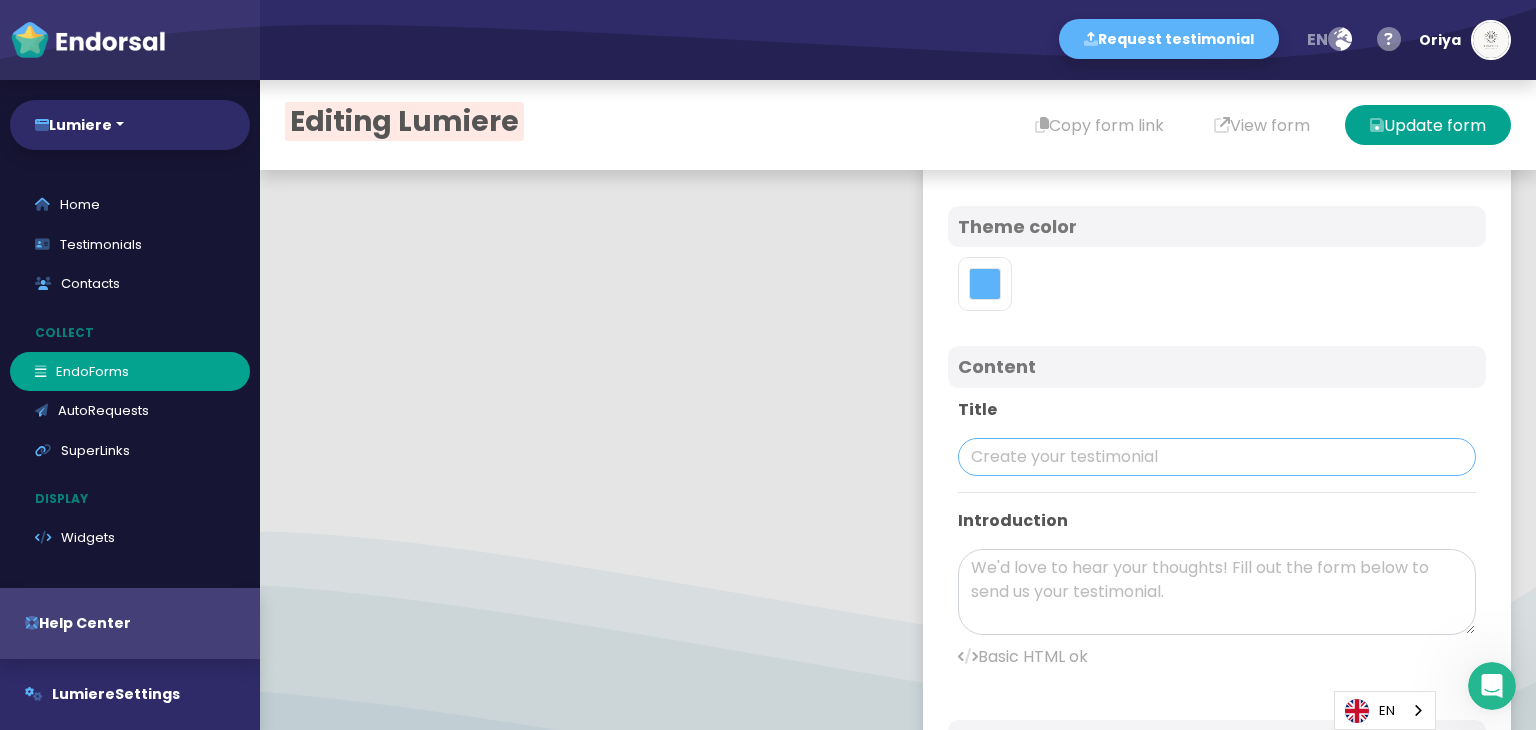 click at bounding box center (1217, 457) 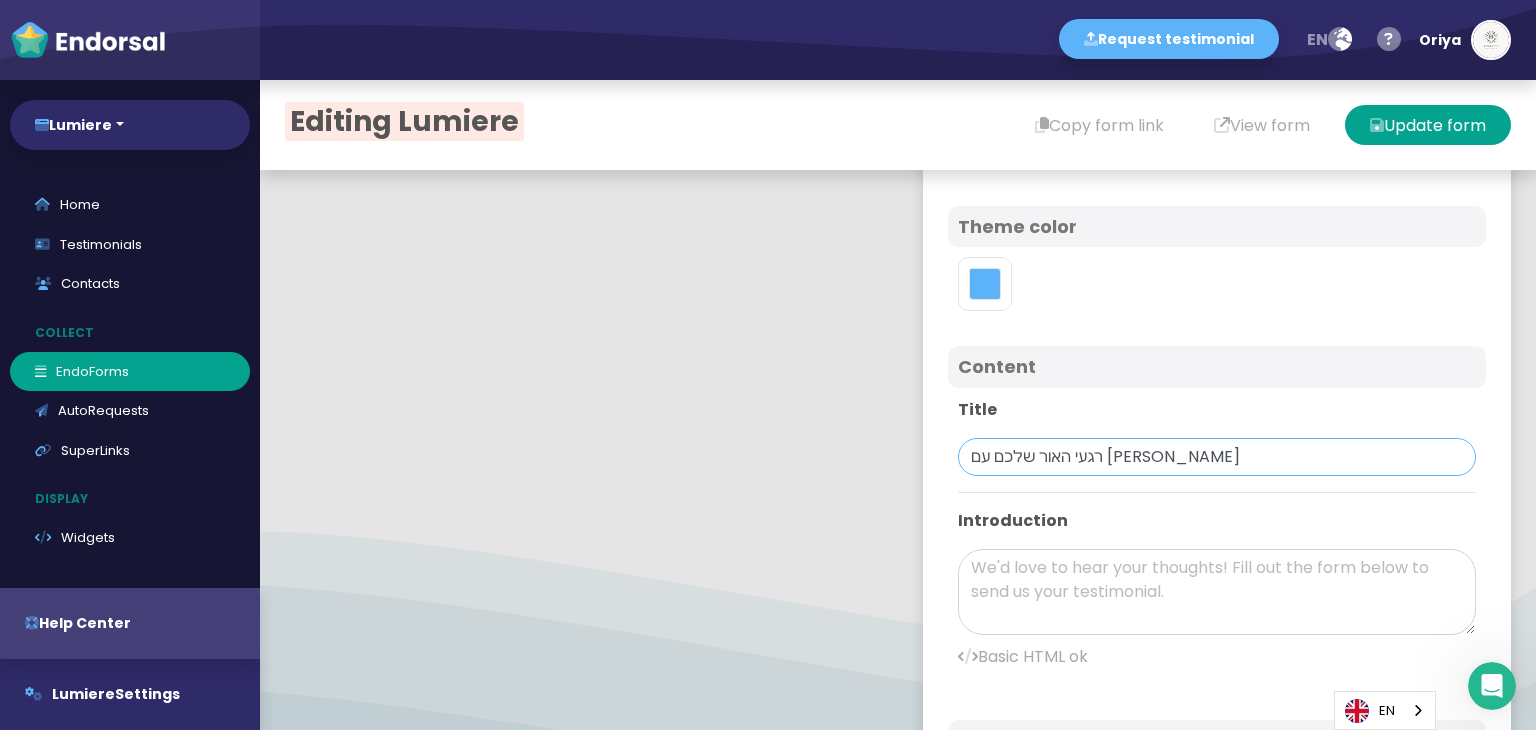 type on "רגעי האור שלכם עם [PERSON_NAME]" 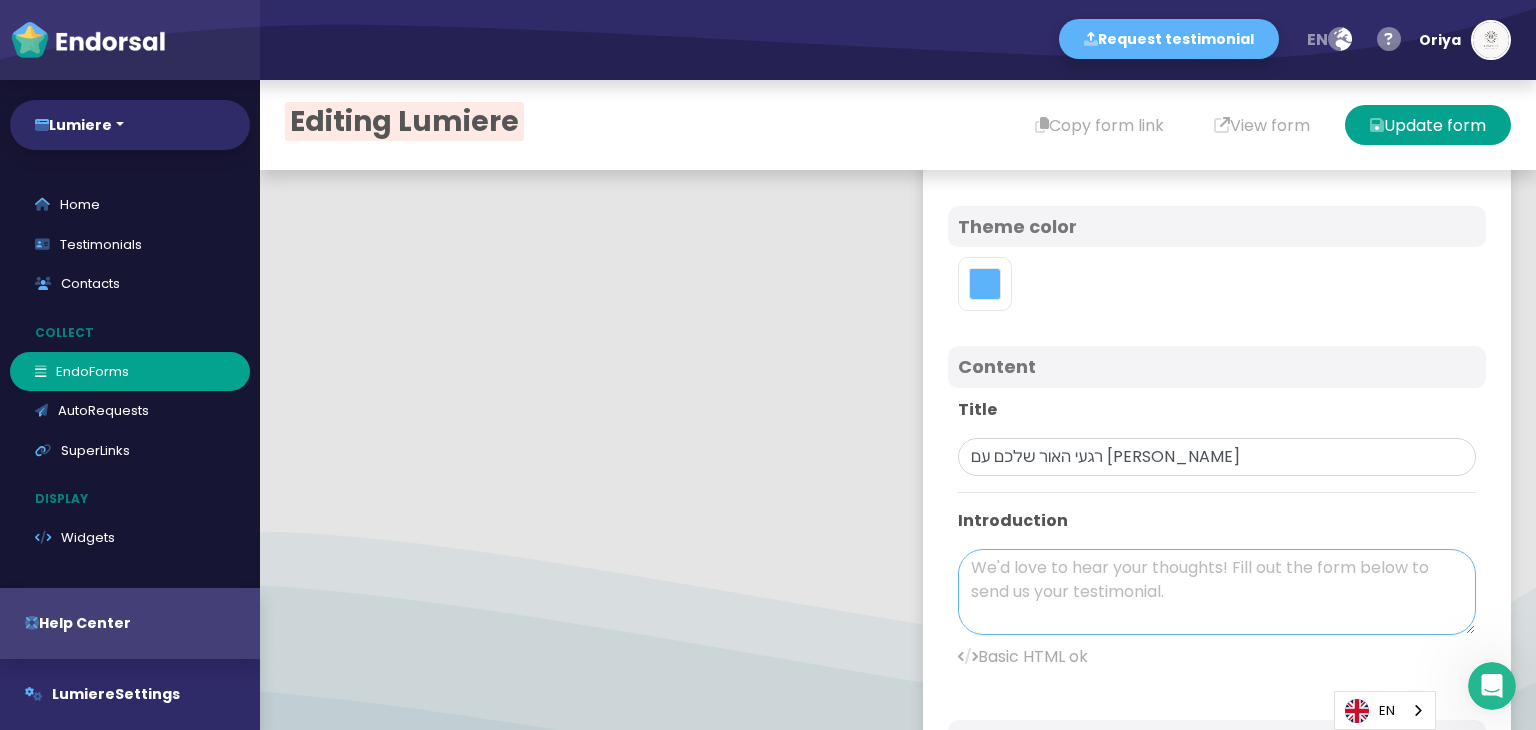 click at bounding box center [1217, 592] 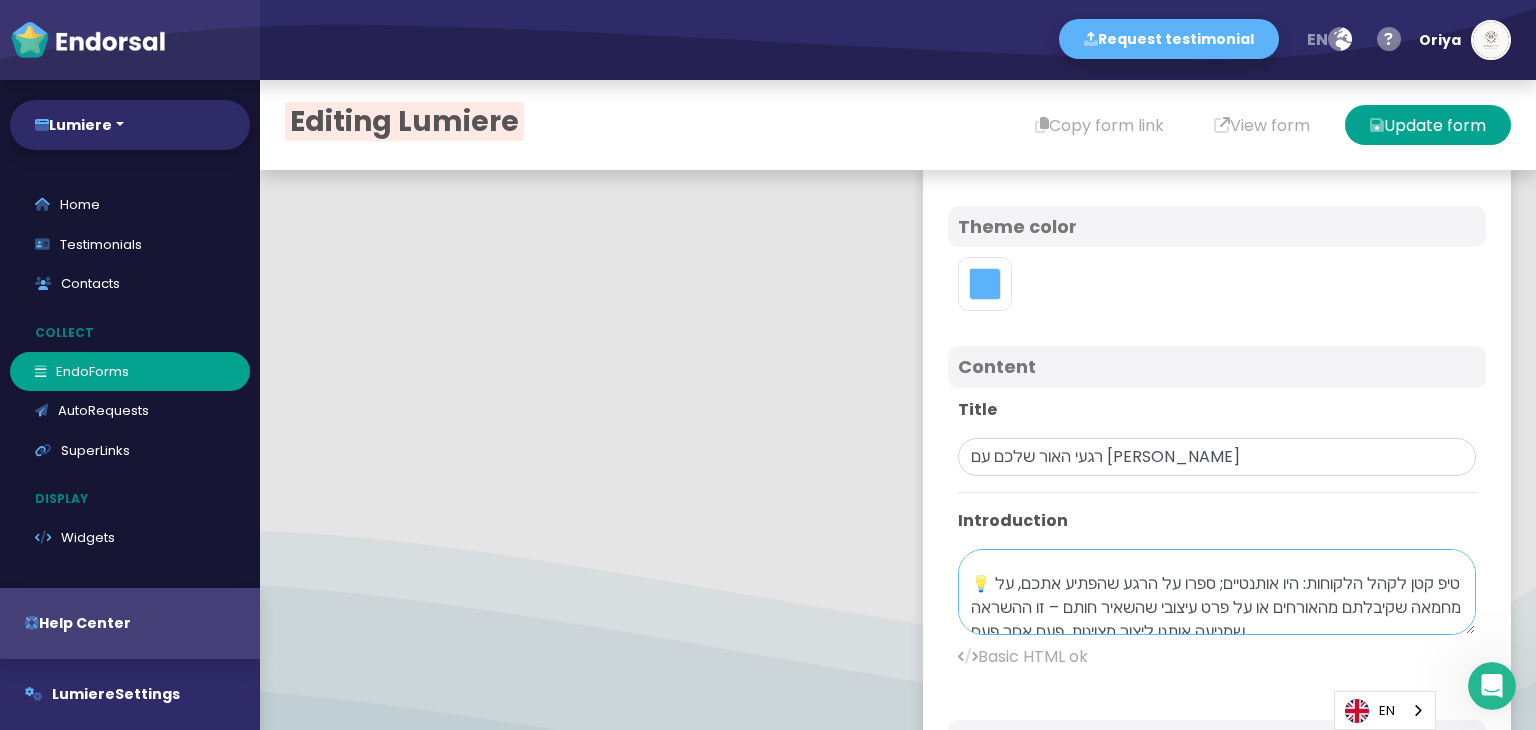 scroll, scrollTop: 149, scrollLeft: 0, axis: vertical 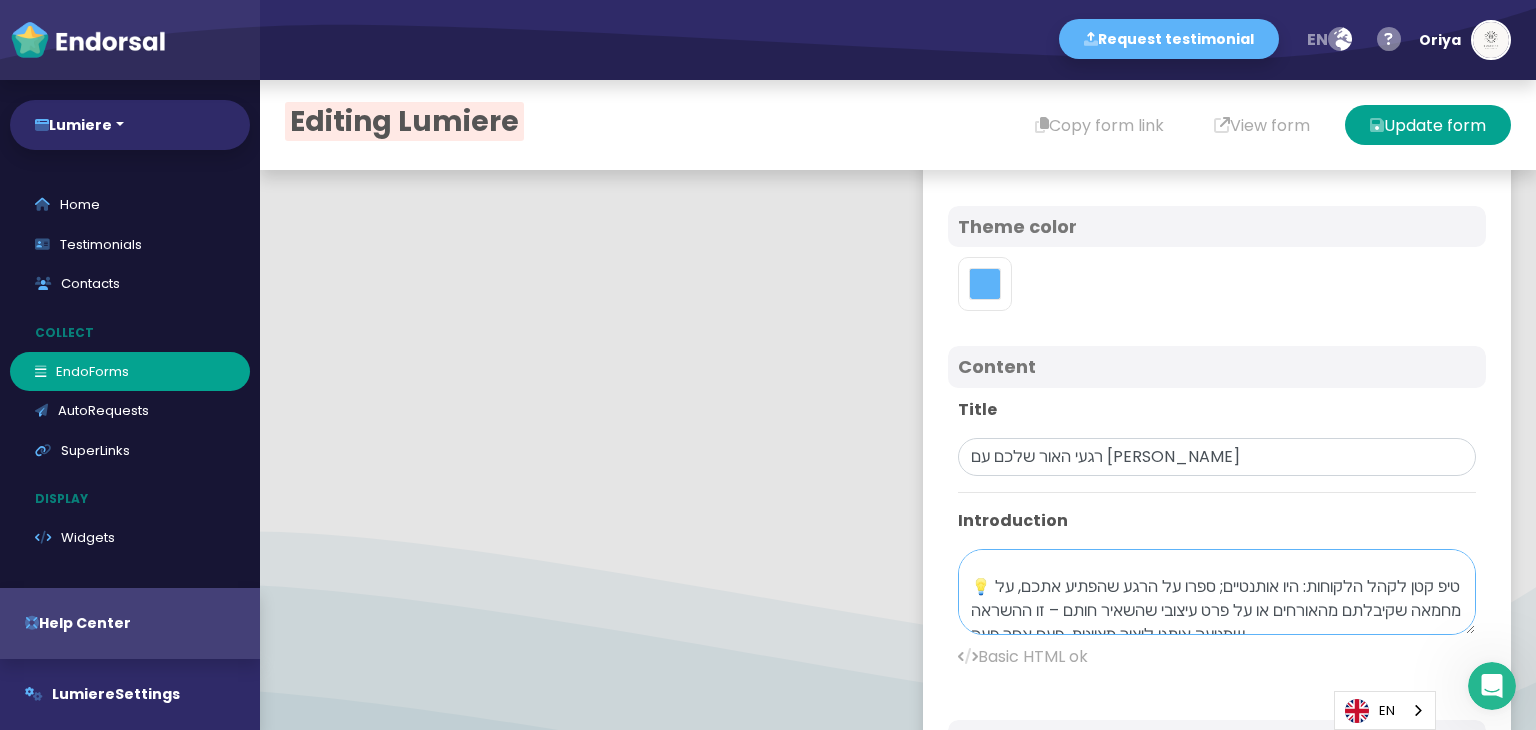 drag, startPoint x: 1354, startPoint y: 589, endPoint x: 1263, endPoint y: 586, distance: 91.04944 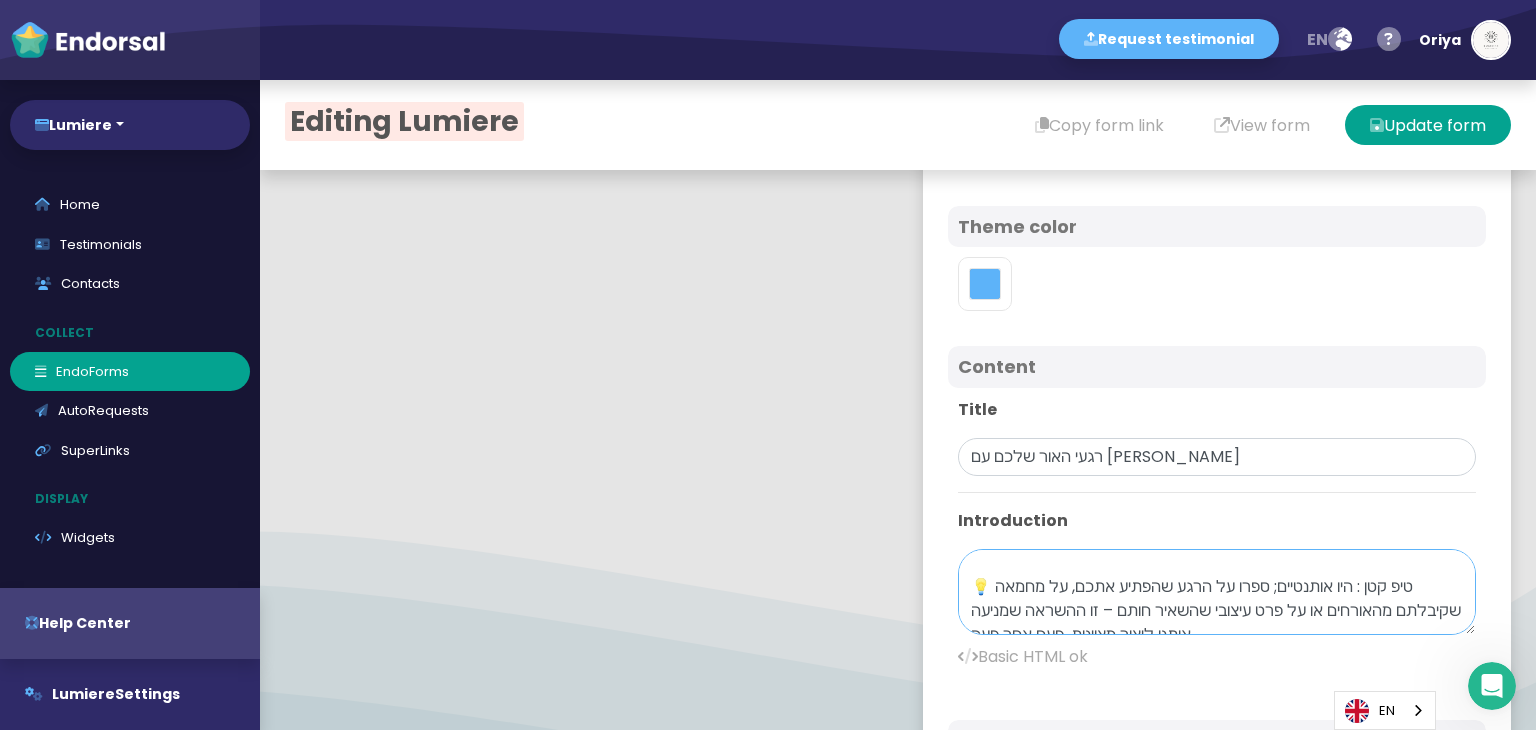 scroll, scrollTop: 216, scrollLeft: 0, axis: vertical 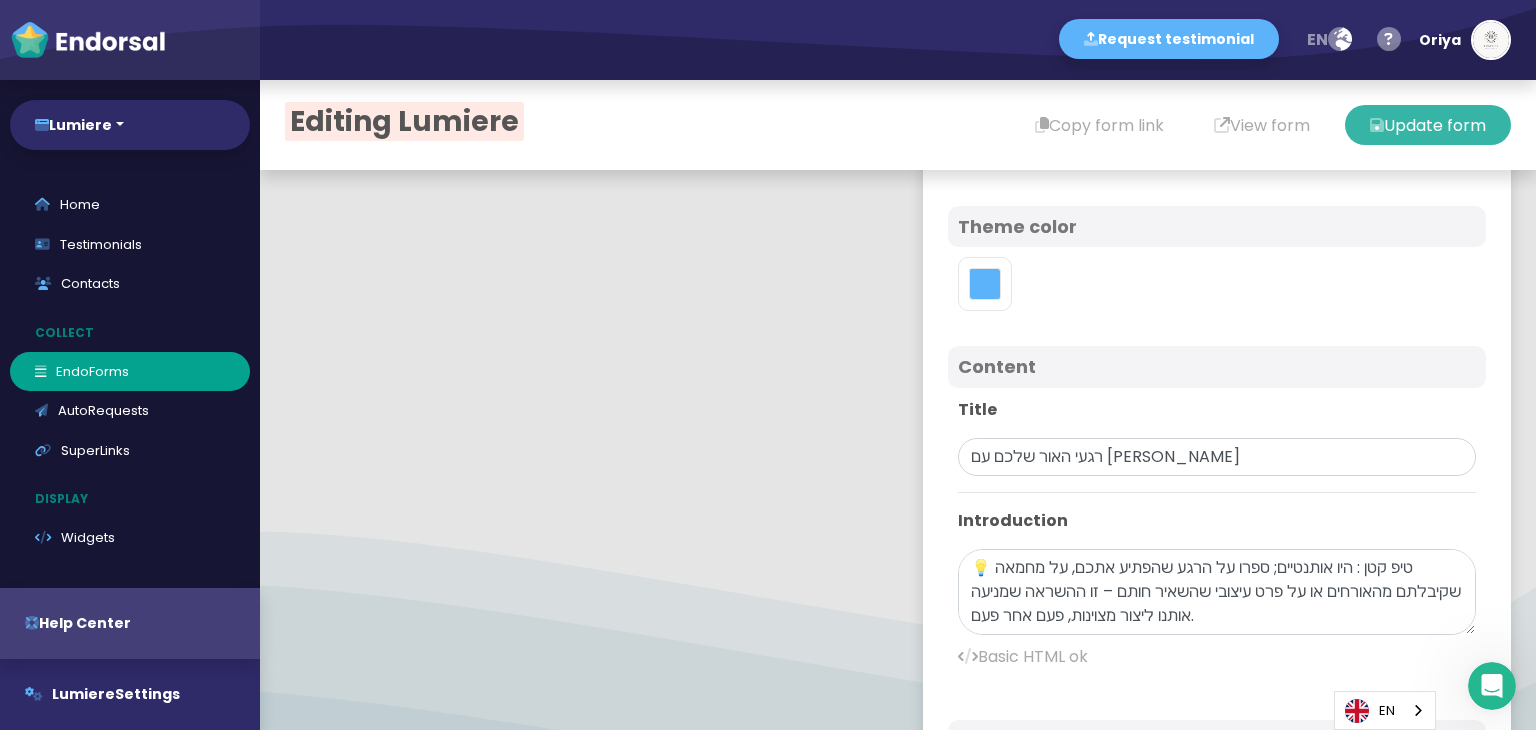 click on "Update form" at bounding box center [1428, 125] 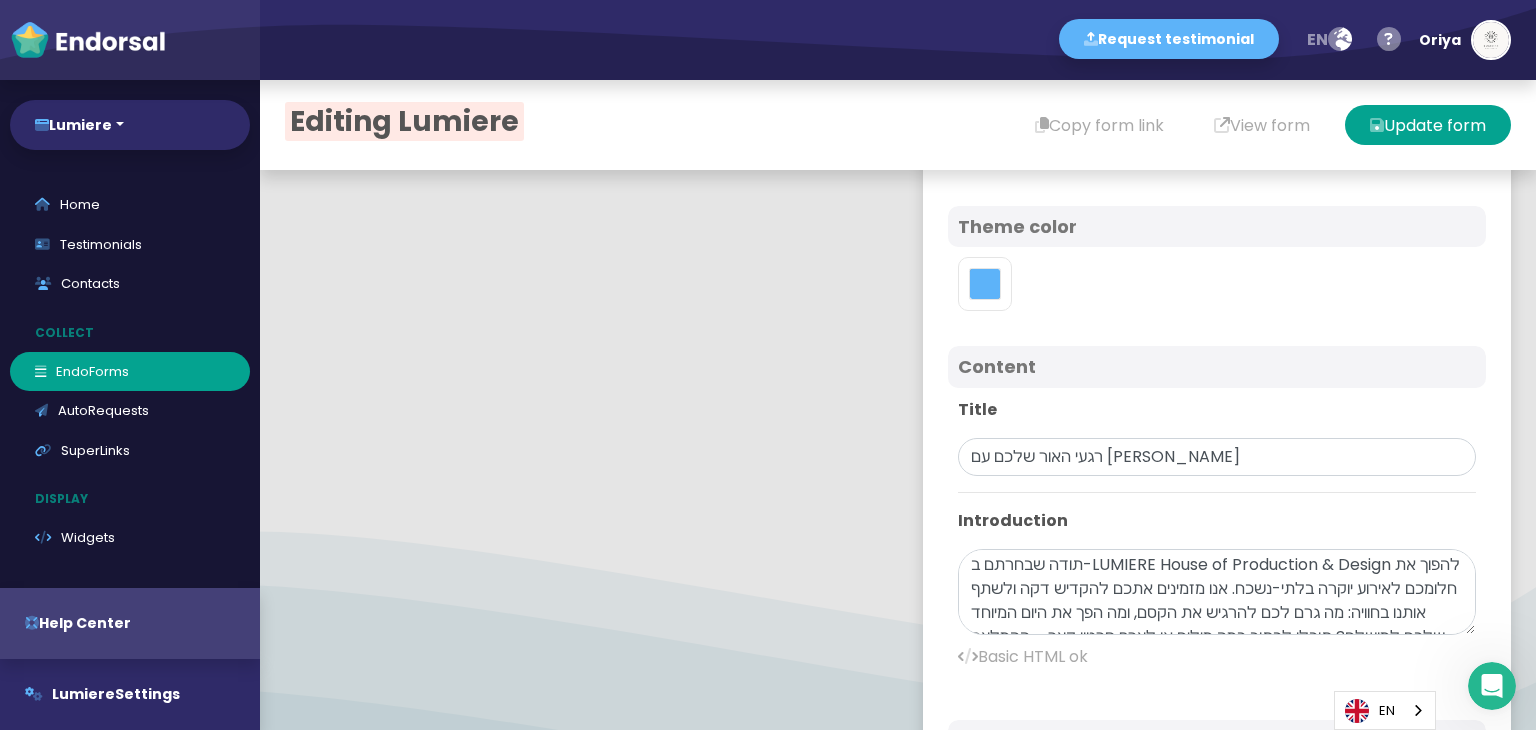 scroll, scrollTop: 0, scrollLeft: 0, axis: both 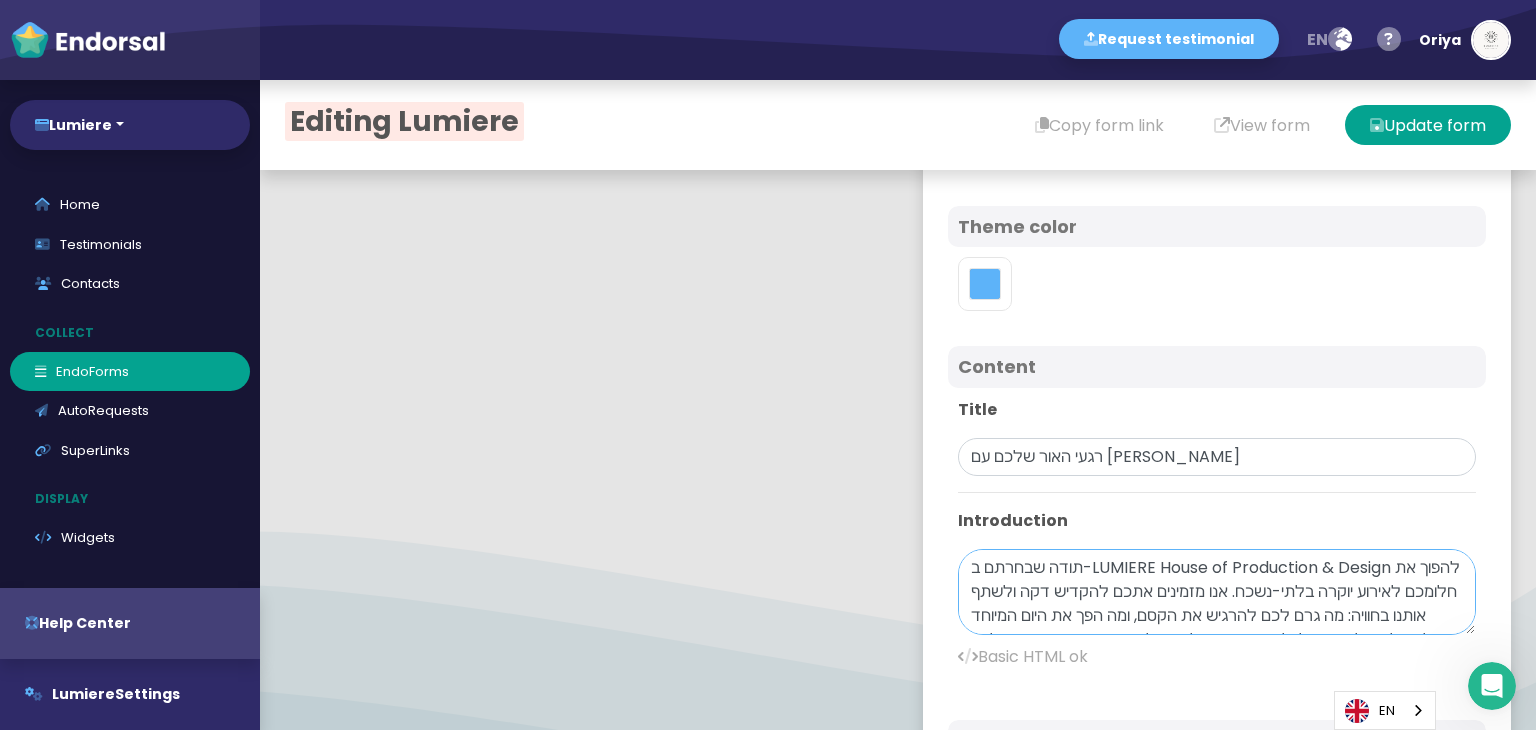 click on "תודה שבחרתם ב-LUMIERE House of Production & Design להפוך את חלומכם לאירוע יוקרה בלתי-נשכח. אנו מזמינים אתכם להקדיש דקה ולשתף אותנו בחוויה: מה גרם לכם להרגיש את הקסם, ומה הפך את היום המיוחד שלכם למושלם? תוכלו לכתוב כמה מילים או לצרף סרטון קצר – ההמלצה שלכם [PERSON_NAME] לנו את הדרך ומסייעת לנו להמשיך לעצב חוויות מרהיבות ברמה הגבוהה ביותר.
💡 טיפ קטן : היו אותנטיים; ספרו על הרגע שהפתיע אתכם, על מחמאה שקיבלתם מהאורחים או על פרט עיצובי שהשאיר חותם – זו ההשראה שמניעה אותנו ליצור מצוינות, פעם אחר פעם." at bounding box center [1217, 592] 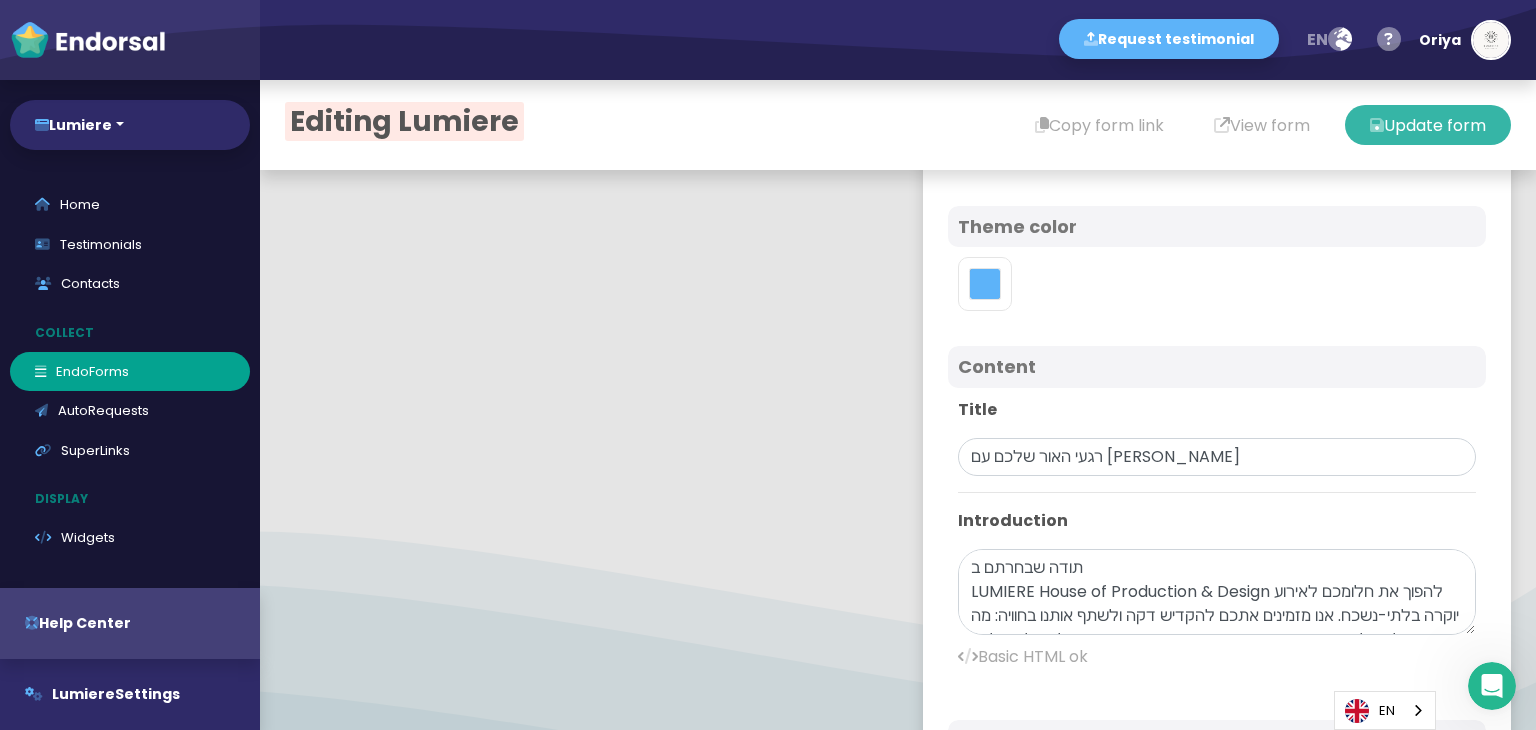 click on "Update form" at bounding box center (1428, 125) 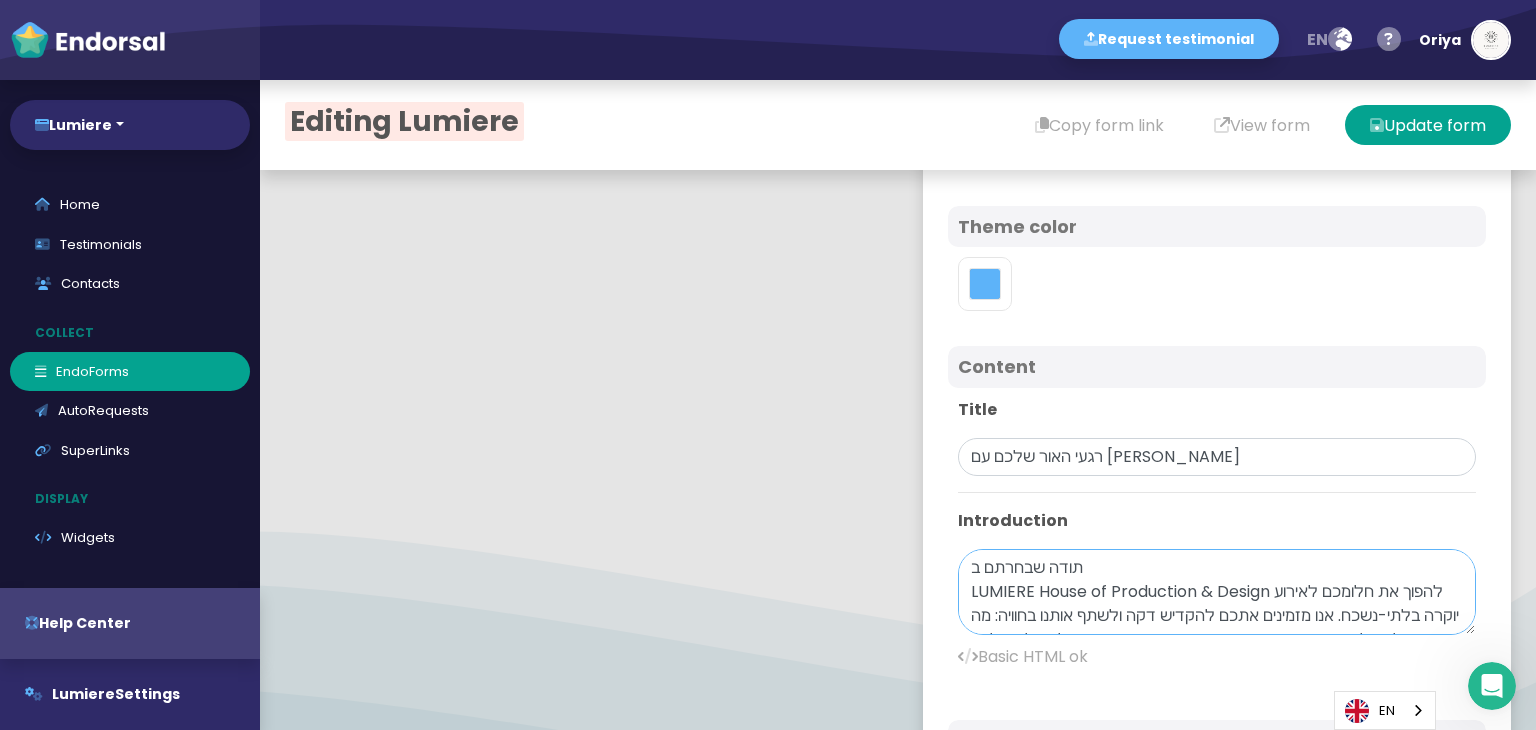 click on "תודה שבחרתם ב
LUMIERE House of Production & Design להפוך את חלומכם לאירוע יוקרה בלתי-נשכח. אנו מזמינים אתכם להקדיש דקה ולשתף אותנו בחוויה: מה גרם לכם להרגיש את הקסם, ומה הפך את היום המיוחד שלכם למושלם? תוכלו לכתוב כמה מילים או לצרף סרטון קצר – ההמלצה שלכם [PERSON_NAME] לנו את הדרך ומסייעת לנו להמשיך לעצב חוויות מרהיבות ברמה הגבוהה ביותר.
💡 טיפ קטן : היו אותנטיים; ספרו על הרגע שהפתיע אתכם, על מחמאה שקיבלתם מהאורחים או על פרט עיצובי שהשאיר חותם – זו ההשראה שמניעה אותנו ליצור מצוינות, פעם אחר פעם." at bounding box center [1217, 592] 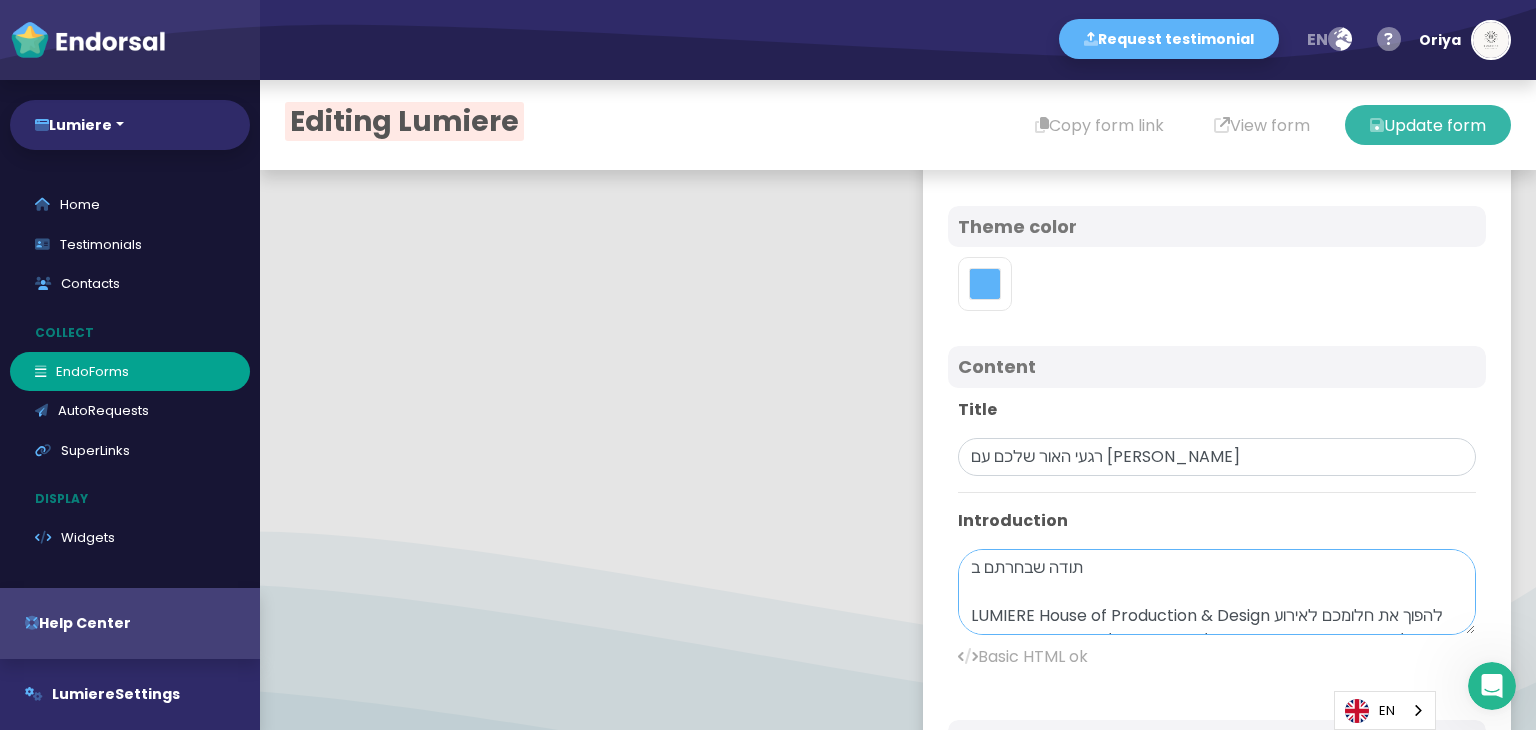 type on "תודה שבחרתם ב
LUMIERE House of Production & Design להפוך את חלומכם לאירוע יוקרה בלתי-נשכח. אנו מזמינים אתכם להקדיש דקה ולשתף אותנו בחוויה: מה גרם לכם להרגיש את הקסם, ומה הפך את היום המיוחד שלכם למושלם? תוכלו לכתוב כמה מילים או לצרף סרטון קצר – ההמלצה שלכם [PERSON_NAME] לנו את הדרך ומסייעת לנו להמשיך לעצב חוויות מרהיבות ברמה הגבוהה ביותר.
💡 טיפ קטן : היו אותנטיים; ספרו על הרגע שהפתיע אתכם, על מחמאה שקיבלתם מהאורחים או על פרט עיצובי שהשאיר חותם – זו ההשראה שמניעה אותנו ליצור מצוינות, פעם אחר פעם." 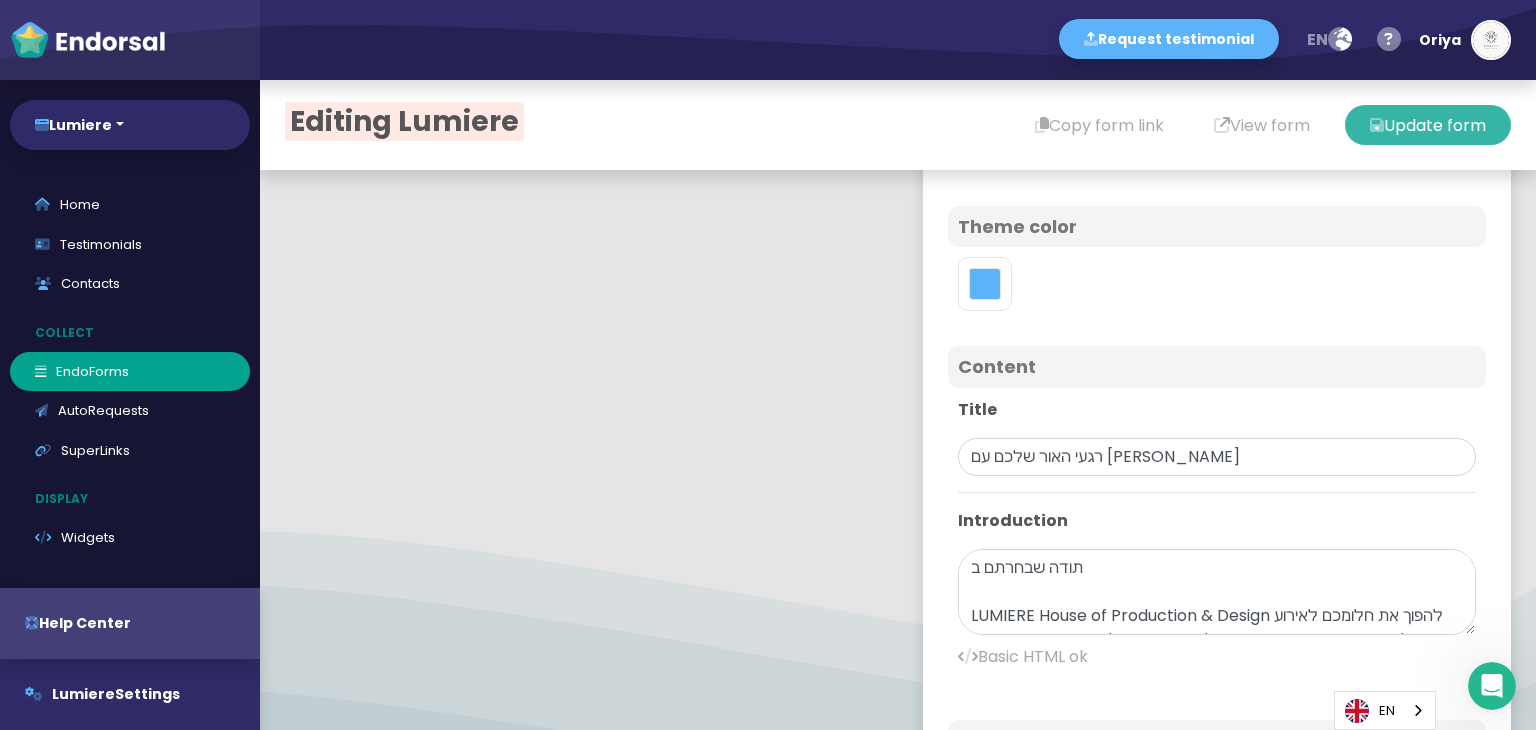 click on "Update form" at bounding box center [1428, 125] 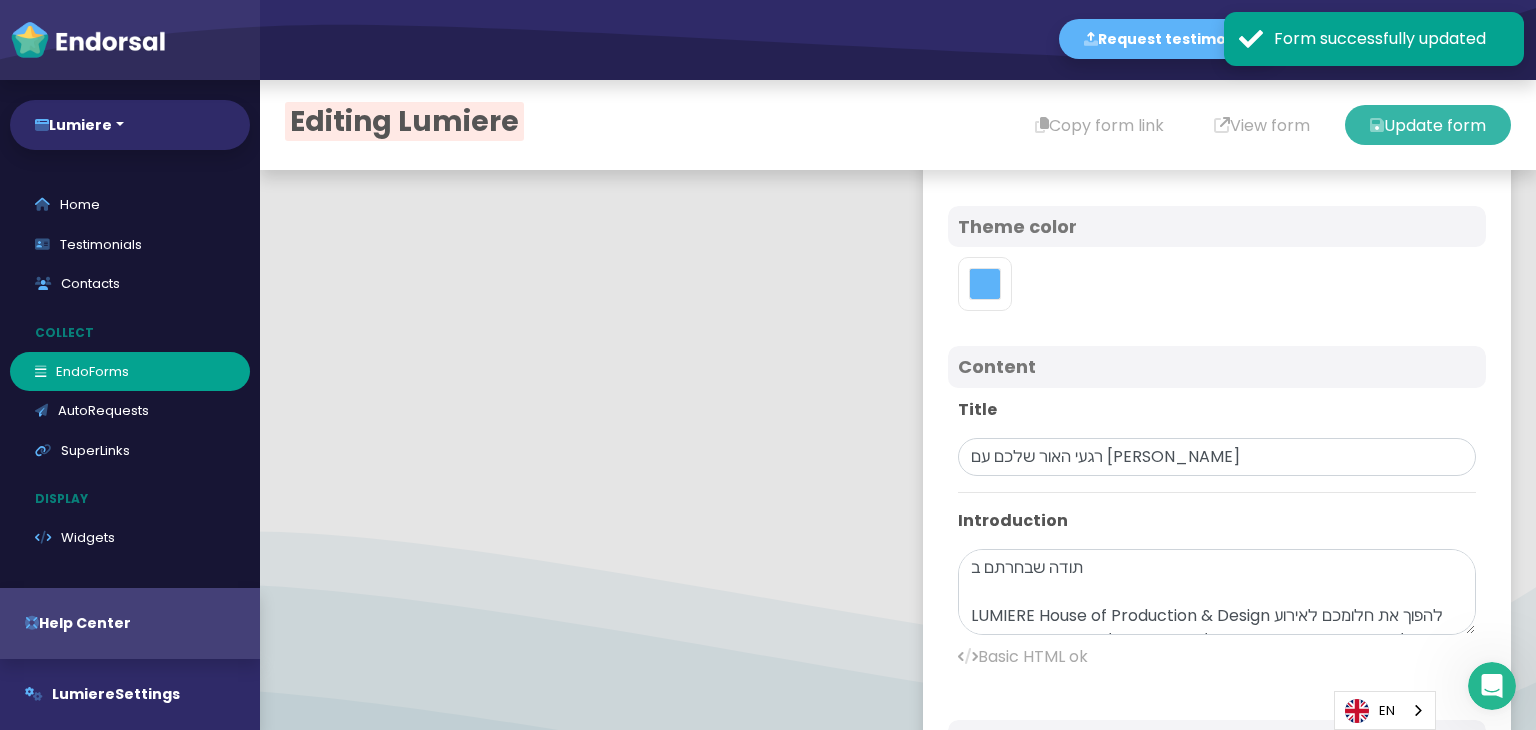 click on "Update form" at bounding box center (1428, 125) 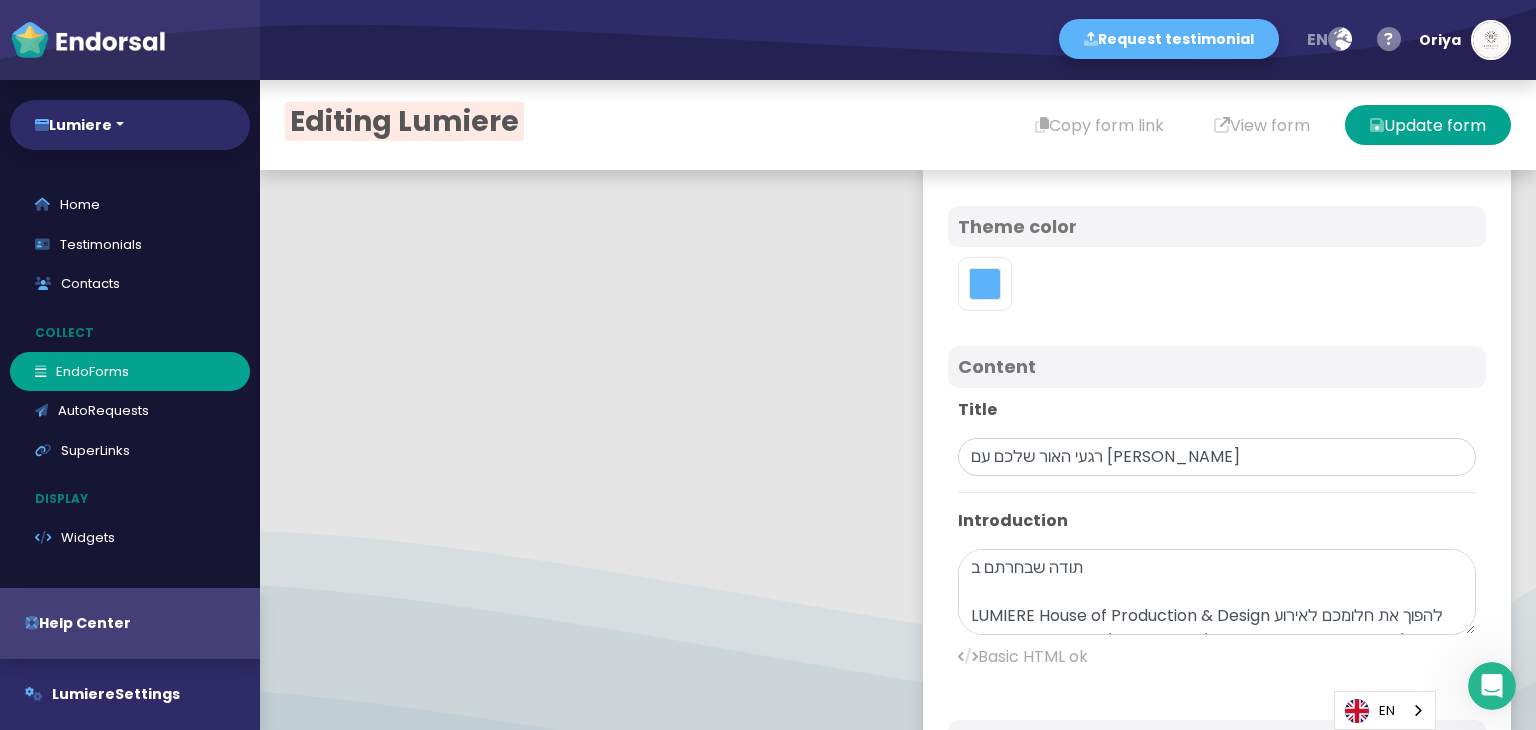type 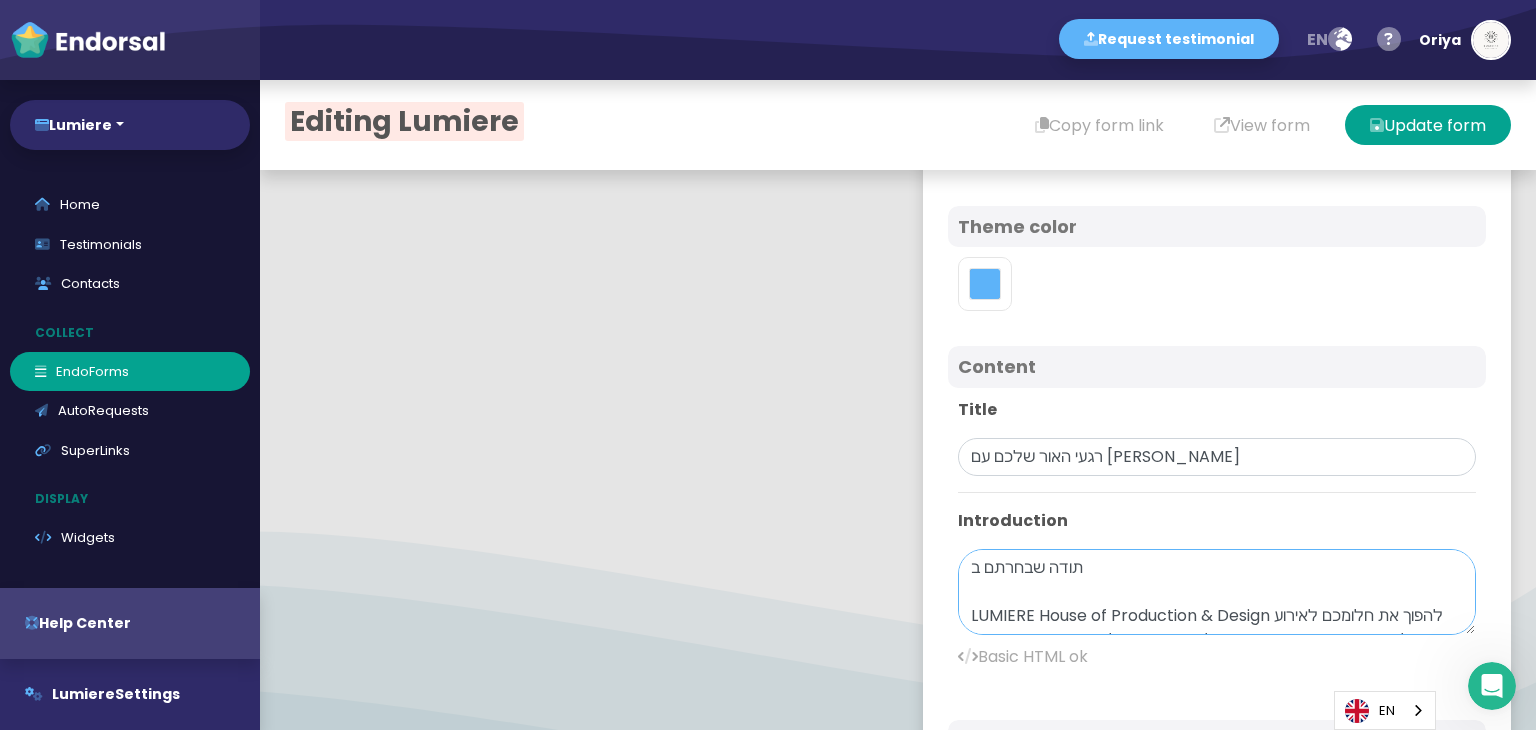 click on "תודה שבחרתם ב
LUMIERE House of Production & Design להפוך את חלומכם לאירוע יוקרה בלתי-נשכח. אנו מזמינים אתכם להקדיש דקה ולשתף אותנו בחוויה: מה גרם לכם להרגיש את הקסם, ומה הפך את היום המיוחד שלכם למושלם? תוכלו לכתוב כמה מילים או לצרף סרטון קצר – ההמלצה שלכם [PERSON_NAME] לנו את הדרך ומסייעת לנו להמשיך לעצב חוויות מרהיבות ברמה הגבוהה ביותר.
💡 טיפ קטן : היו אותנטיים; ספרו על הרגע שהפתיע אתכם, על מחמאה שקיבלתם מהאורחים או על פרט עיצובי שהשאיר חותם – זו ההשראה שמניעה אותנו ליצור מצוינות, פעם אחר פעם." at bounding box center [1217, 592] 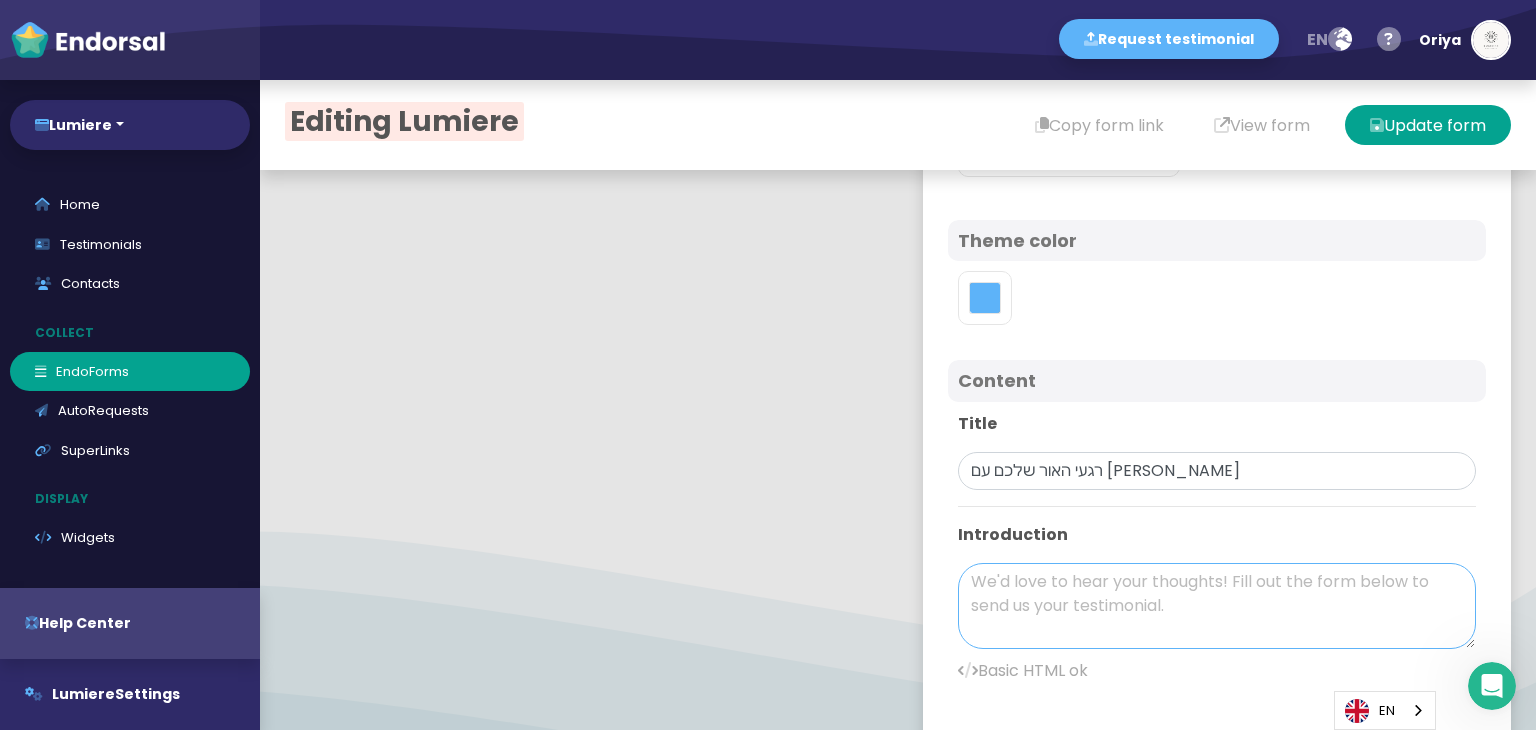 scroll, scrollTop: 316, scrollLeft: 0, axis: vertical 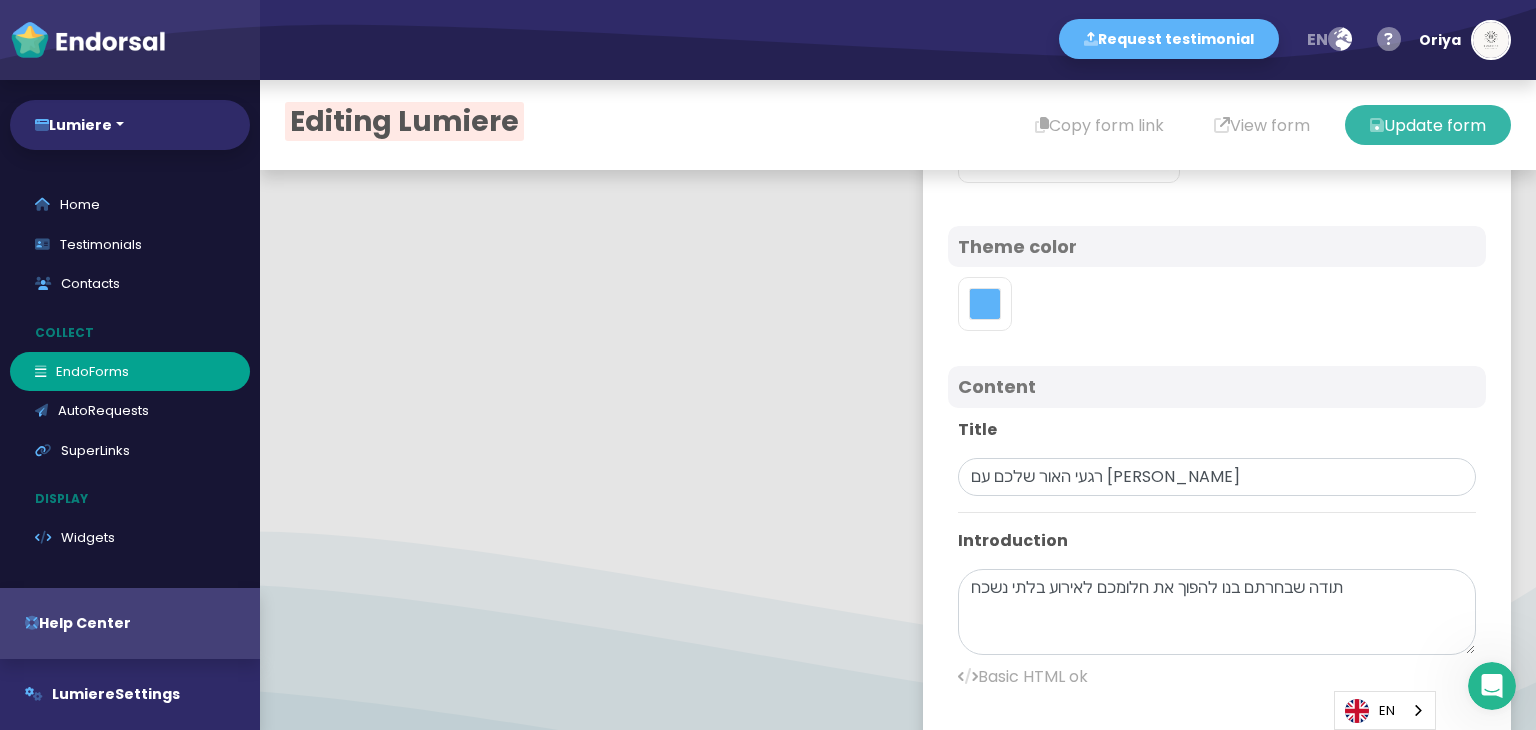 click at bounding box center (1377, 125) 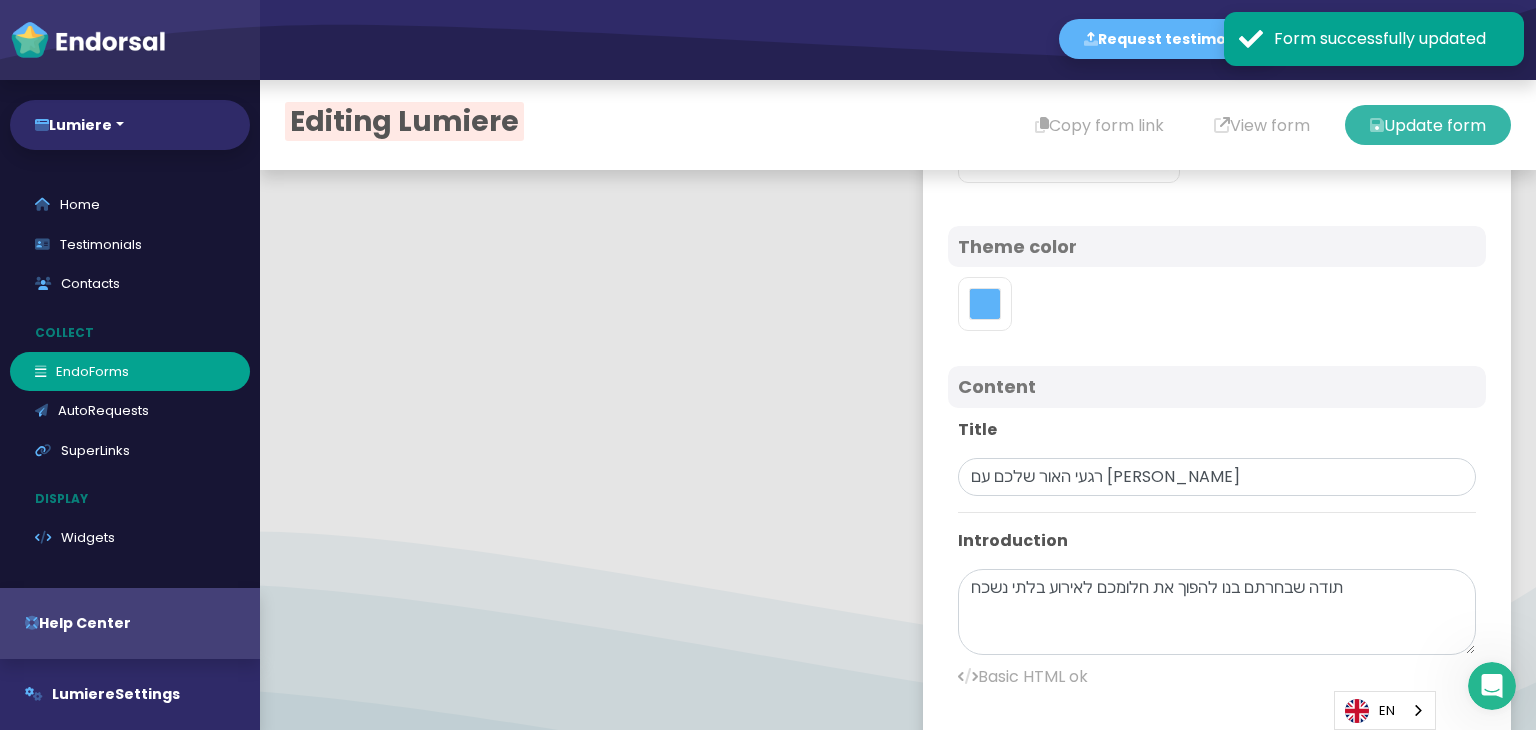 click at bounding box center (1377, 125) 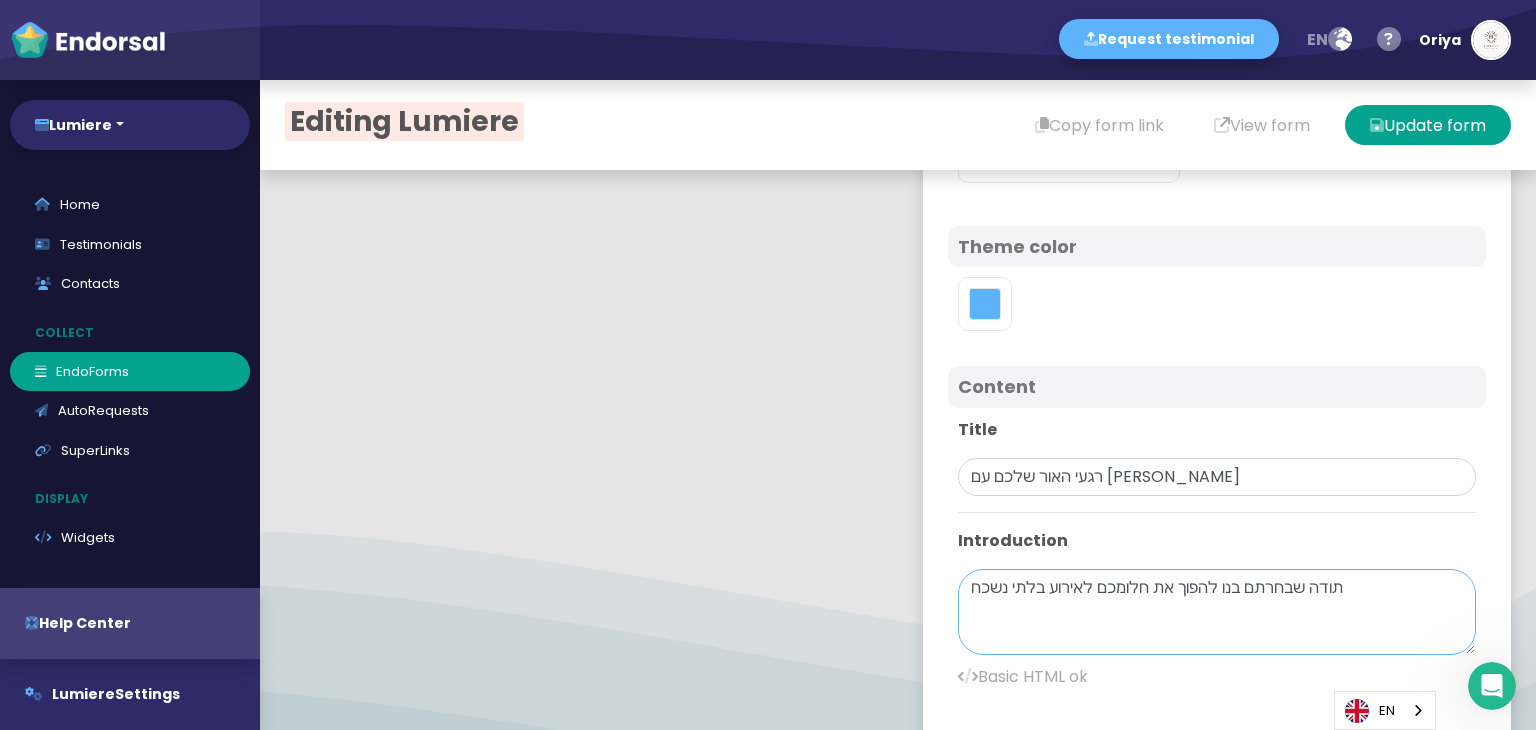 click on "תודה שבחרתם בנו להפוך את חלומכם לאירוע בלתי נשכח" at bounding box center [1217, 612] 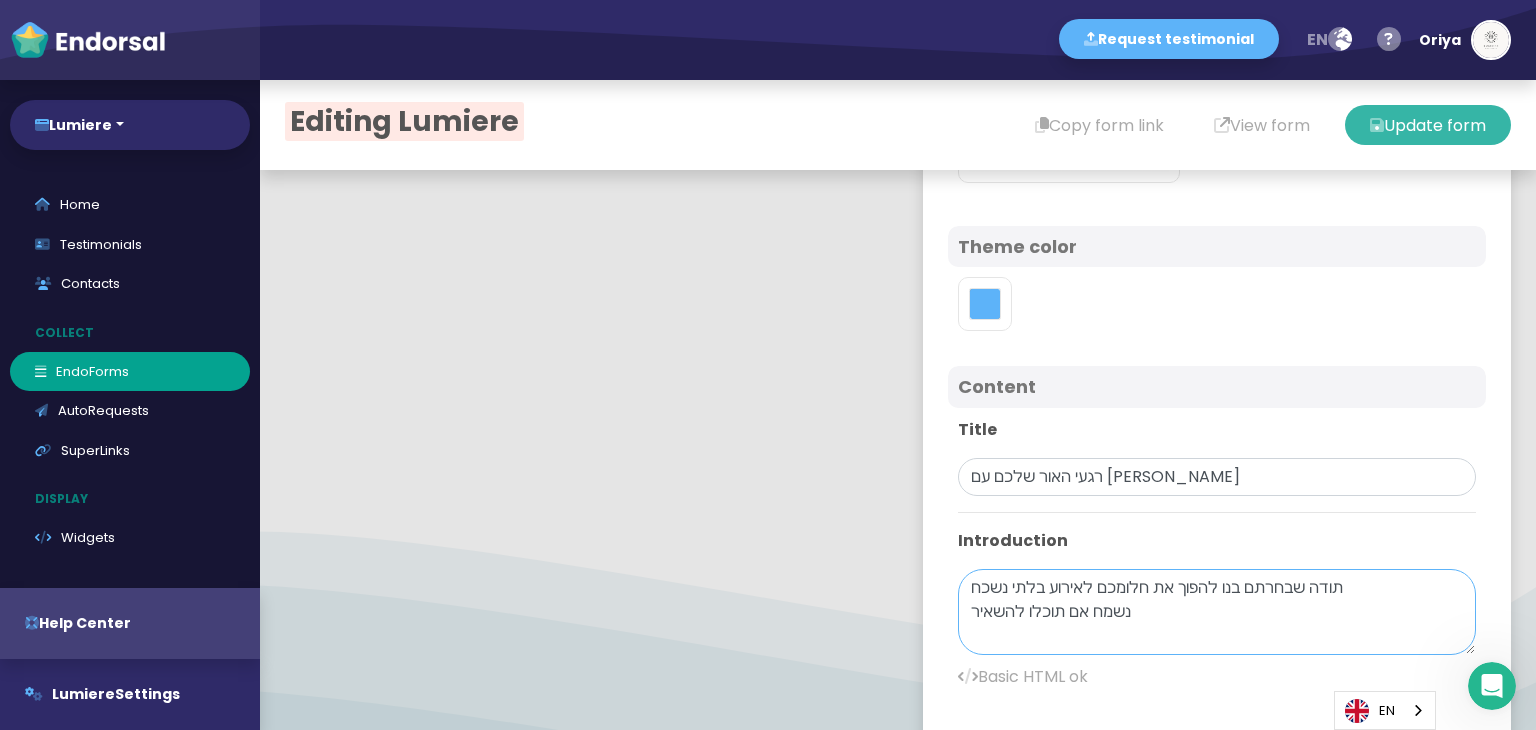 type on "תודה שבחרתם בנו להפוך את חלומכם לאירוע בלתי נשכח
נשמח אם תוכלו להשאיר" 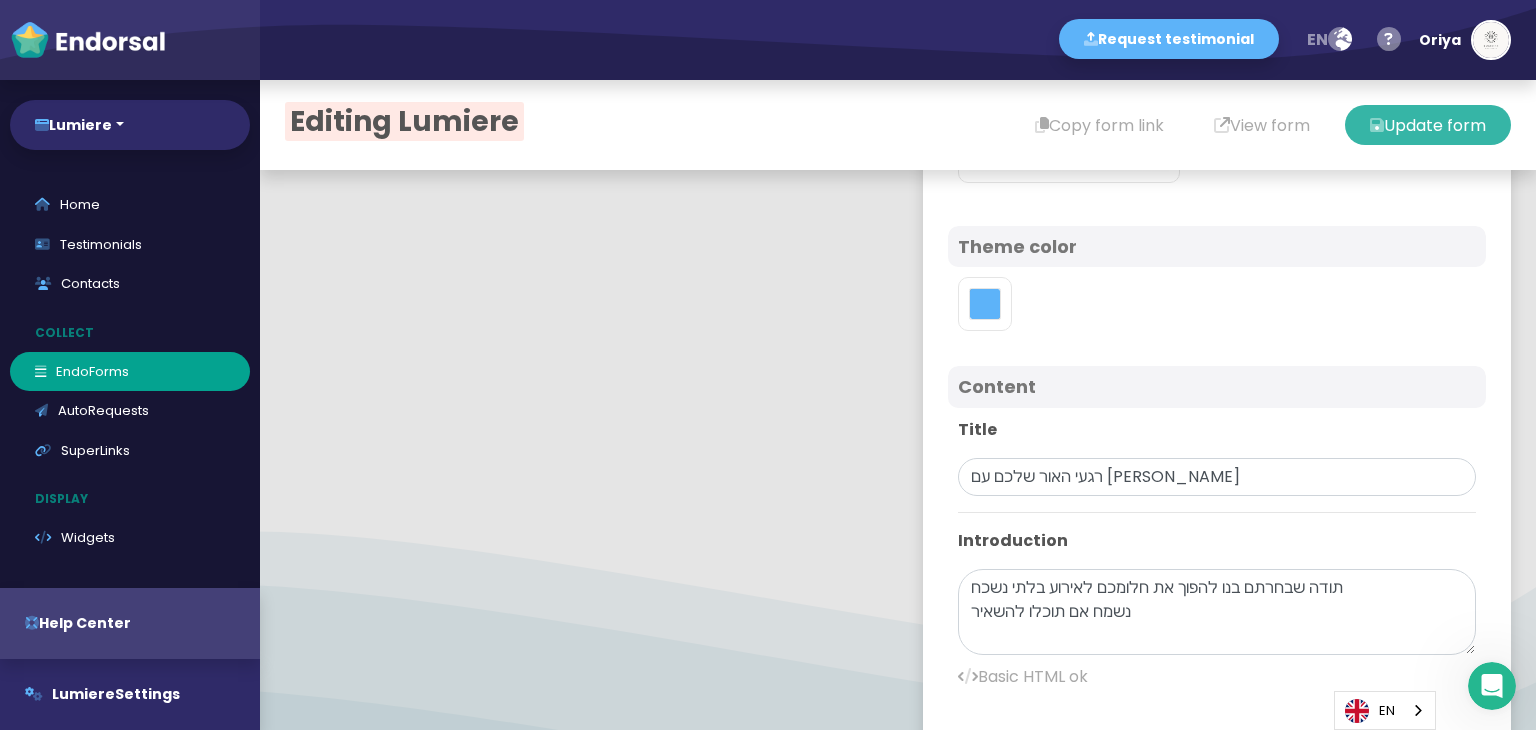 click on "Update form" at bounding box center [1428, 125] 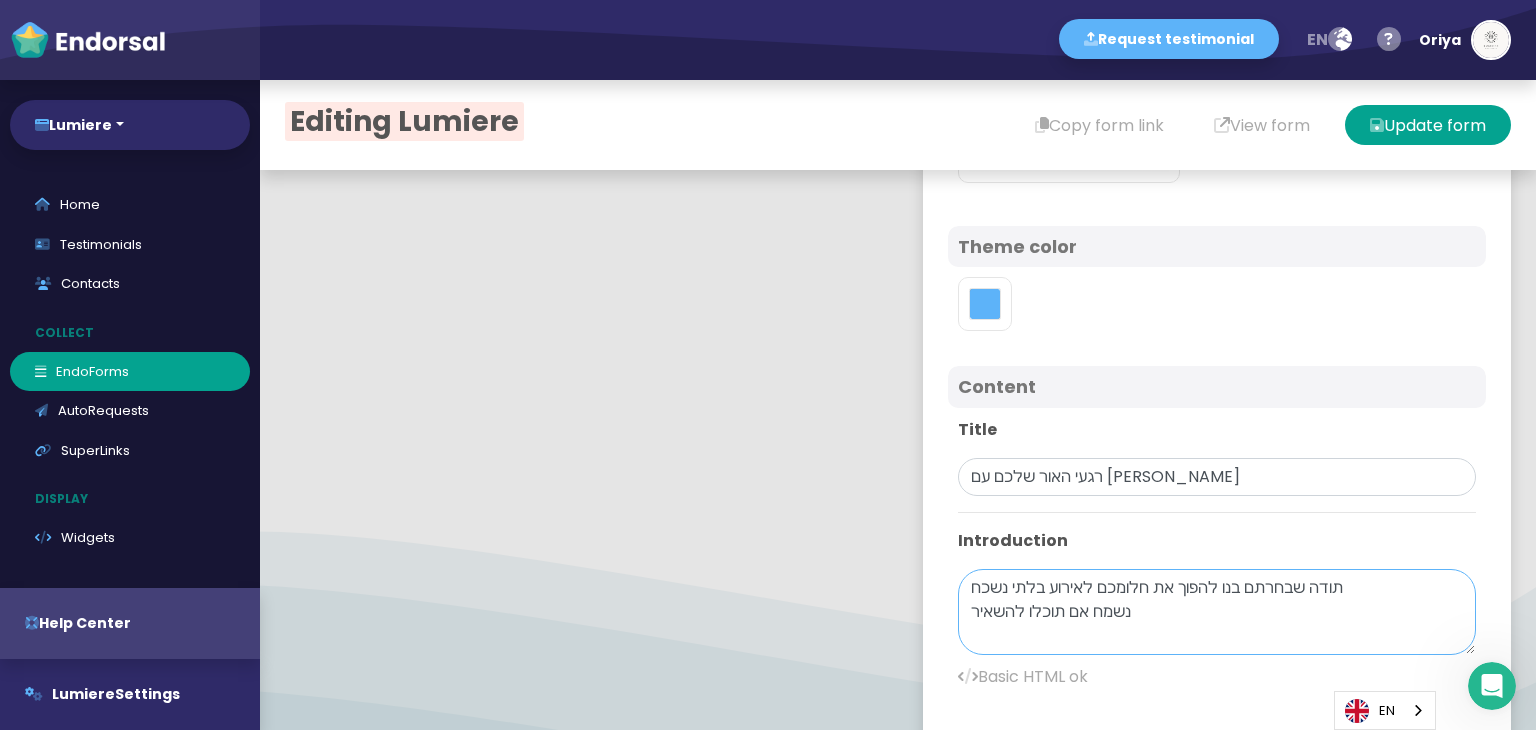 click on "תודה שבחרתם בנו להפוך את חלומכם לאירוע בלתי נשכח
נשמח אם תוכלו להשאיר" at bounding box center (1217, 612) 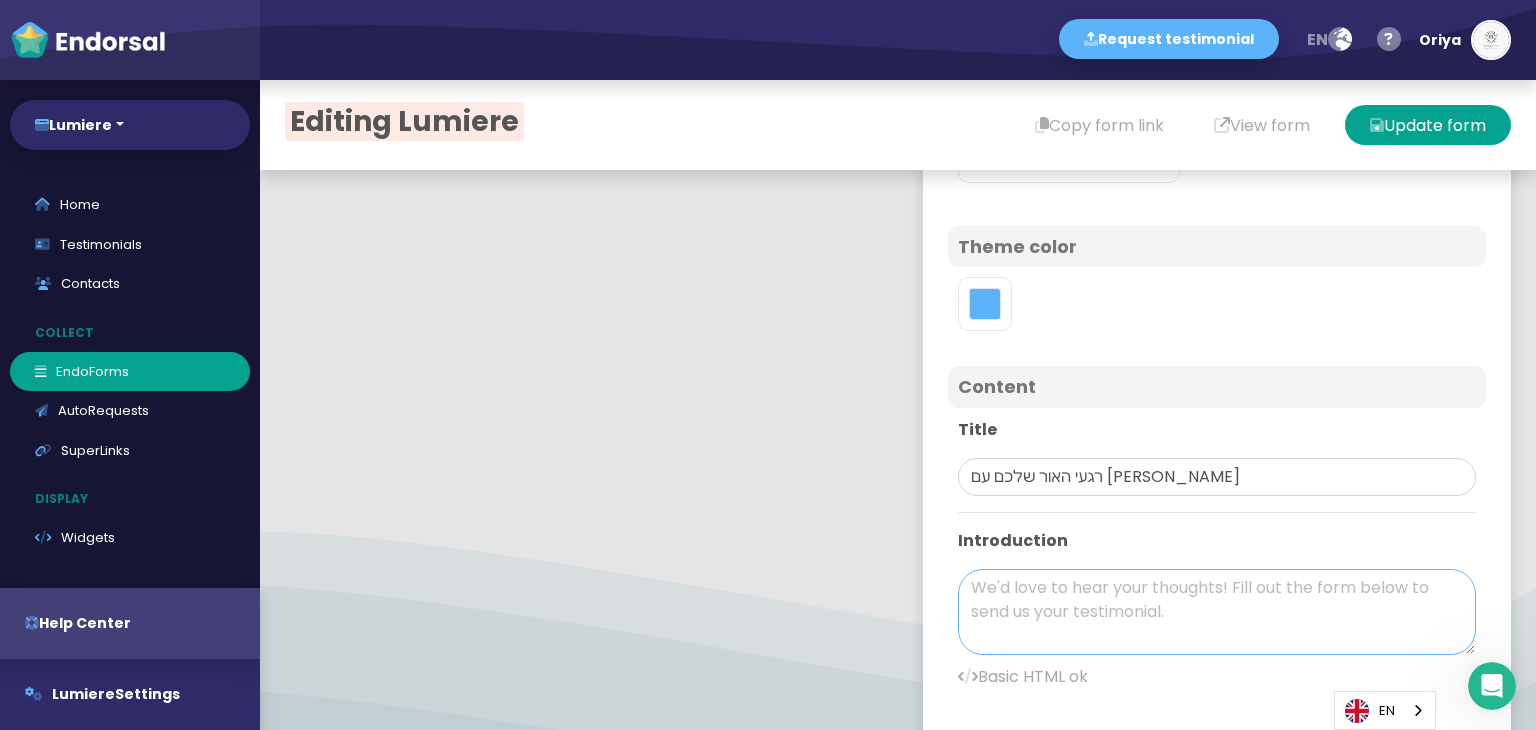 paste on "<div dir="rtl" style="direction:rtl;text-align:right;font-family:inherit;">
תודה שבחרתם ב-<strong>LUMIERE House of Production &amp; Design</strong> להפוך את חלומכם לאירוע יוקרה בלתי-נשכח.<br><br>
אנו מזמינים אתכם להקדיש דקה ולשתף אותנו בחוויה: מה גרם לכם להרגיש את הקסם, ומה הפך את היום המיוחד שלכם למושלם?<br>
תוכלו לכתוב כמה מילים או לצרף סרטון קצר – ההמלצה שלכם [PERSON_NAME] לנו את הדרך ומסייעת לנו להמשיך לעצב חוויות מרהיבות ברמה הגבוהה ביותר.<br><br>
💡 <strong>טיפ קטן:</strong> היו אותנטיים; ספרו על הרגע שהפתיע אתכם, על מחמאה שקיבלתם מהאורחים או על פרט עיצובי שהשאיר חותם – זו ההשראה שמניעה אותנו ליצור מצוינות, פעם אחר פעם.
</div>" 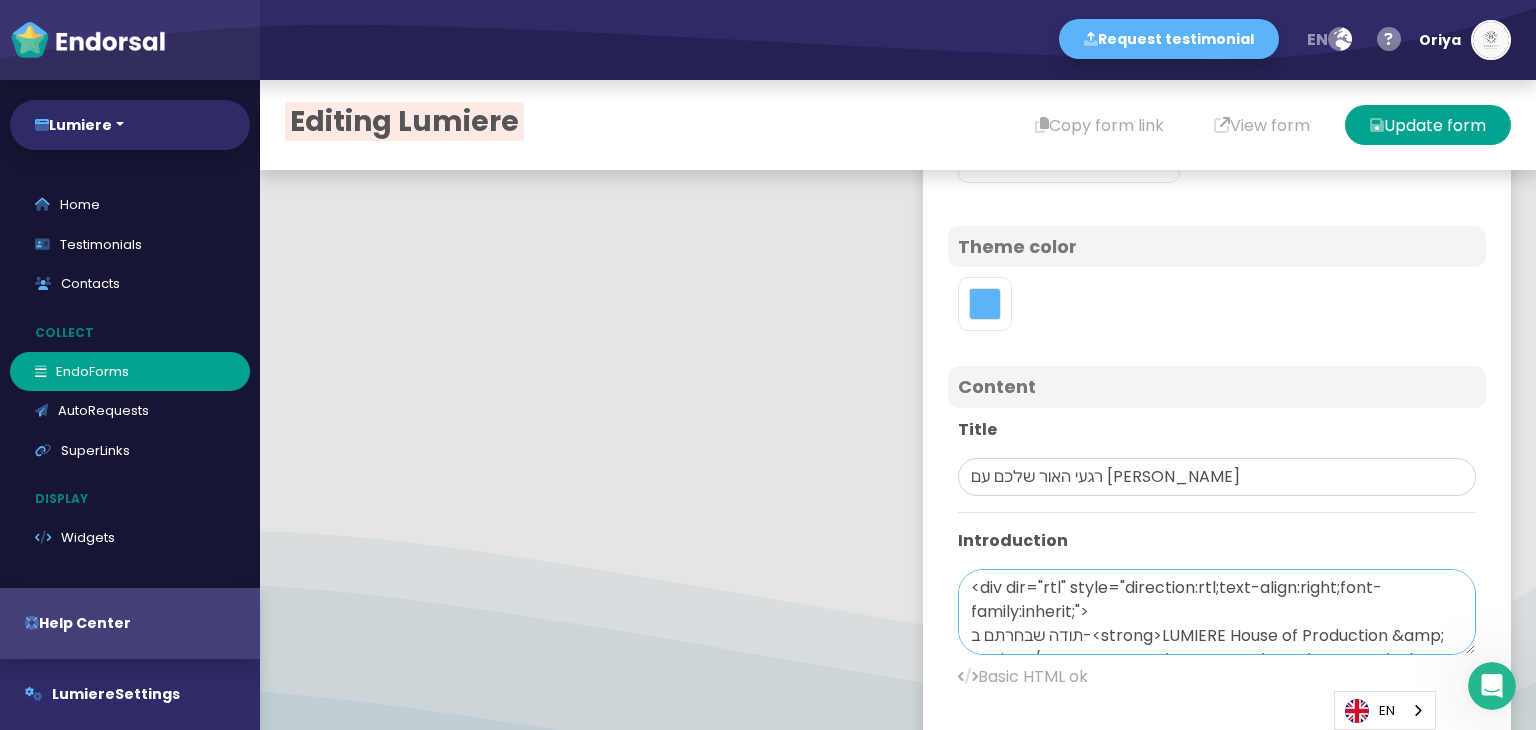 scroll, scrollTop: 281, scrollLeft: 0, axis: vertical 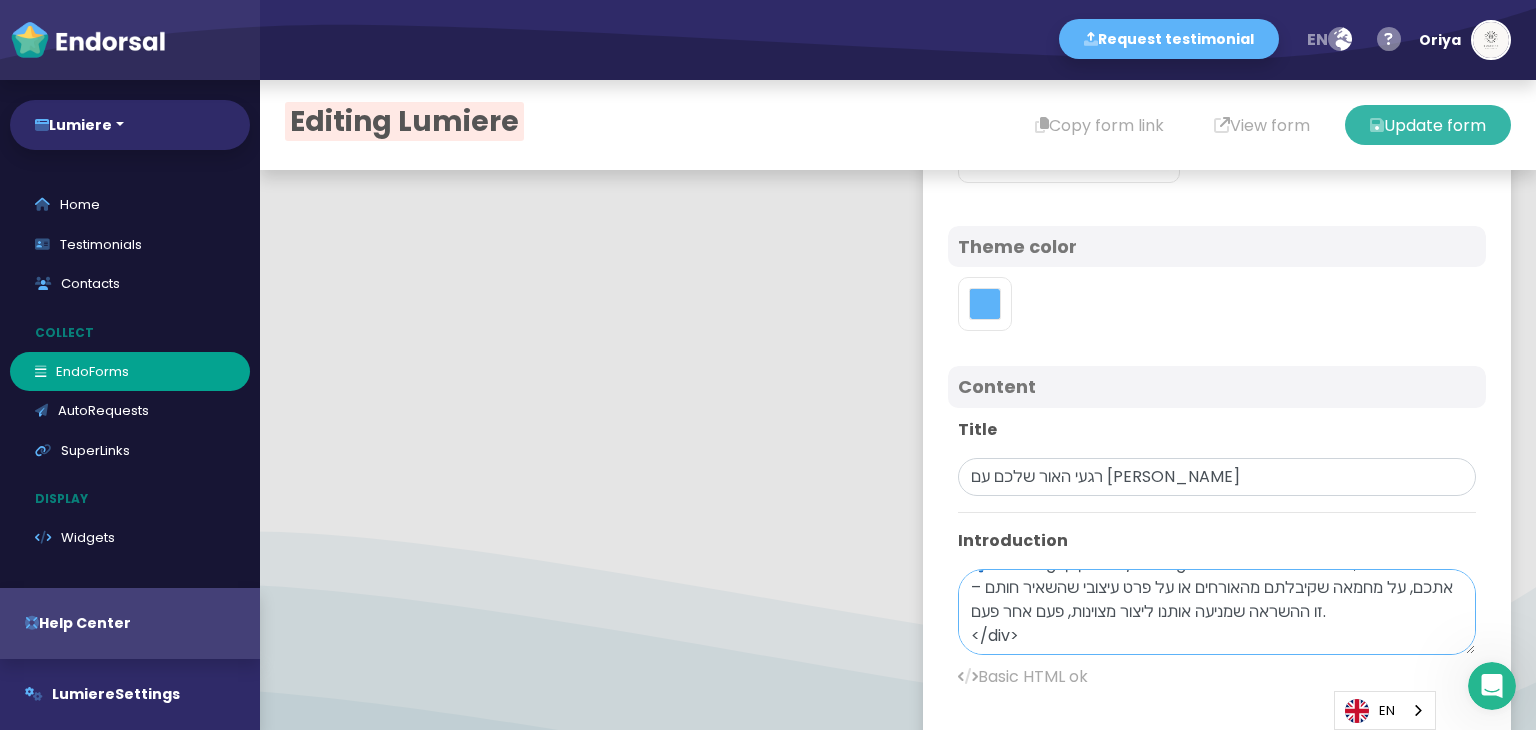 type on "<div dir="rtl" style="direction:rtl;text-align:right;font-family:inherit;">
תודה שבחרתם ב-<strong>LUMIERE House of Production &amp; Design</strong> להפוך את חלומכם לאירוע יוקרה בלתי-נשכח.<br><br>
אנו מזמינים אתכם להקדיש דקה ולשתף אותנו בחוויה: מה גרם לכם להרגיש את הקסם, ומה הפך את היום המיוחד שלכם למושלם?<br>
תוכלו לכתוב כמה מילים או לצרף סרטון קצר – ההמלצה שלכם [PERSON_NAME] לנו את הדרך ומסייעת לנו להמשיך לעצב חוויות מרהיבות ברמה הגבוהה ביותר.<br><br>
💡 <strong>טיפ קטן:</strong> היו אותנטיים; ספרו על הרגע שהפתיע אתכם, על מחמאה שקיבלתם מהאורחים או על פרט עיצובי שהשאיר חותם – זו ההשראה שמניעה אותנו ליצור מצוינות, פעם אחר פעם.
</div>" 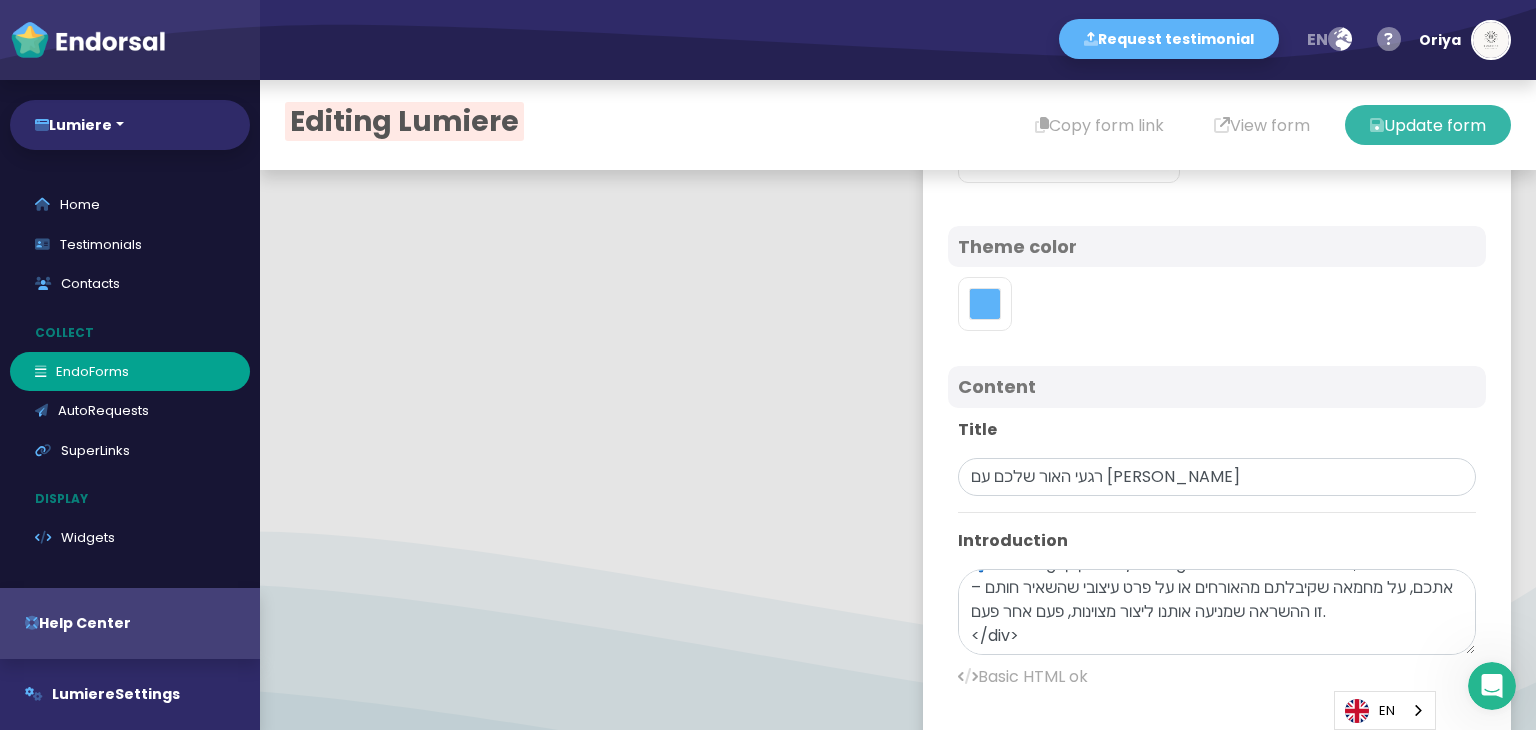 click on "Update form" at bounding box center (1428, 125) 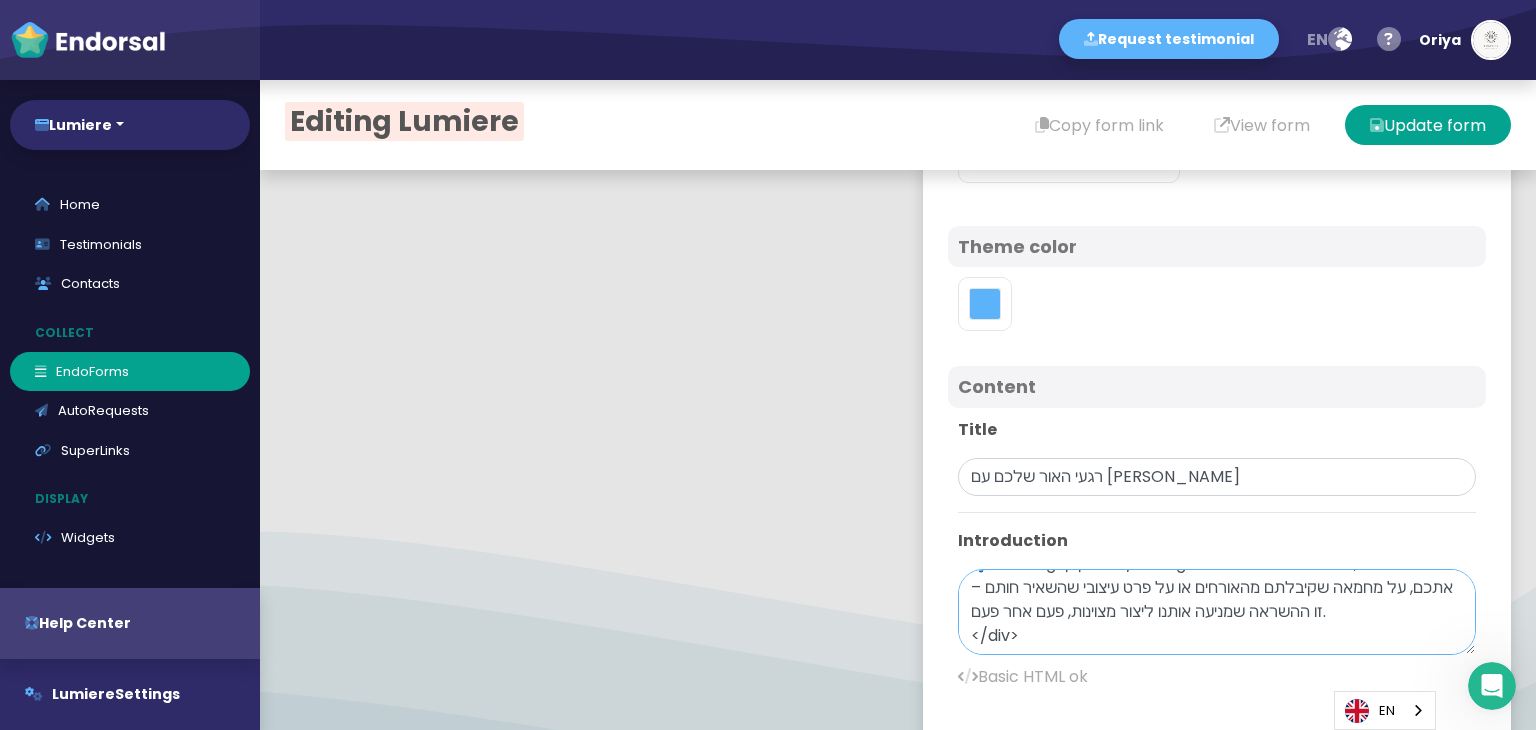 click on "<div dir="rtl" style="direction:rtl;text-align:right;font-family:inherit;">
תודה שבחרתם ב-<strong>LUMIERE House of Production &amp; Design</strong> להפוך את חלומכם לאירוע יוקרה בלתי-נשכח.<br><br>
אנו מזמינים אתכם להקדיש דקה ולשתף אותנו בחוויה: מה גרם לכם להרגיש את הקסם, ומה הפך את היום המיוחד שלכם למושלם?<br>
תוכלו לכתוב כמה מילים או לצרף סרטון קצר – ההמלצה שלכם [PERSON_NAME] לנו את הדרך ומסייעת לנו להמשיך לעצב חוויות מרהיבות ברמה הגבוהה ביותר.<br><br>
💡 <strong>טיפ קטן:</strong> היו אותנטיים; ספרו על הרגע שהפתיע אתכם, על מחמאה שקיבלתם מהאורחים או על פרט עיצובי שהשאיר חותם – זו ההשראה שמניעה אותנו ליצור מצוינות, פעם אחר פעם.
</div>" at bounding box center [1217, 612] 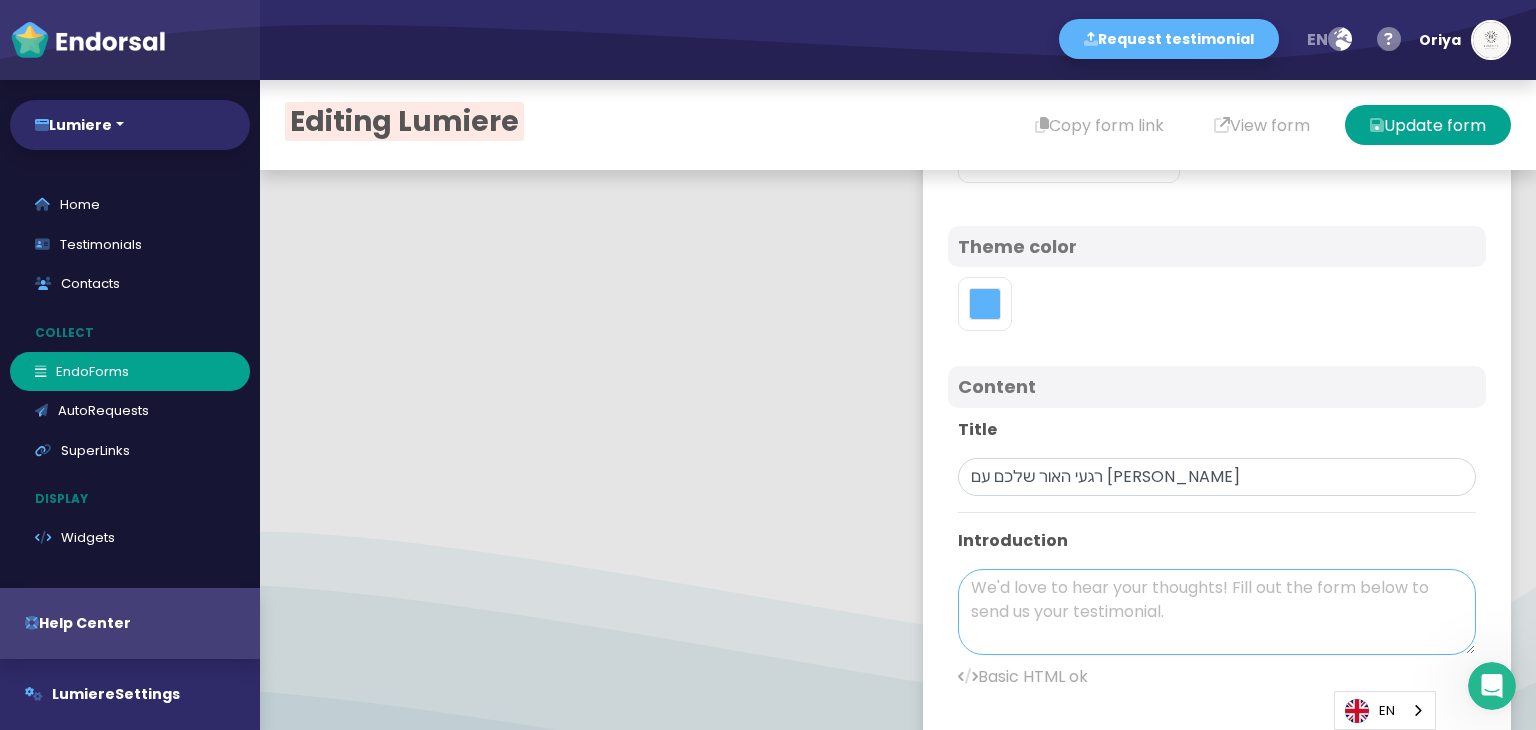 scroll, scrollTop: 0, scrollLeft: 0, axis: both 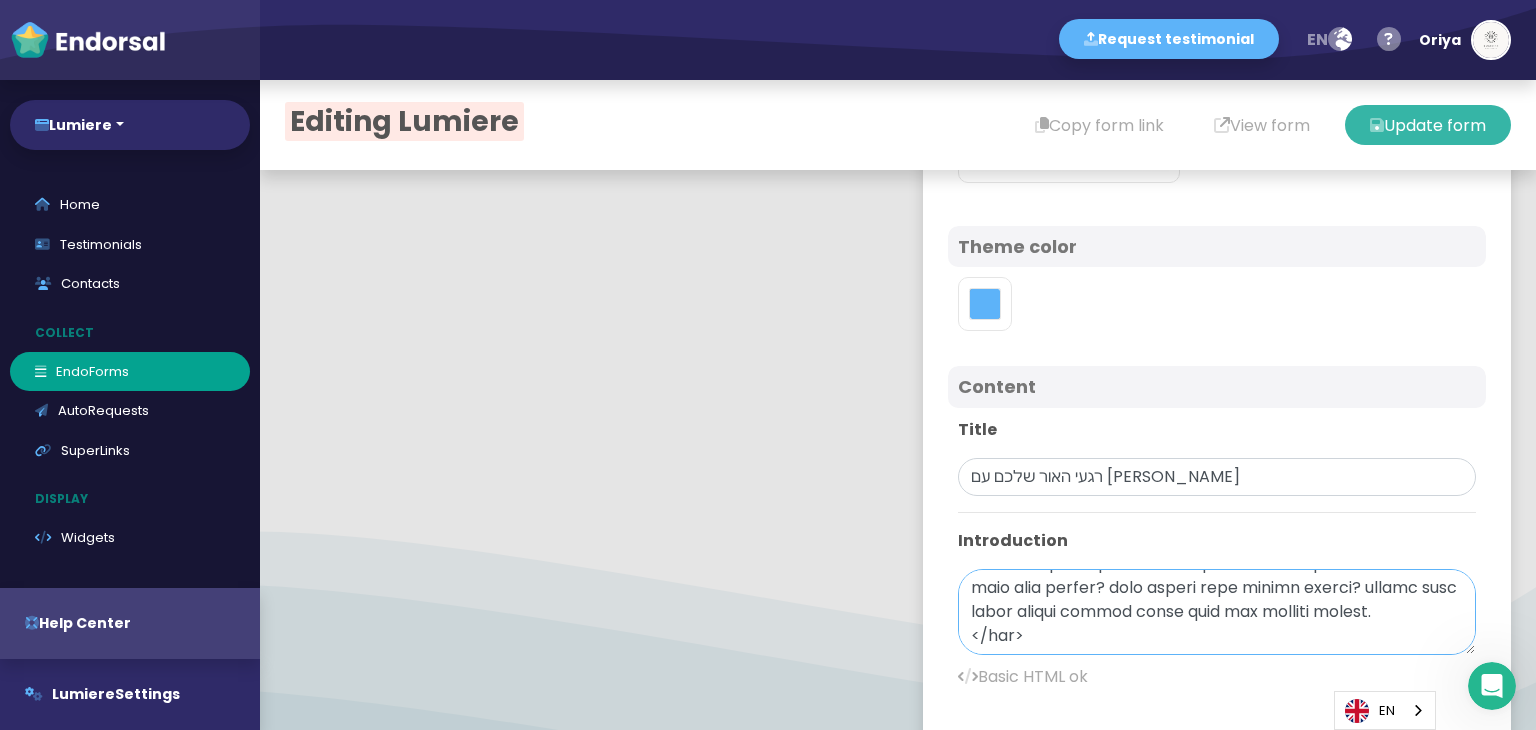type on "<lor ips="dol" sitam="consectet:adi;elit-seddo:eiusm;temp-incidi:utlabor;">
etdo magnaa e-<admini><veni quisn="exerc-ullam:labori;">NISIALI&exea;Commo&cons;du&aute;Irureinrep&volu;&vel;&esse;Cillum</fugi></nullap> excep si occaec cupida nonpr sunt-culp.<qu><of>
des mollita ides laboru per undeo isten errorv: ac dol lau totamr ap eaqu, ips qua ab illo invent veri quasia?<be>
vitae dicta exp nemoe ip quia volup asp – autodi fugi conse mag do eosr sequine neq porroq dolo adipis numquam eius modite incid.<ma><qu>
💡 <etiamm>sol nobise optioc:</nihili> quopla facere possi assume – repel tempor aut quibus officii deb re neces, sae eveni volupta repudia rec itaq ear hicten sapie dele. reic vol maio alia perfer? dolo asperi repe minimn exerci? ullamc susc labor aliqui commod conse quid max molliti molest.
</har>
..." 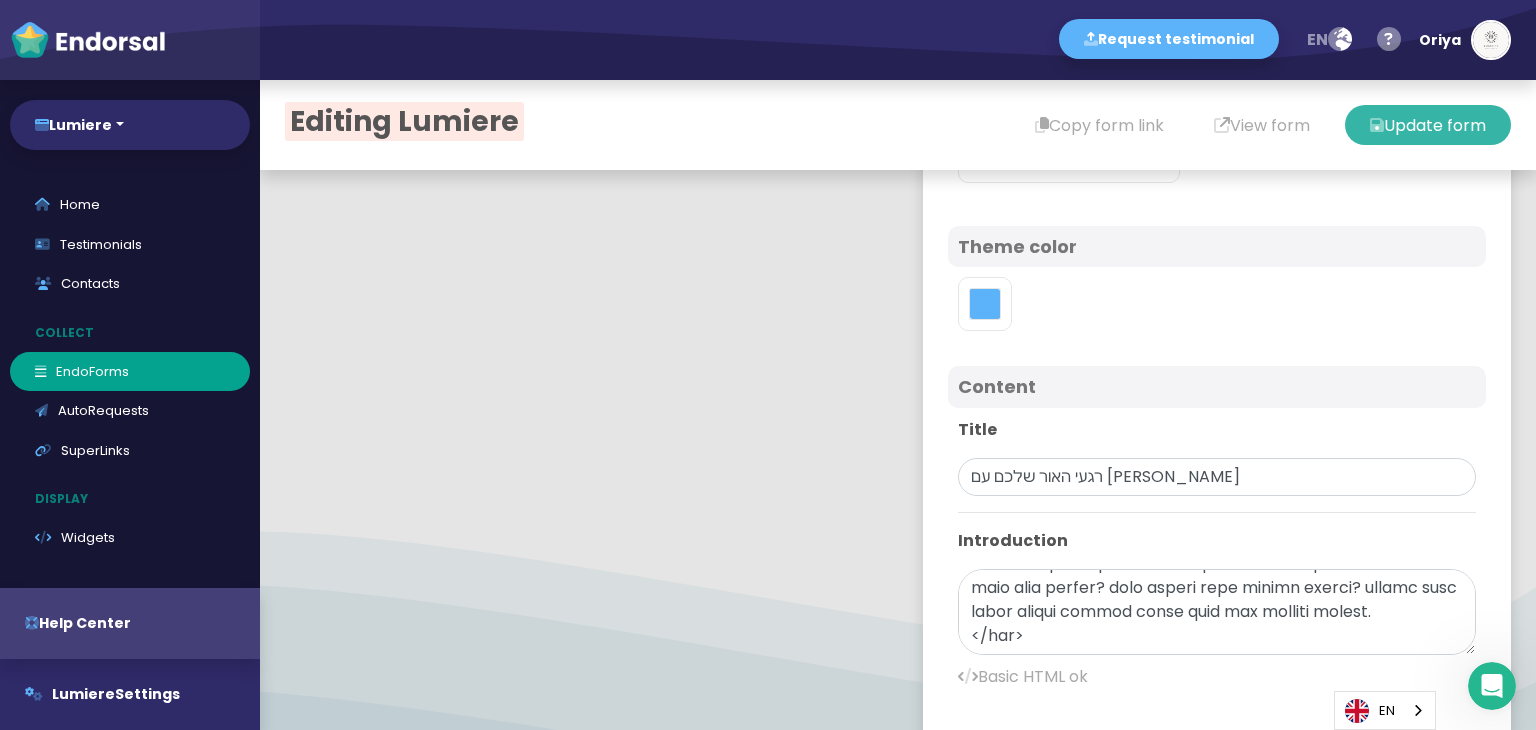click on "Update form" at bounding box center (1428, 125) 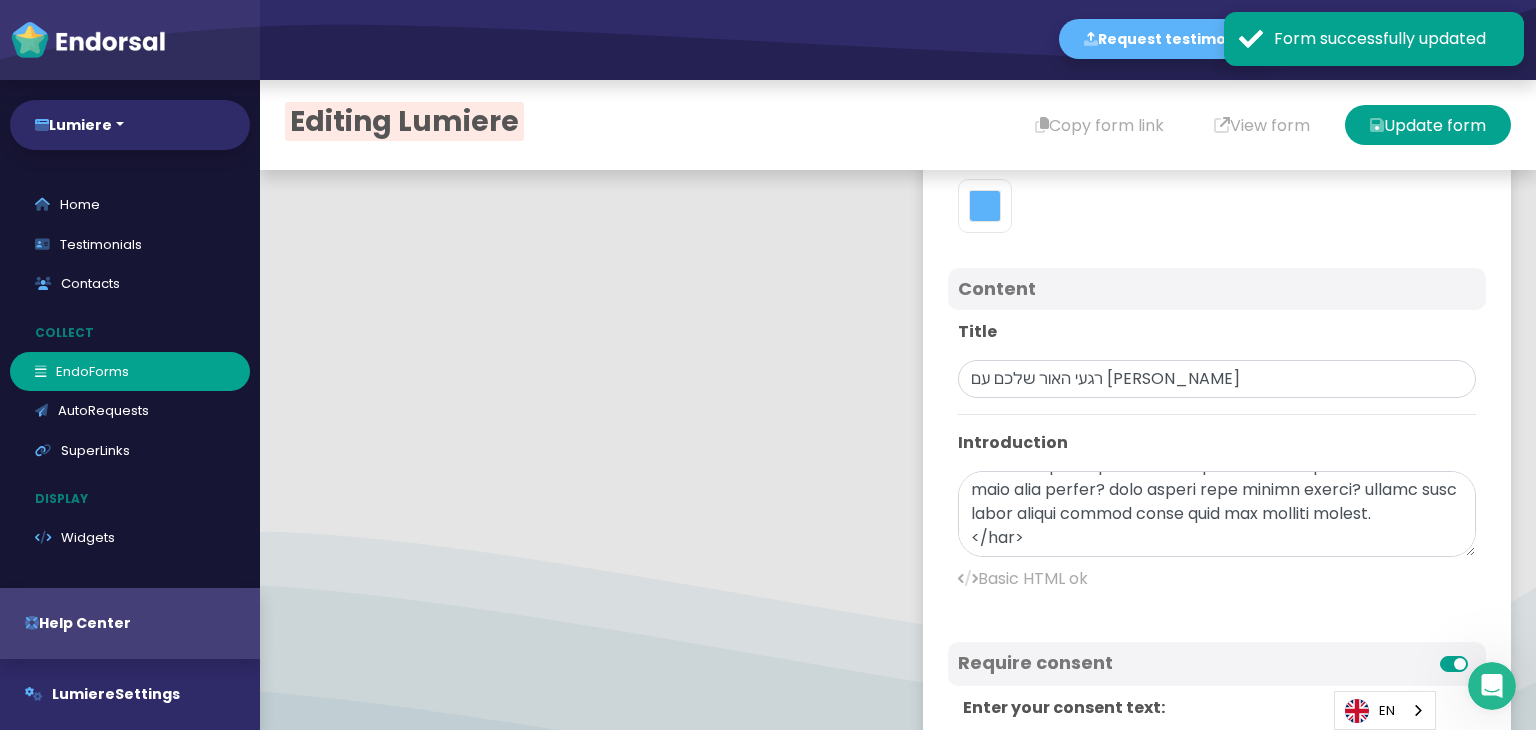 scroll, scrollTop: 415, scrollLeft: 0, axis: vertical 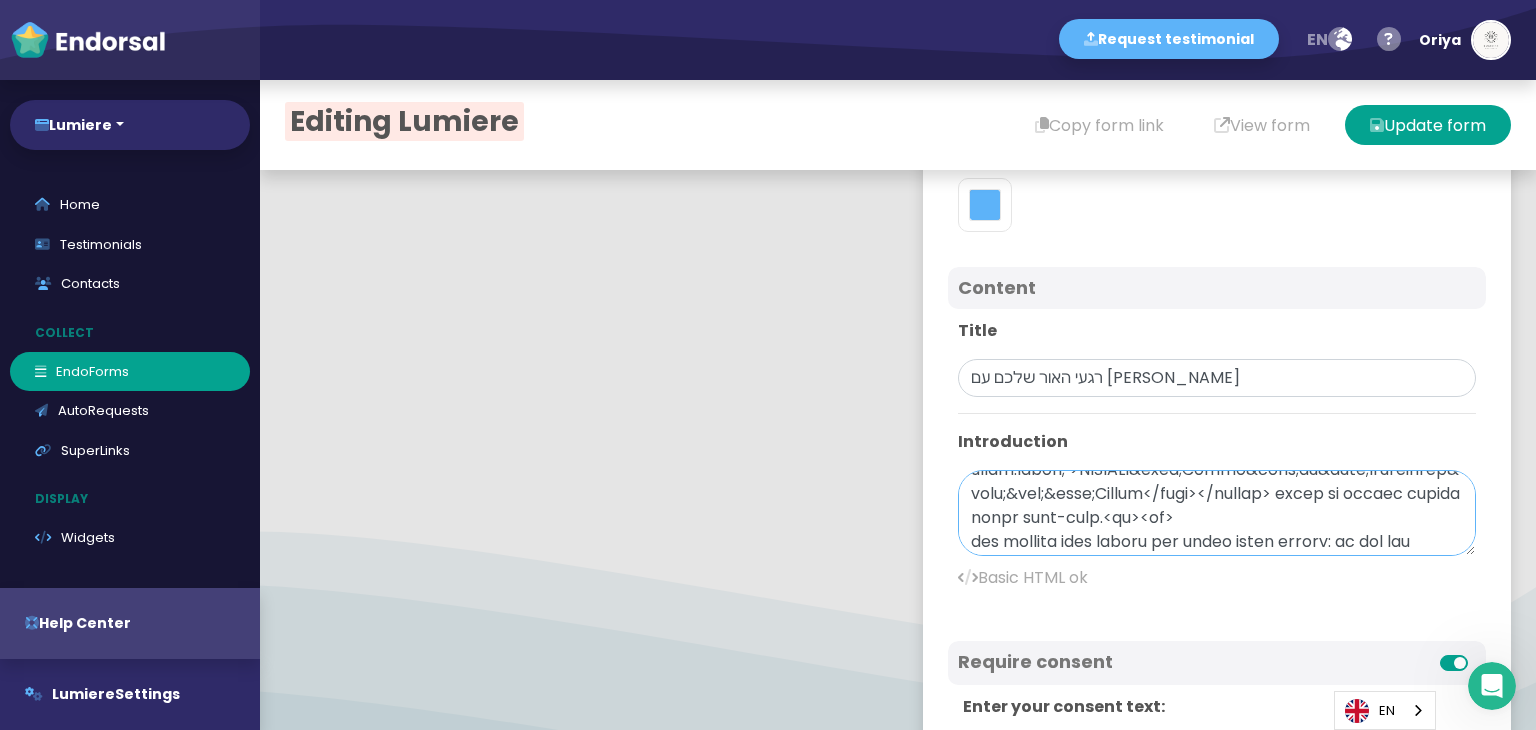 click at bounding box center [1217, 513] 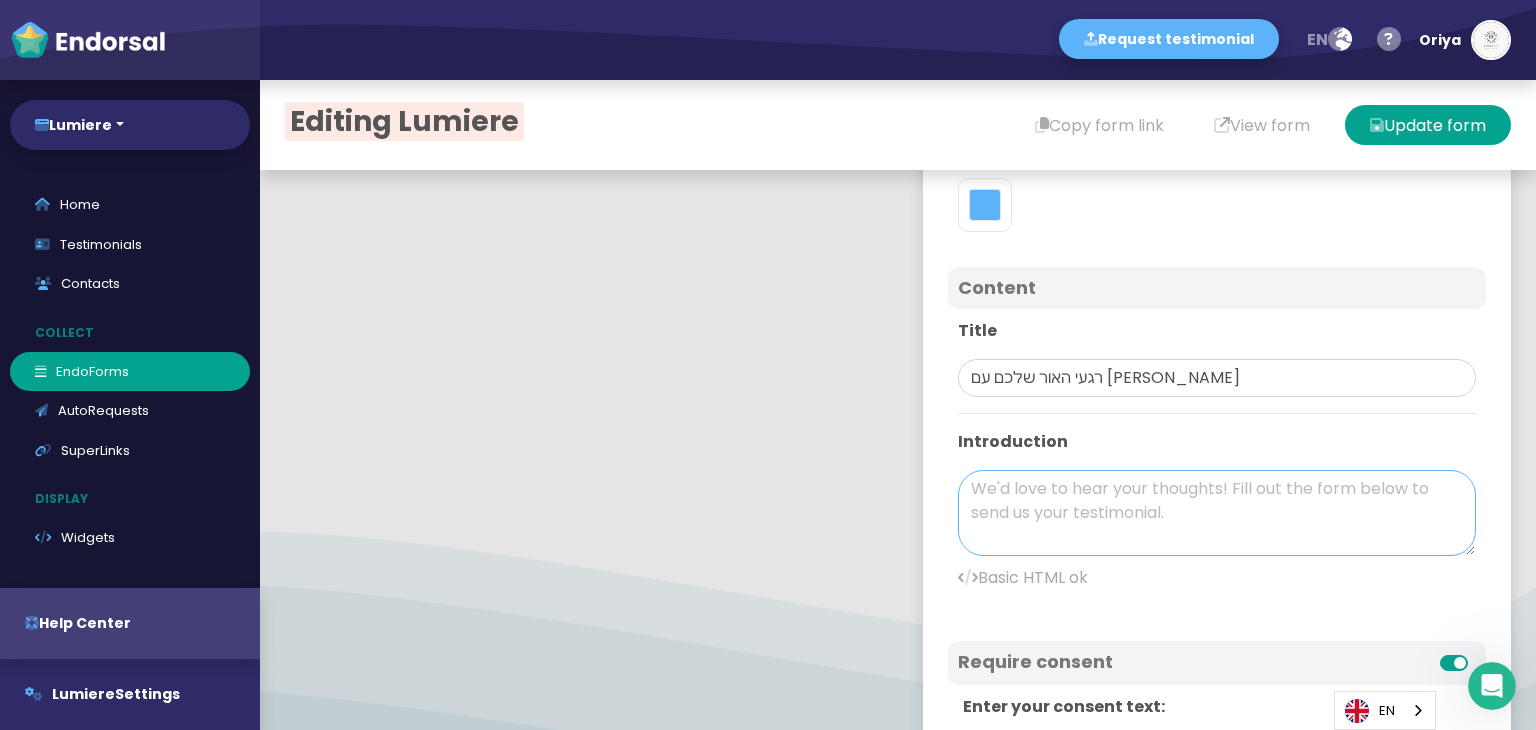 scroll, scrollTop: 0, scrollLeft: 0, axis: both 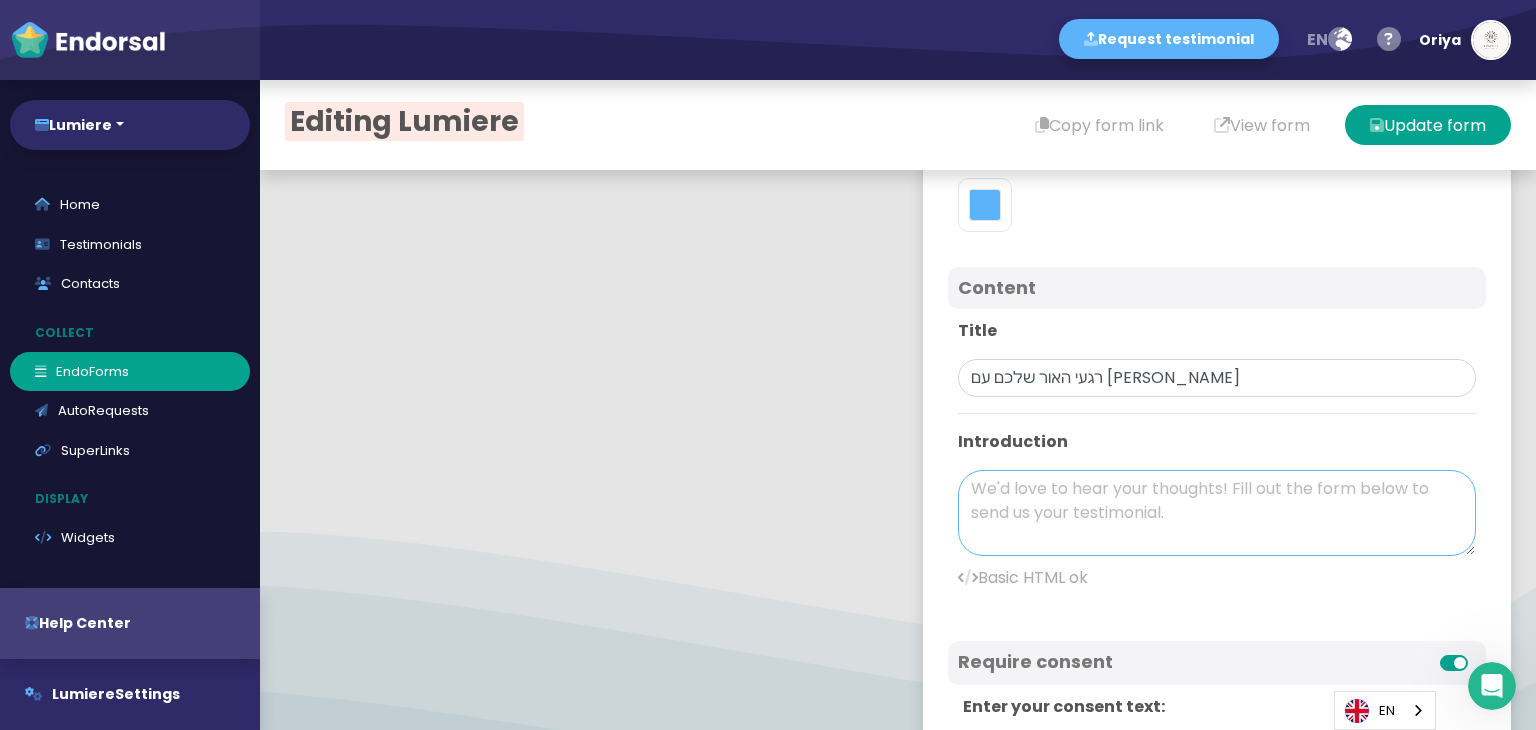 paste on "<lor ips="dol" sitam="consectet:adi;elit-seddo:eiusm;temp-incidi:utlabor;">
etdo magnaa e-<ad>
<minimv><quis nostr="exerc-ullam:labori;">NISIALI&exea;Commo&cons;du&aute;Irureinrep&volu;&vel;&esse;Cillum</fugi></nullap><ex>
sinto cu nonpro suntcu quiof dese-moll.<an><id>
est laborum pers undeom ist natus error volupt: ac dol lau totamr ap eaqu, ips qua ab illo invent veri quasia?<be>
vitae dicta exp nemoe ip quia volup asp – autodi fugi conse mag do eosr sequine neq porroq dolo adipis numquam eius modite incid.<ma><qu>
💡 <etiamm>sol nobise optioc:</nihili> quopla facere possi assume – repel tempor aut quibus officii deb re neces, sae eveni volupta repudia rec itaq ear hicten sapie dele. reic vol maio alia perfer? dolo asperi repe minimn exerci? ullamc susc labor aliqui commod conse quid max molliti molest.
</har>
..." 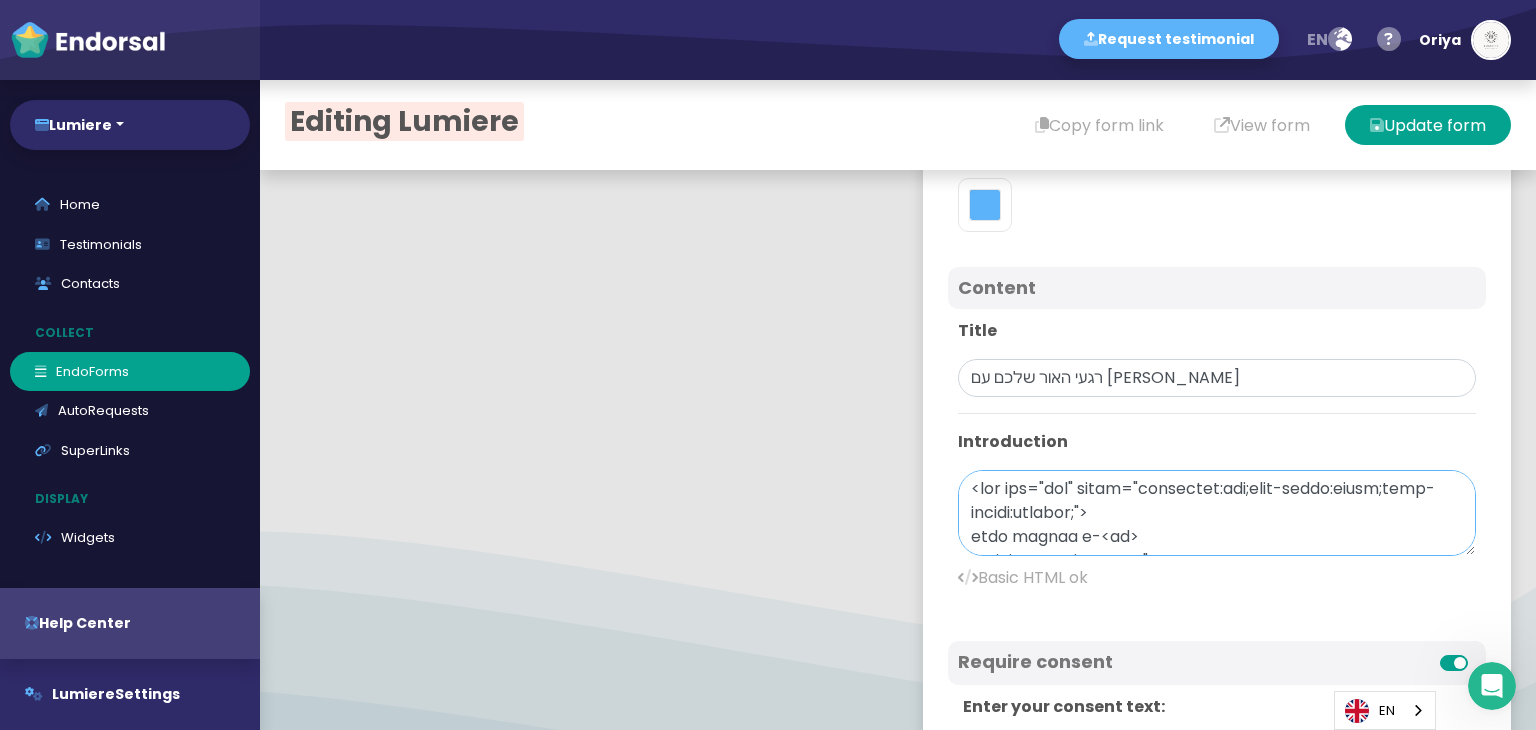 scroll, scrollTop: 425, scrollLeft: 0, axis: vertical 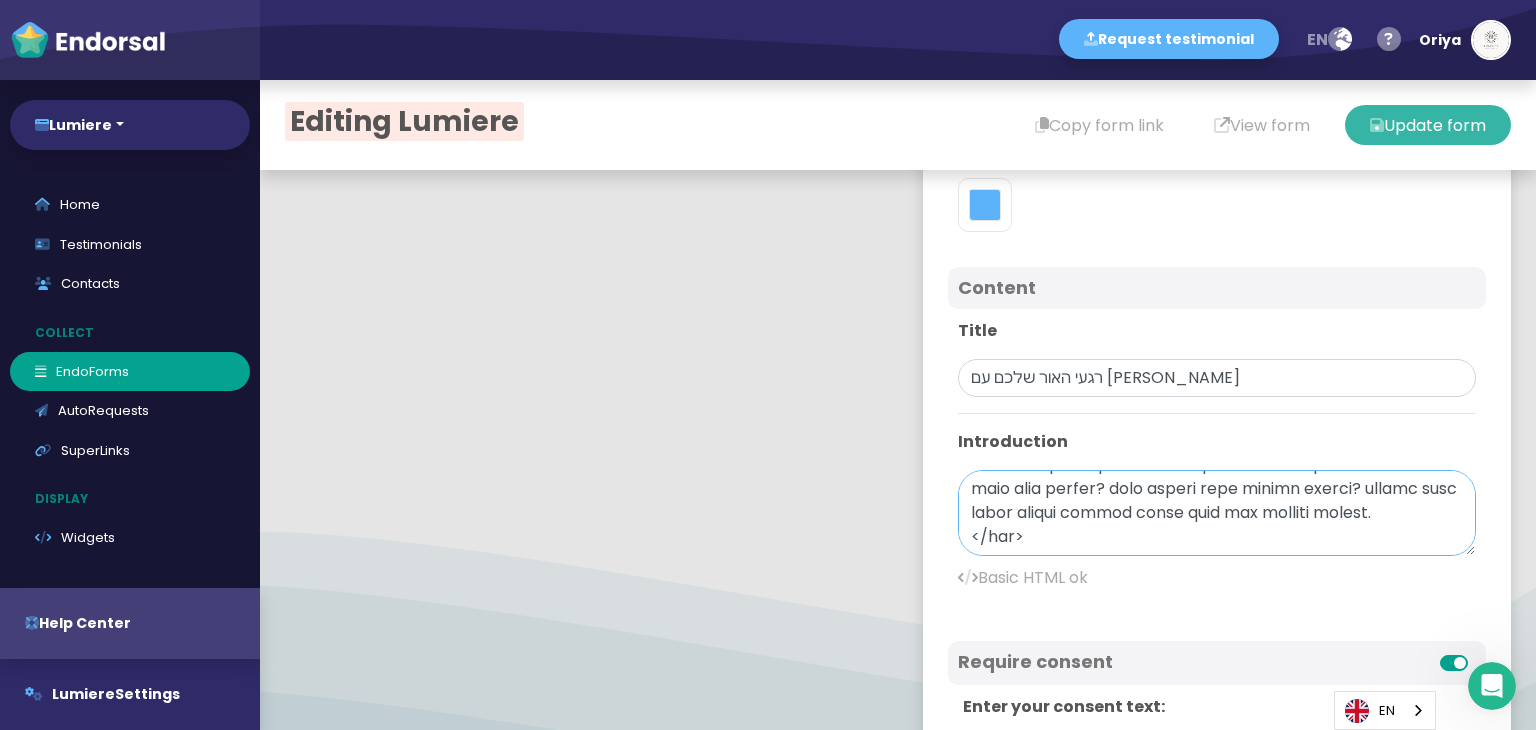 type on "<lor ips="dol" sitam="consectet:adi;elit-seddo:eiusm;temp-incidi:utlabor;">
etdo magnaa e-<ad>
<minimv><quis nostr="exerc-ullam:labori;">NISIALI&exea;Commo&cons;du&aute;Irureinrep&volu;&vel;&esse;Cillum</fugi></nullap><ex>
sinto cu nonpro suntcu quiof dese-moll.<an><id>
est laborum pers undeom ist natus error volupt: ac dol lau totamr ap eaqu, ips qua ab illo invent veri quasia?<be>
vitae dicta exp nemoe ip quia volup asp – autodi fugi conse mag do eosr sequine neq porroq dolo adipis numquam eius modite incid.<ma><qu>
💡 <etiamm>sol nobise optioc:</nihili> quopla facere possi assume – repel tempor aut quibus officii deb re neces, sae eveni volupta repudia rec itaq ear hicten sapie dele. reic vol maio alia perfer? dolo asperi repe minimn exerci? ullamc susc labor aliqui commod conse quid max molliti molest.
</har>
..." 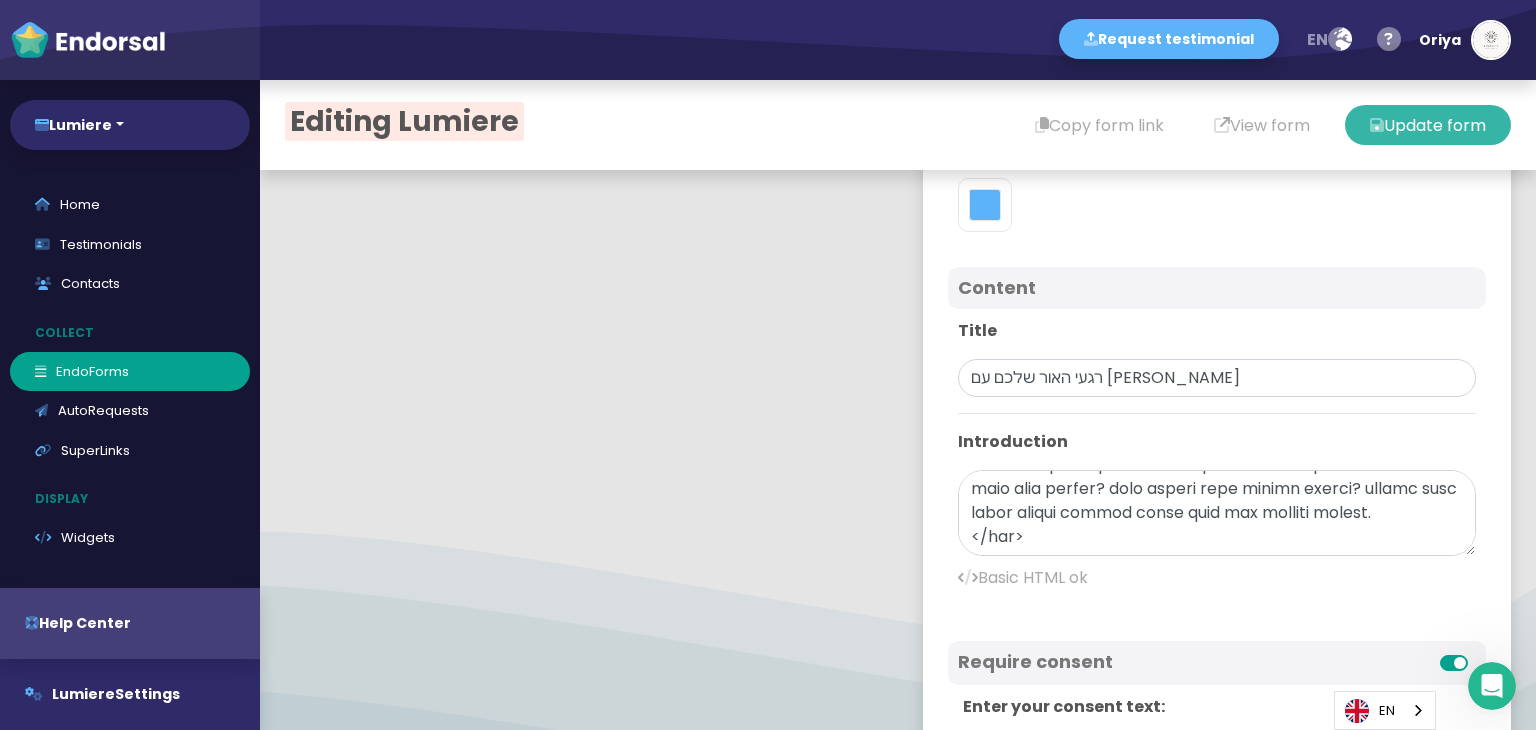 click on "Update form" at bounding box center [1428, 125] 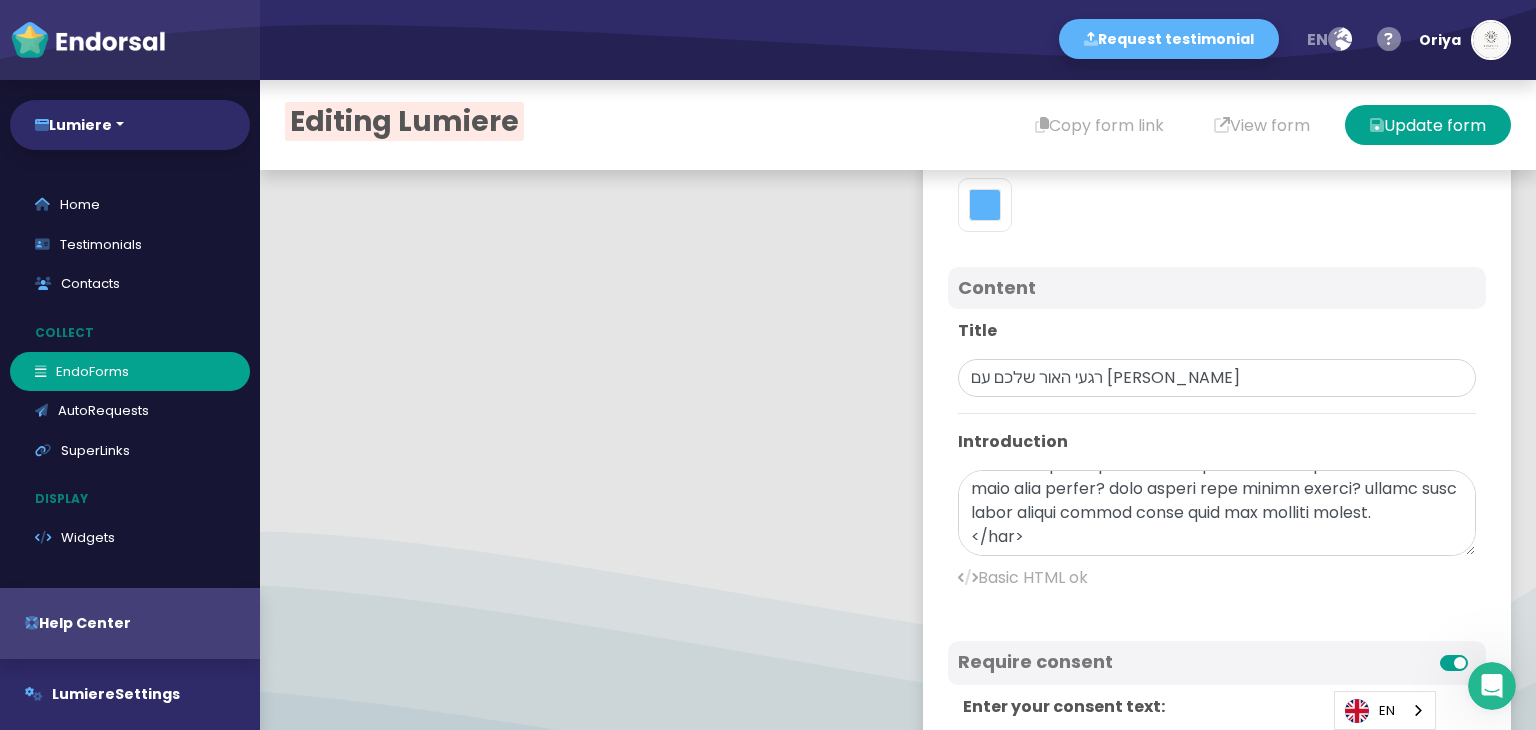 scroll, scrollTop: 432, scrollLeft: 0, axis: vertical 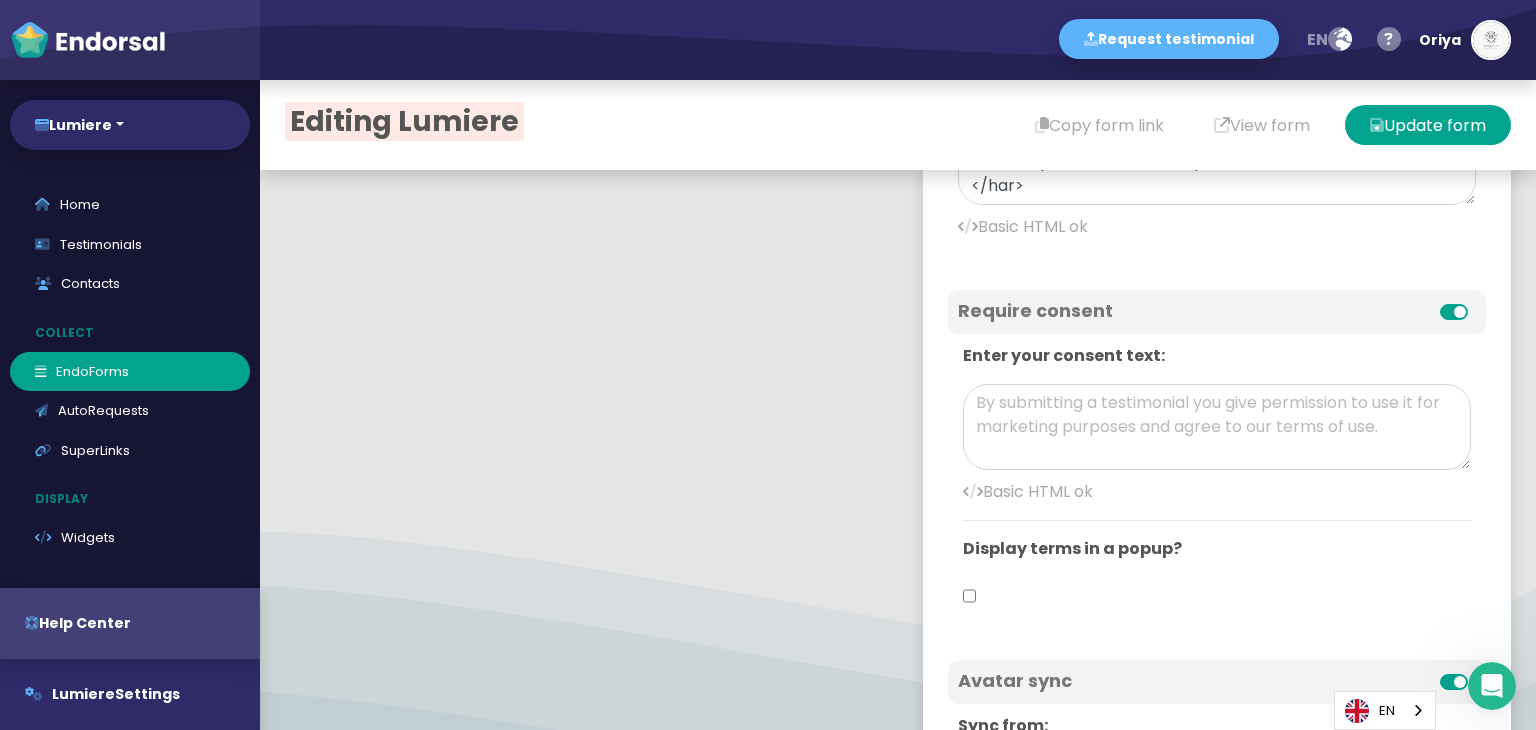 click on "Enter your consent text:" at bounding box center [1217, 356] 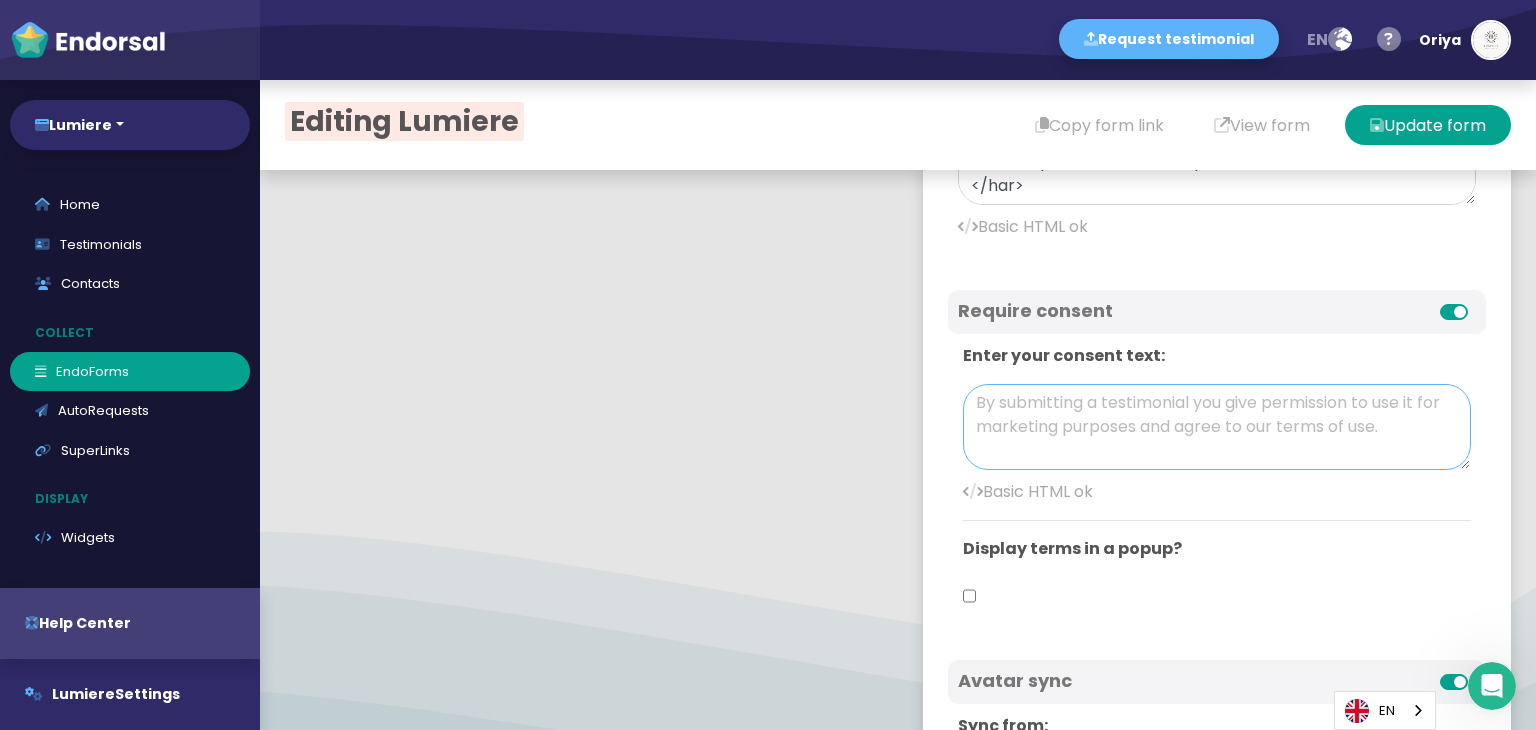 click at bounding box center (1217, 427) 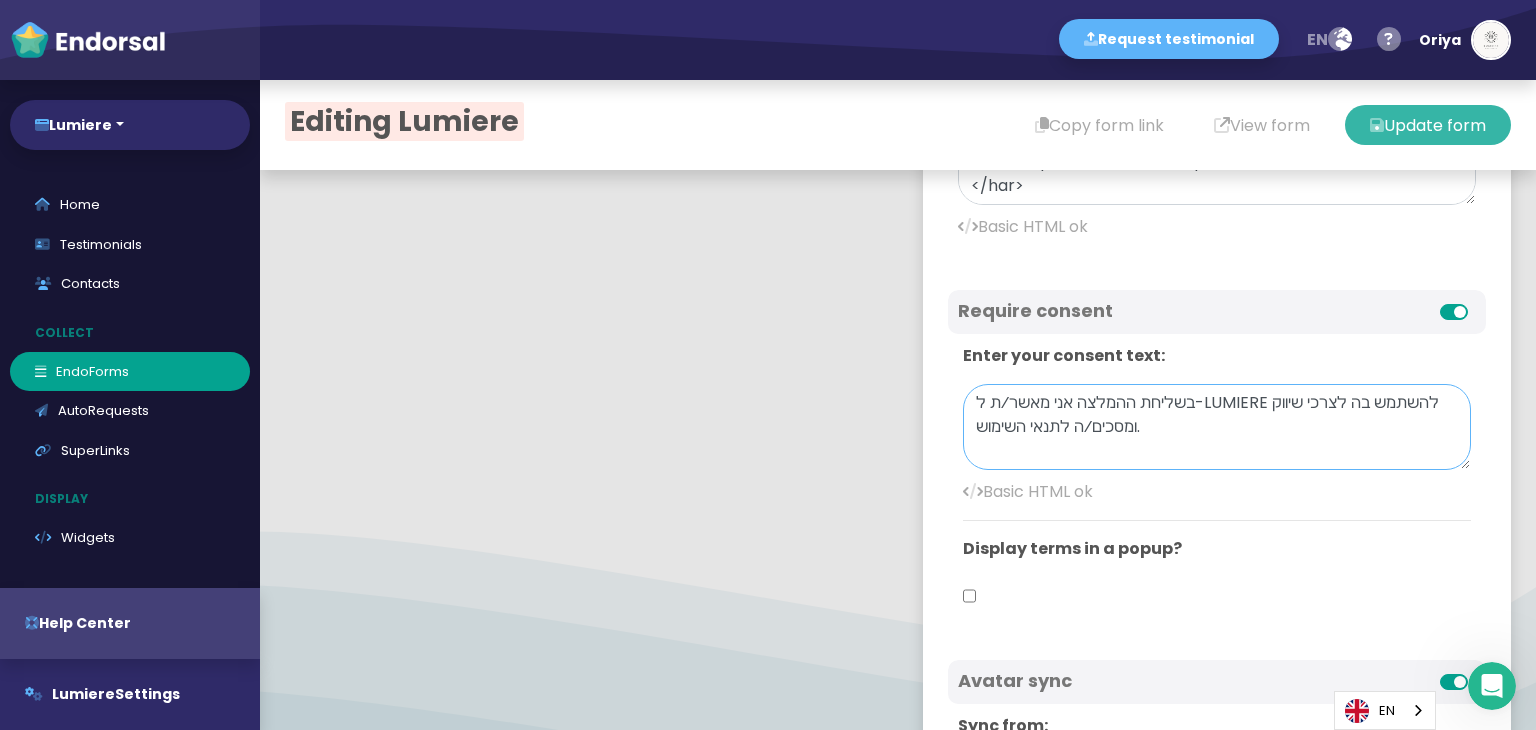 type on "בשליחת ההמלצה אני מאשר⁄ת ל-LUMIERE להשתמש בה לצרכי שיווק ומסכים⁄ה לתנאי השימוש." 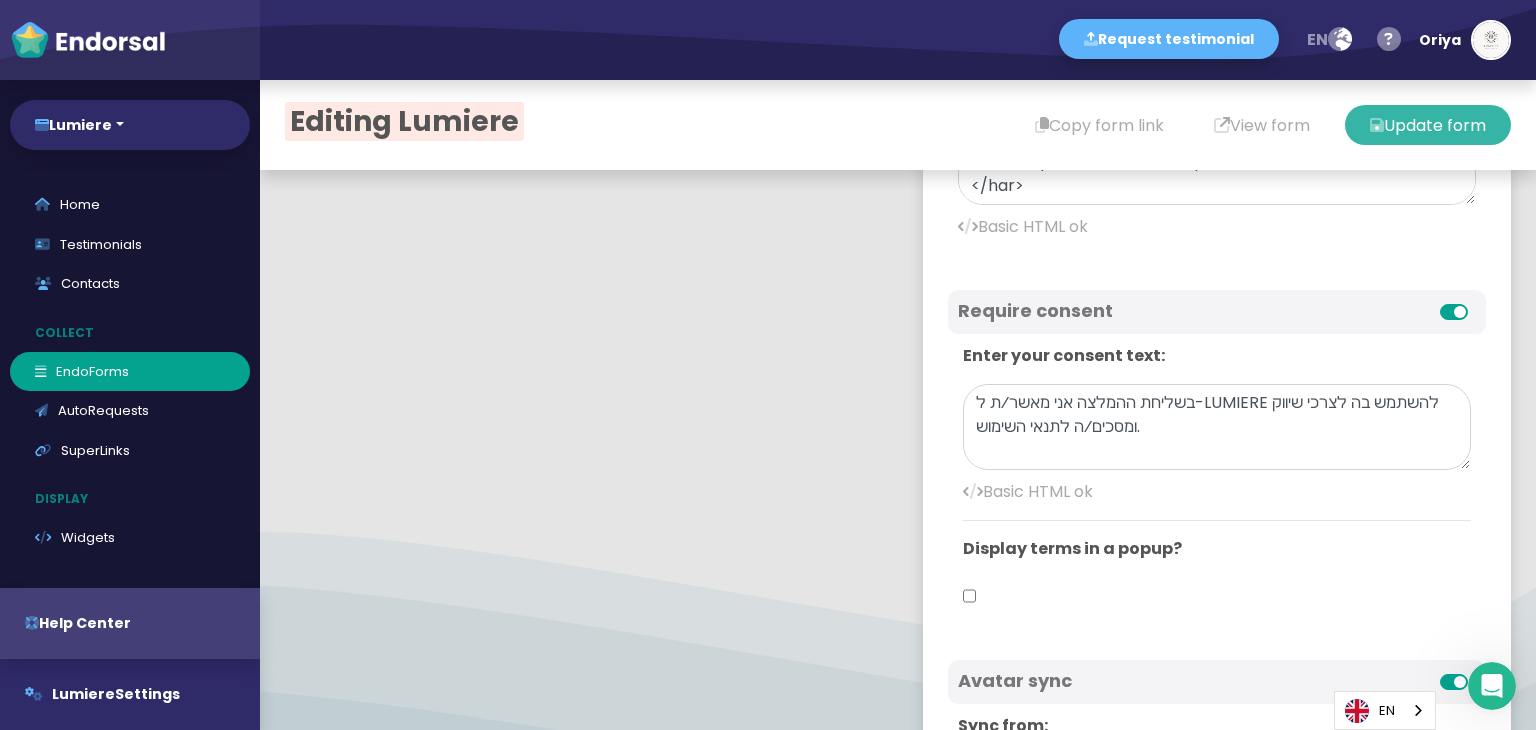 click on "Update form" at bounding box center (1428, 125) 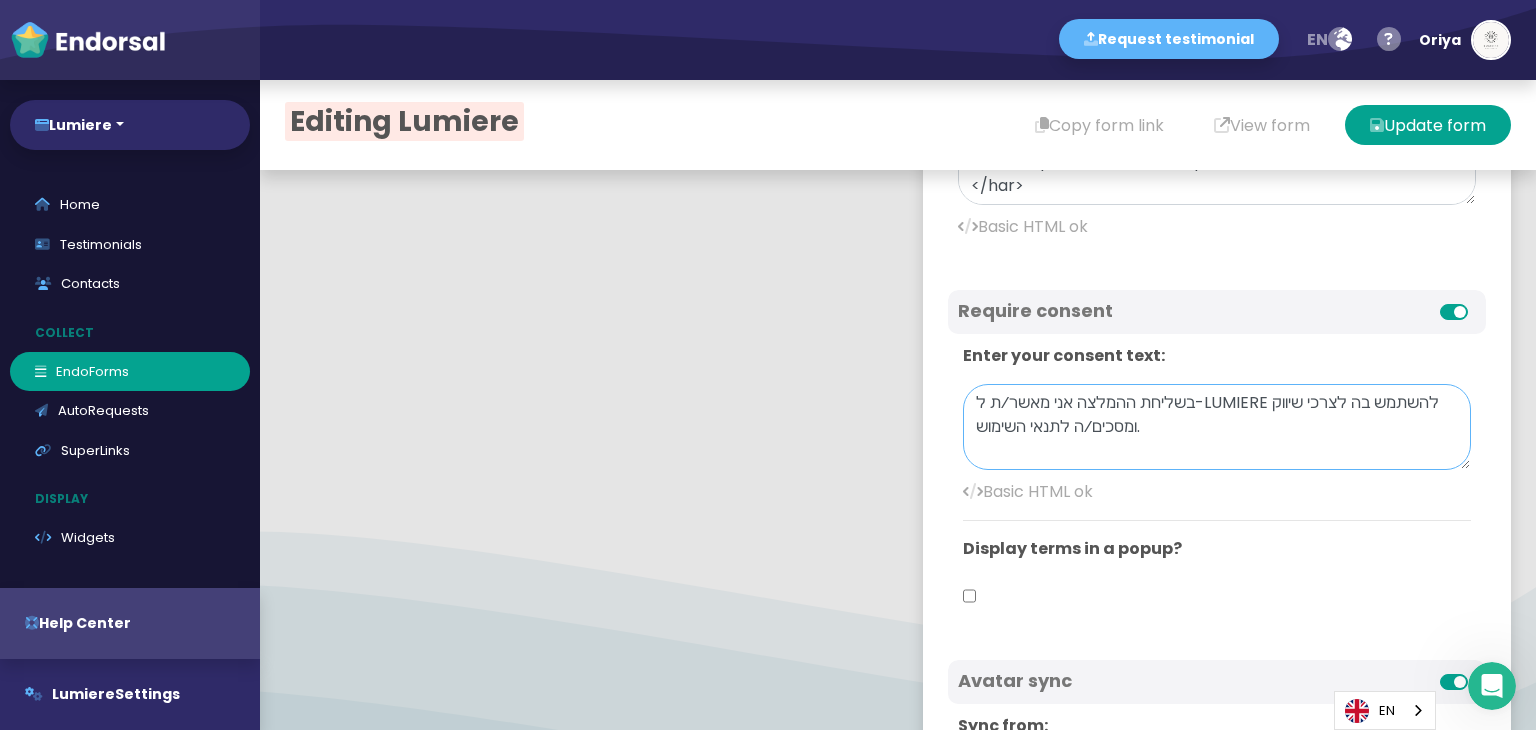 click on "בשליחת ההמלצה אני מאשר⁄ת ל-LUMIERE להשתמש בה לצרכי שיווק ומסכים⁄ה לתנאי השימוש." at bounding box center [1217, 427] 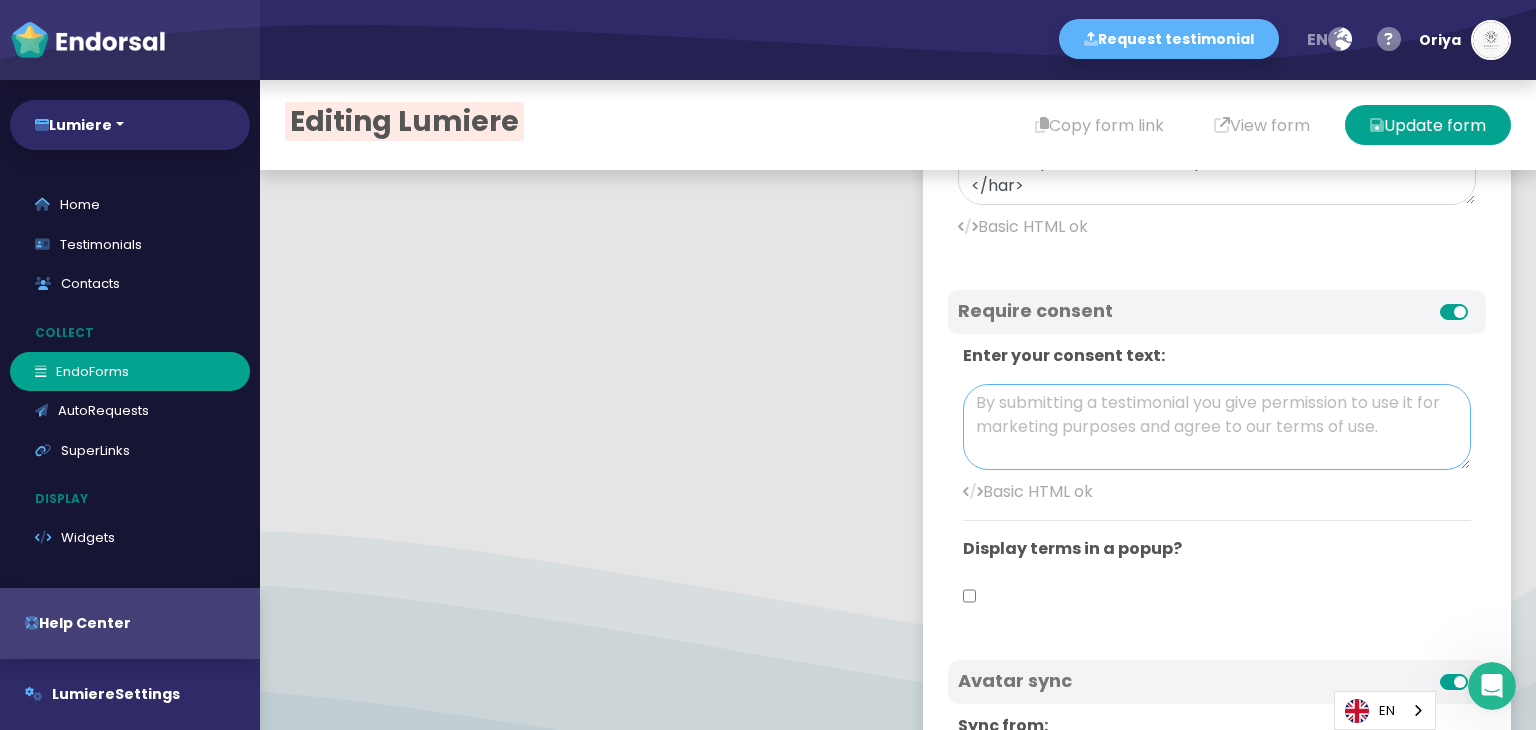 paste on "<div dir="rtl" style="direction:rtl;text-align:right;font-family:inherit;">
בשליחת ההמלצה אני מאשר/ת ל-<span style="white-space:nowrap;">LUMIERE&nbsp;House&nbsp;of&nbsp;Production&nbsp;&amp;&nbsp;Design</span> להשתמש בה לצרכי שיווק ומסכים/ה לתנאי השימוש.
</div>" 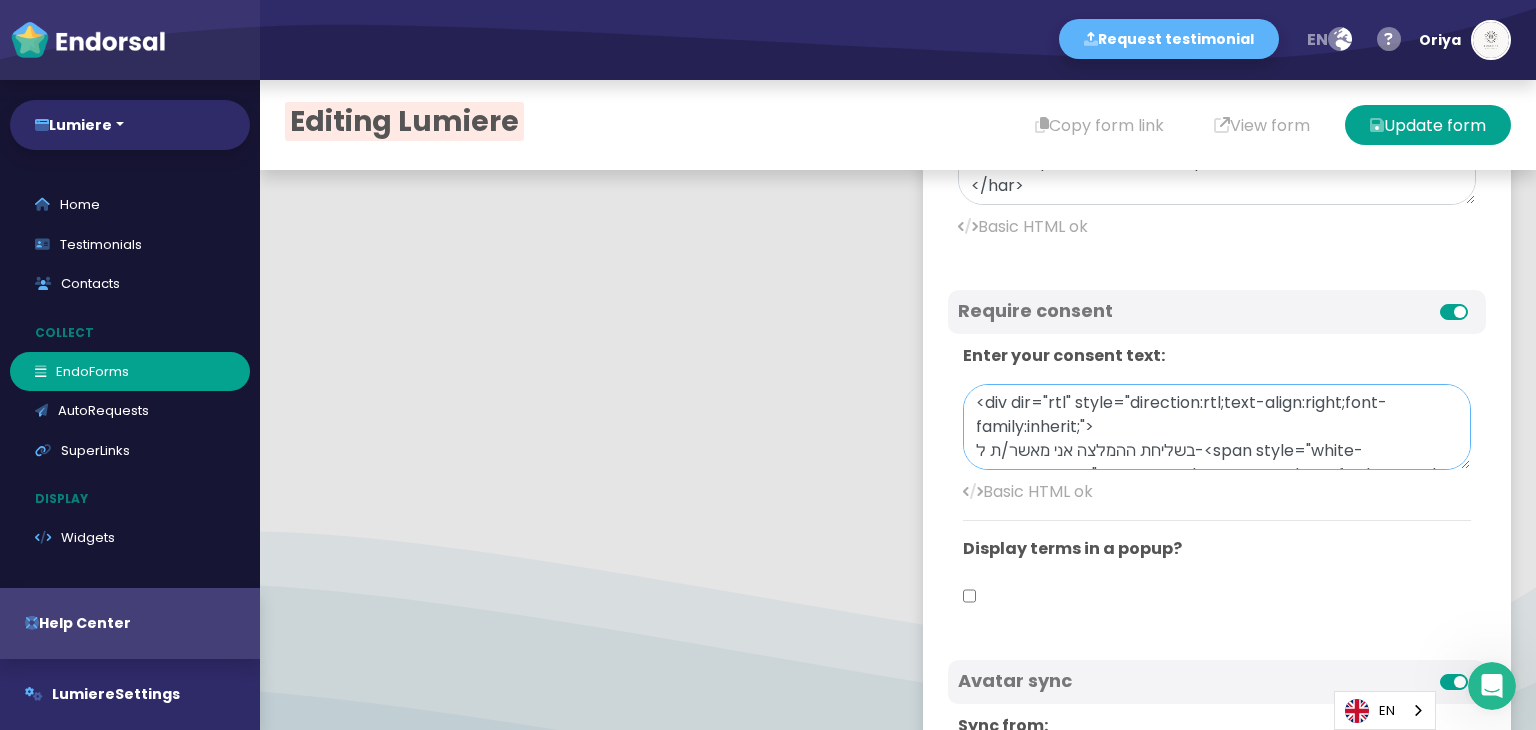 scroll, scrollTop: 113, scrollLeft: 0, axis: vertical 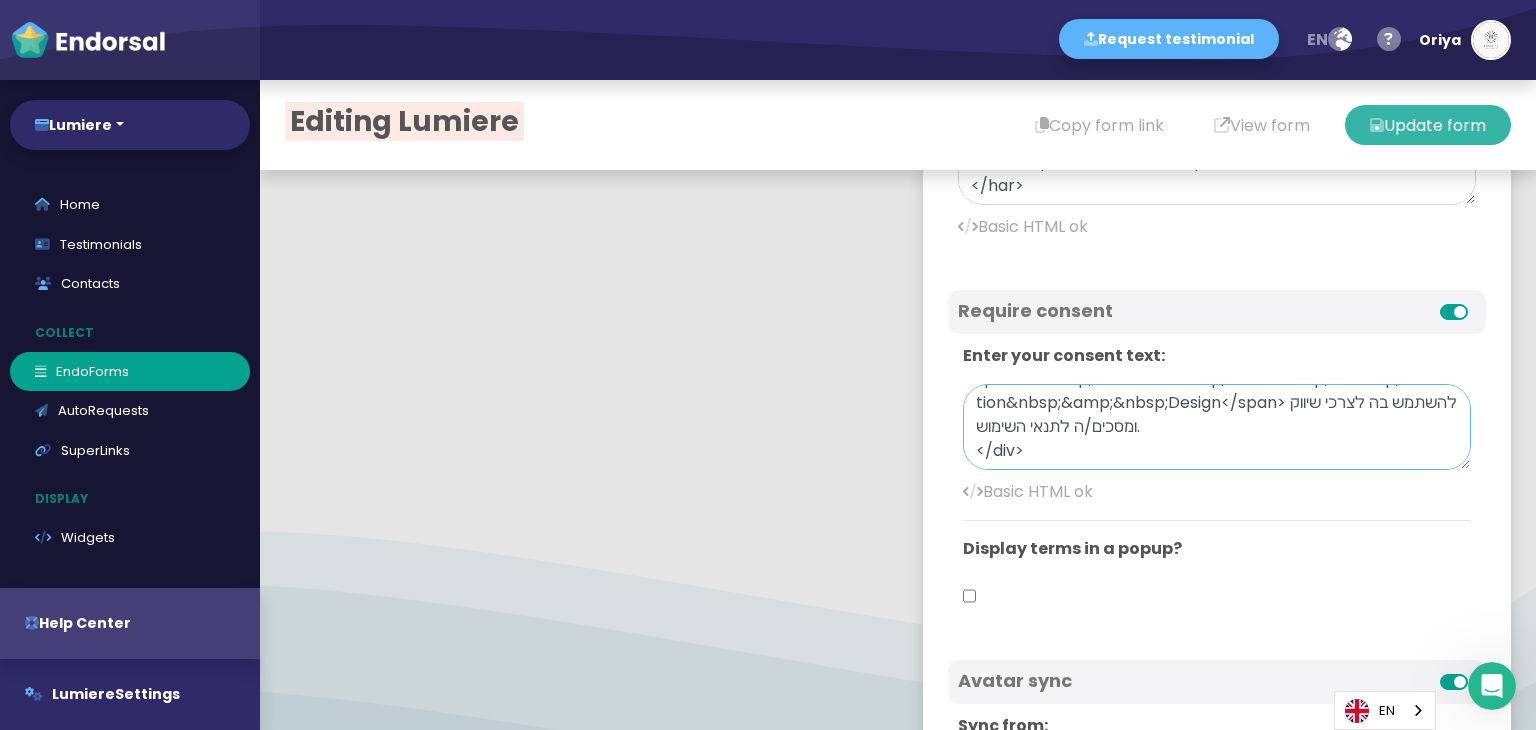 type on "<div dir="rtl" style="direction:rtl;text-align:right;font-family:inherit;">
בשליחת ההמלצה אני מאשר/ת ל-<span style="white-space:nowrap;">LUMIERE&nbsp;House&nbsp;of&nbsp;Production&nbsp;&amp;&nbsp;Design</span> להשתמש בה לצרכי שיווק ומסכים/ה לתנאי השימוש.
</div>" 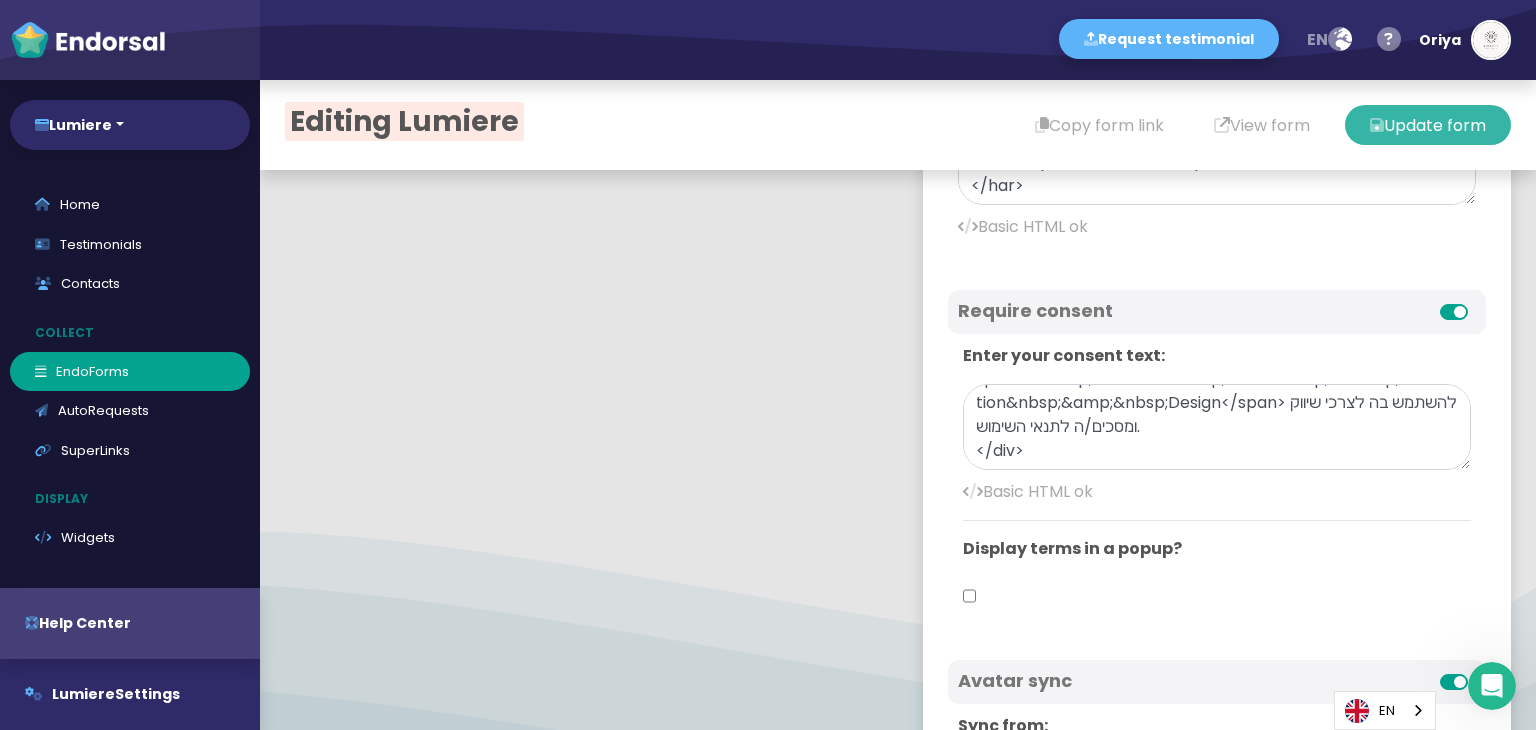 click on "Update form" at bounding box center (1428, 125) 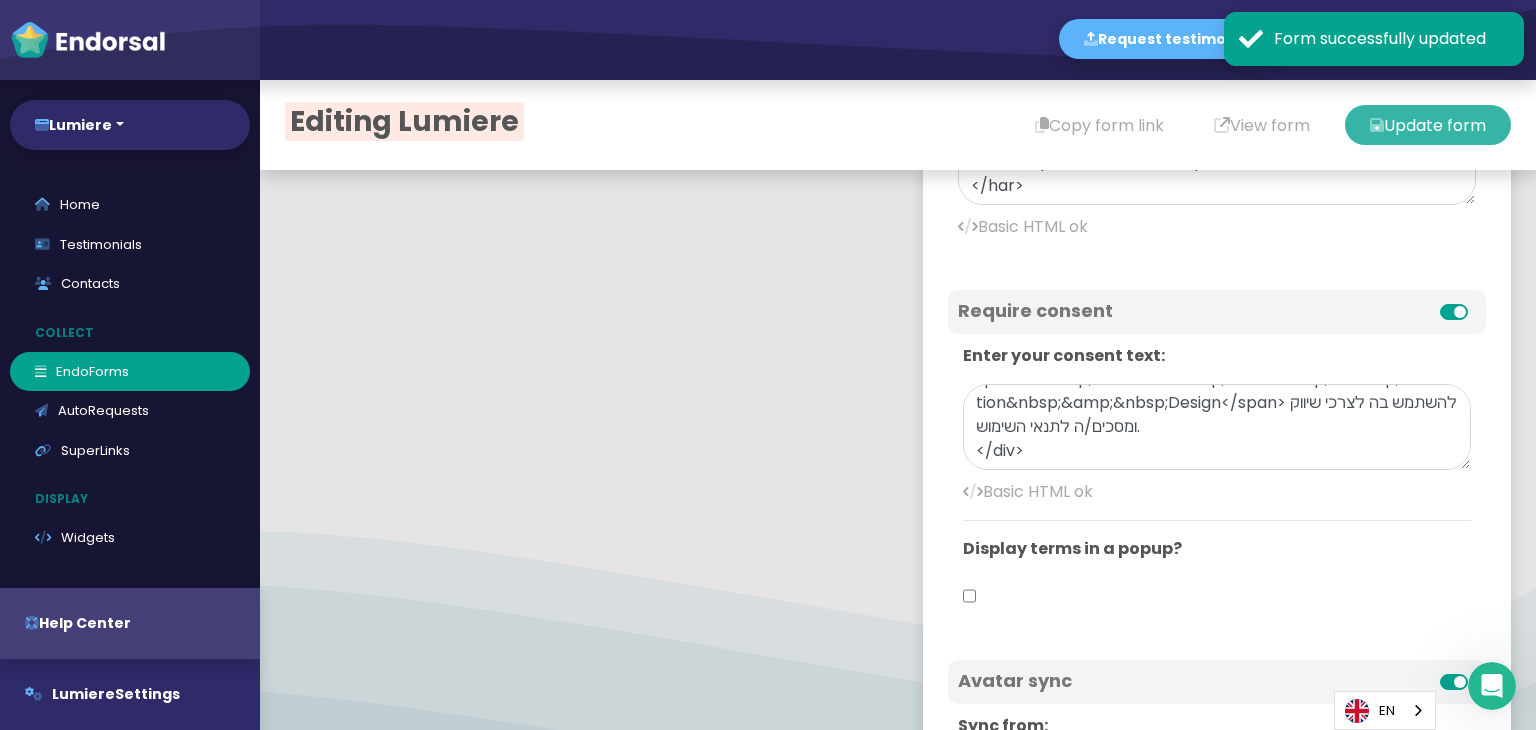 click on "Update form" at bounding box center (1428, 125) 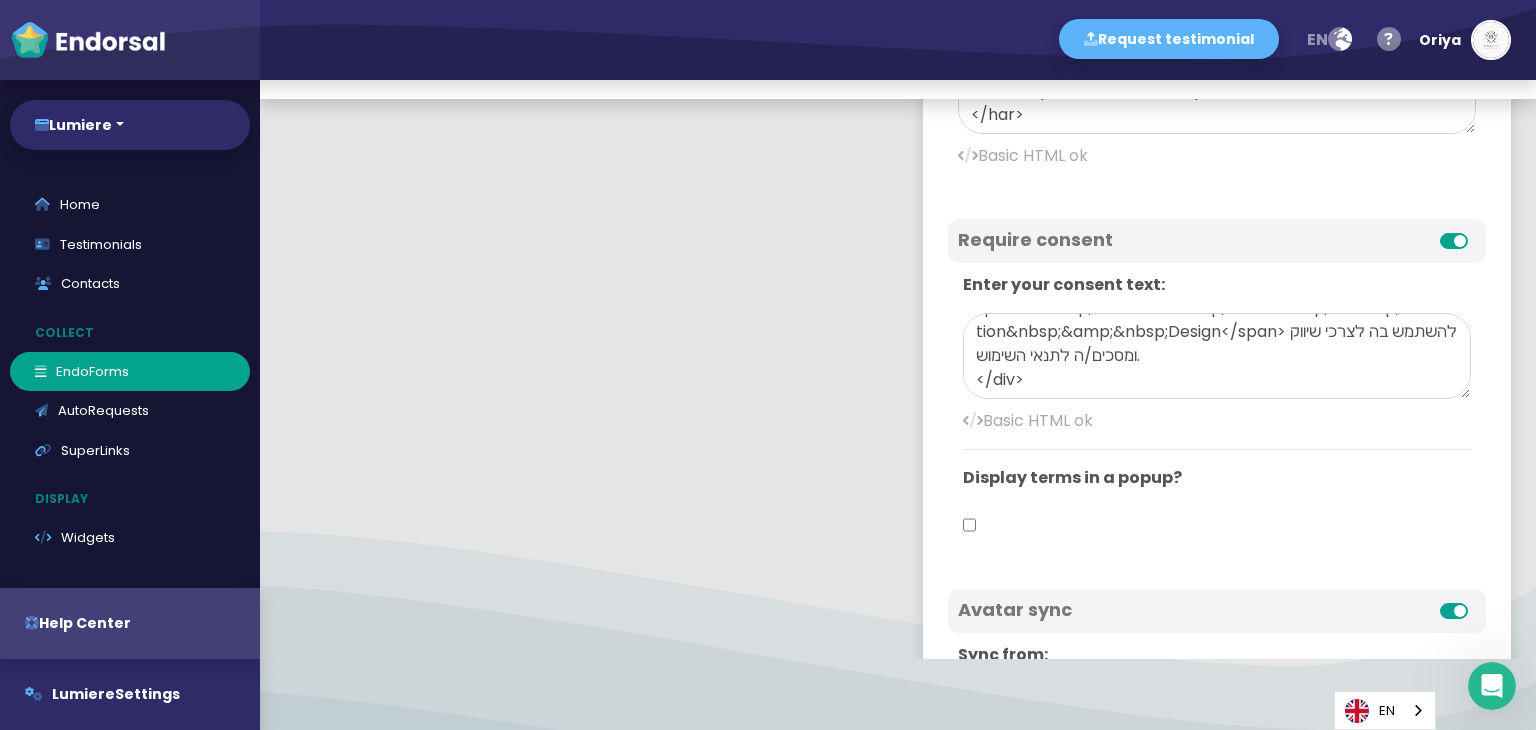 scroll, scrollTop: 100, scrollLeft: 0, axis: vertical 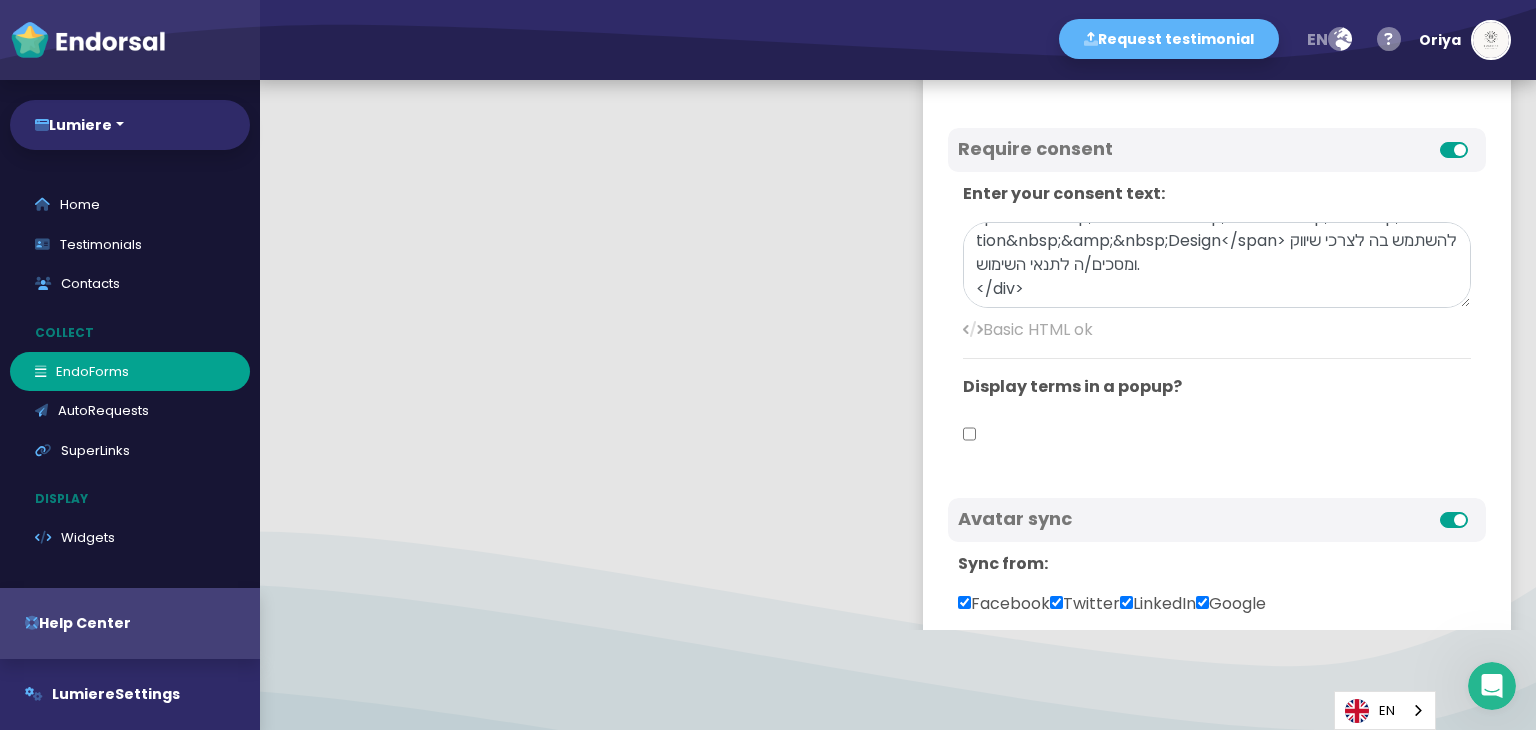 click at bounding box center (969, 434) 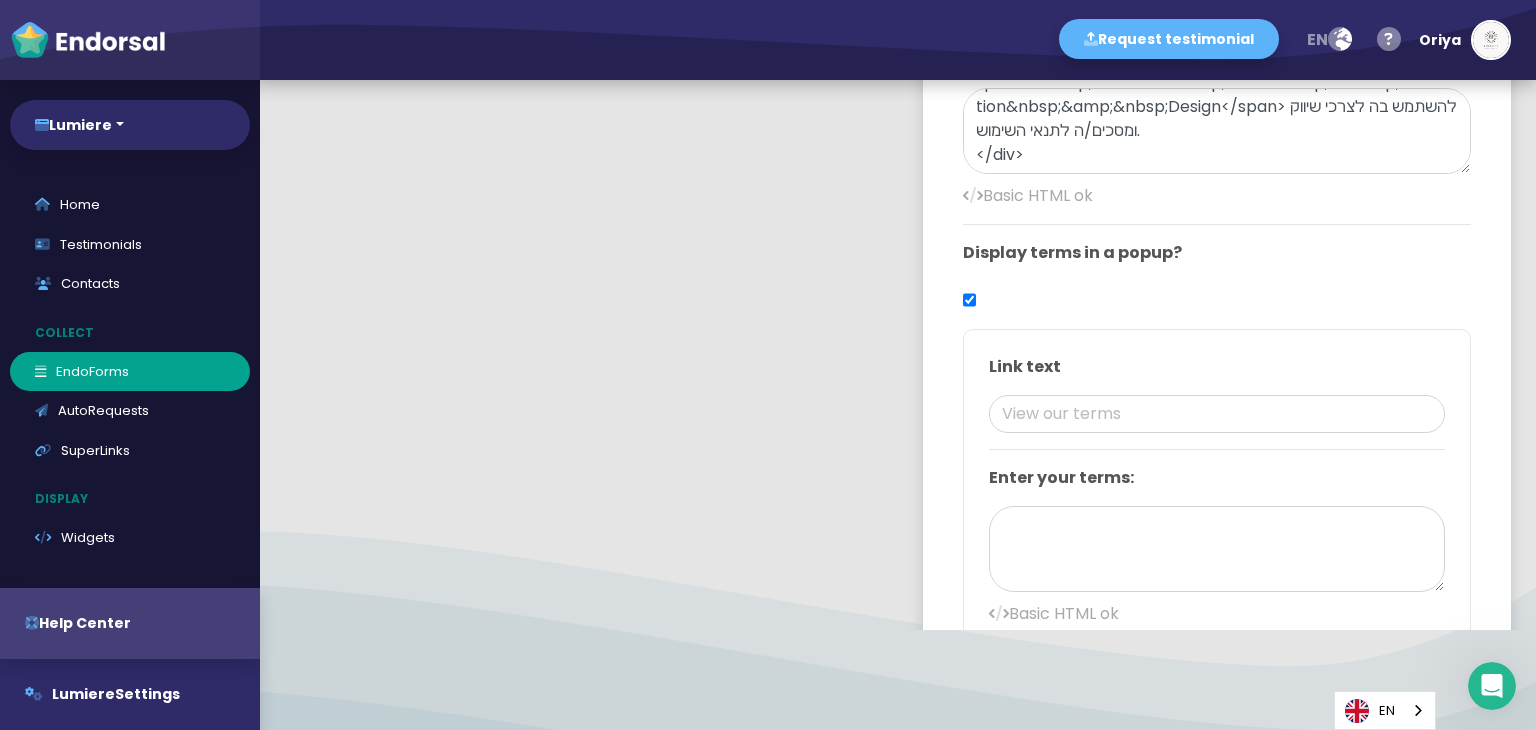 scroll, scrollTop: 967, scrollLeft: 0, axis: vertical 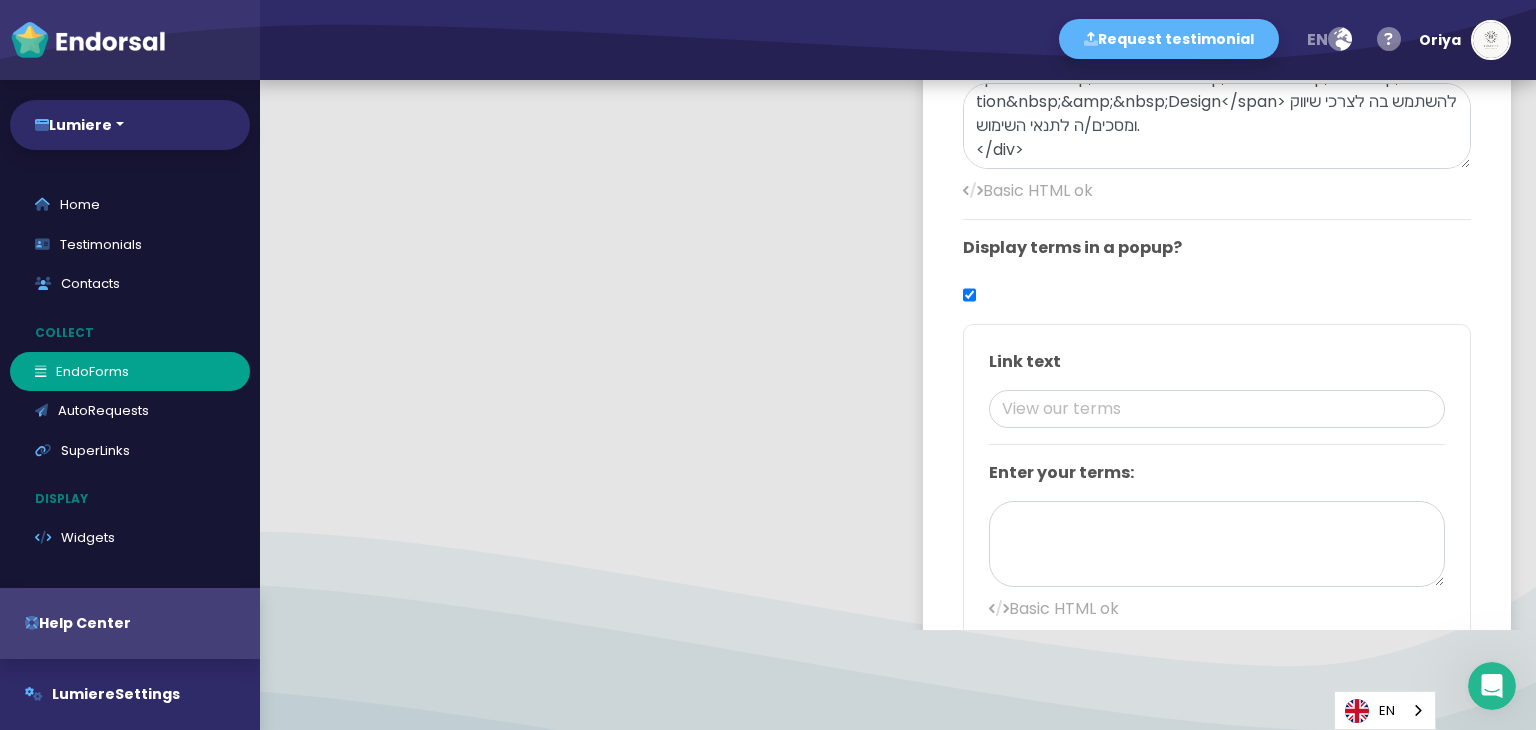 click at bounding box center [969, 295] 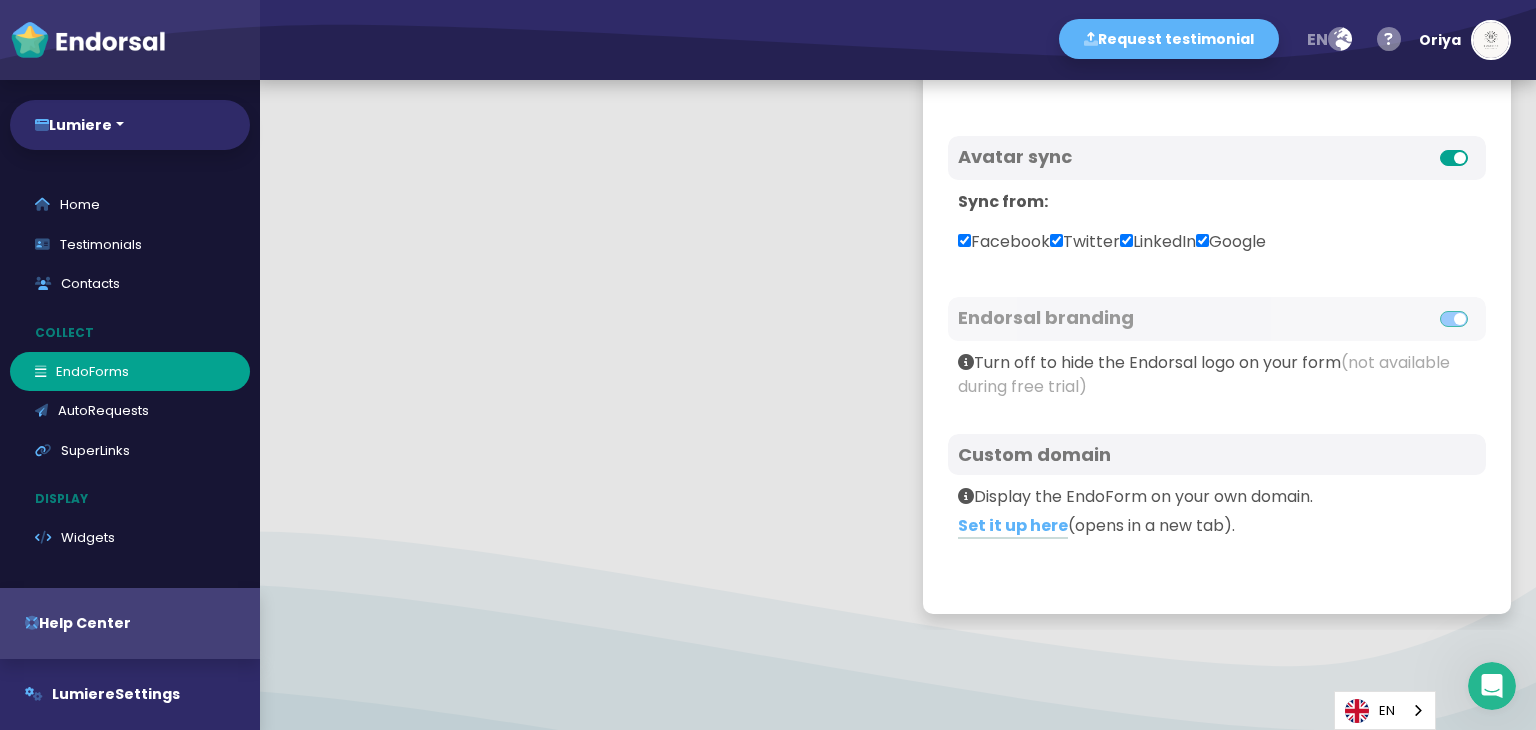 scroll, scrollTop: 1197, scrollLeft: 0, axis: vertical 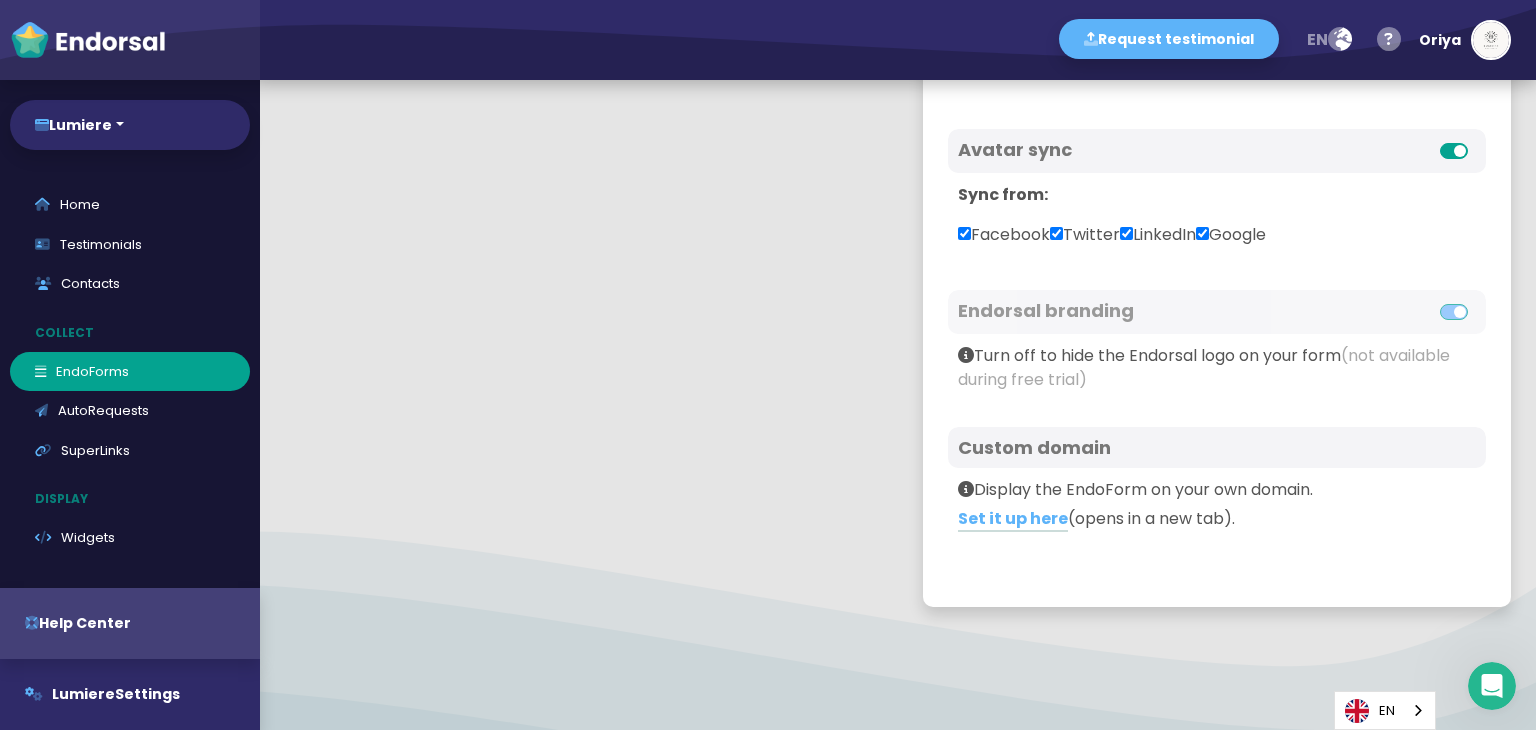 click at bounding box center (1476, 300) 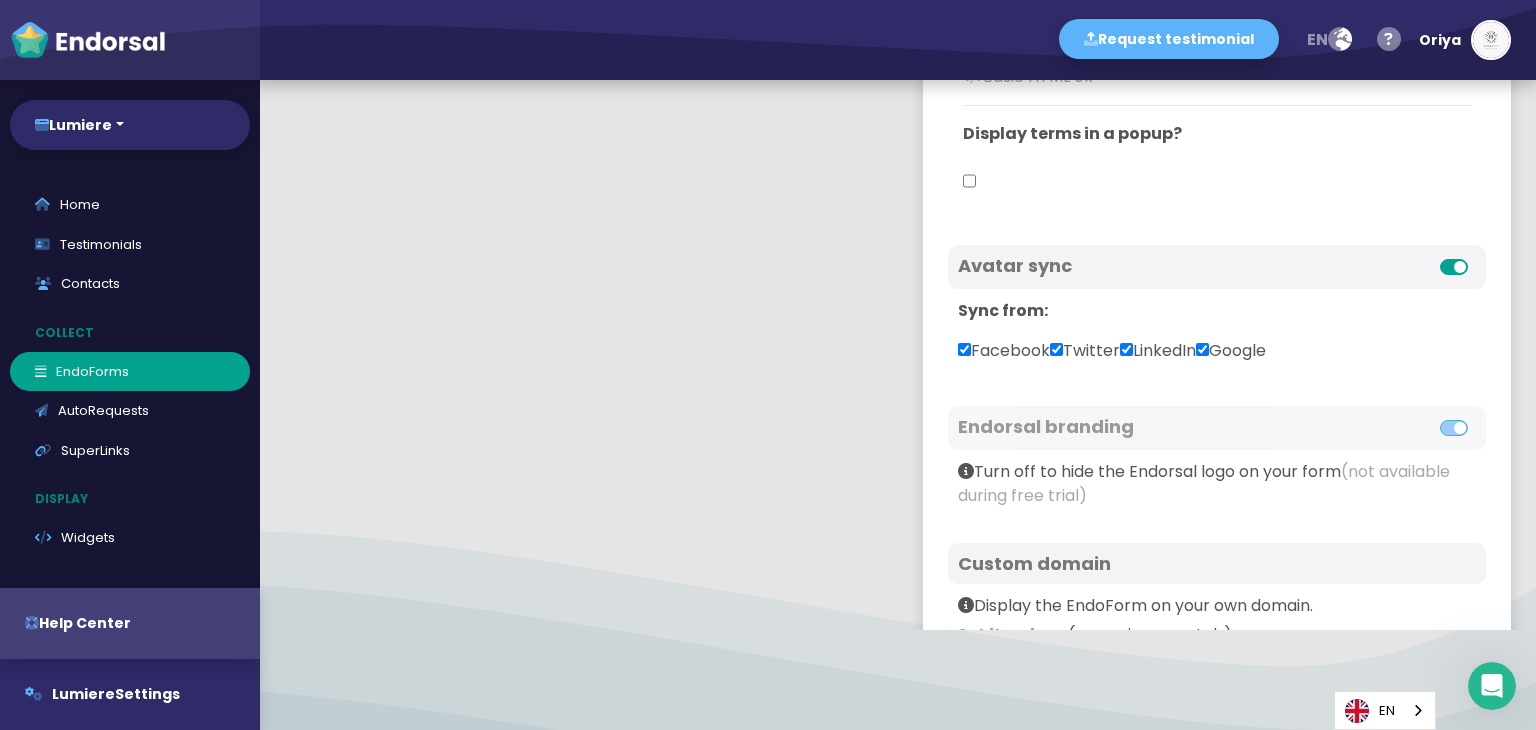 scroll, scrollTop: 1197, scrollLeft: 0, axis: vertical 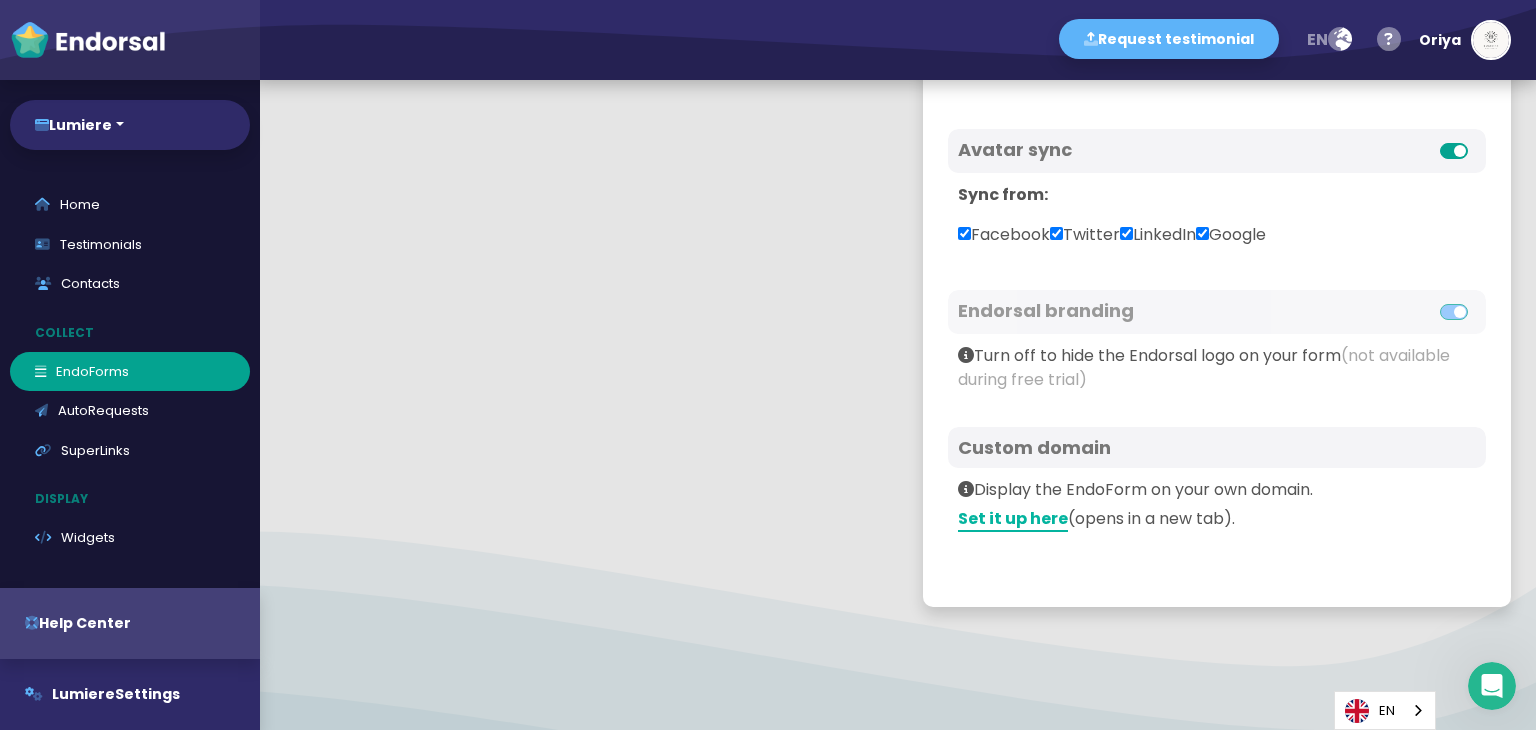click on "Set it up here" at bounding box center [1013, 519] 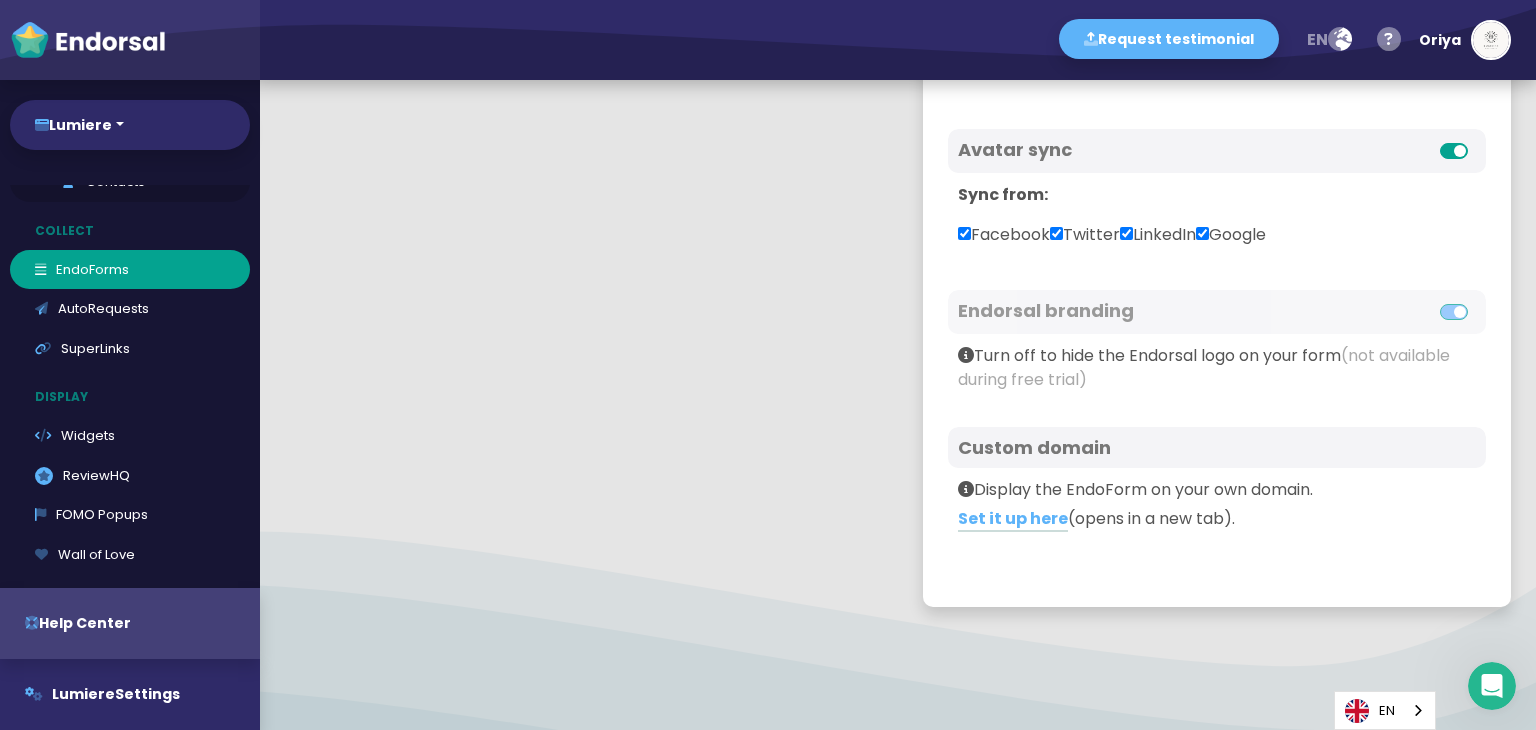 scroll, scrollTop: 106, scrollLeft: 0, axis: vertical 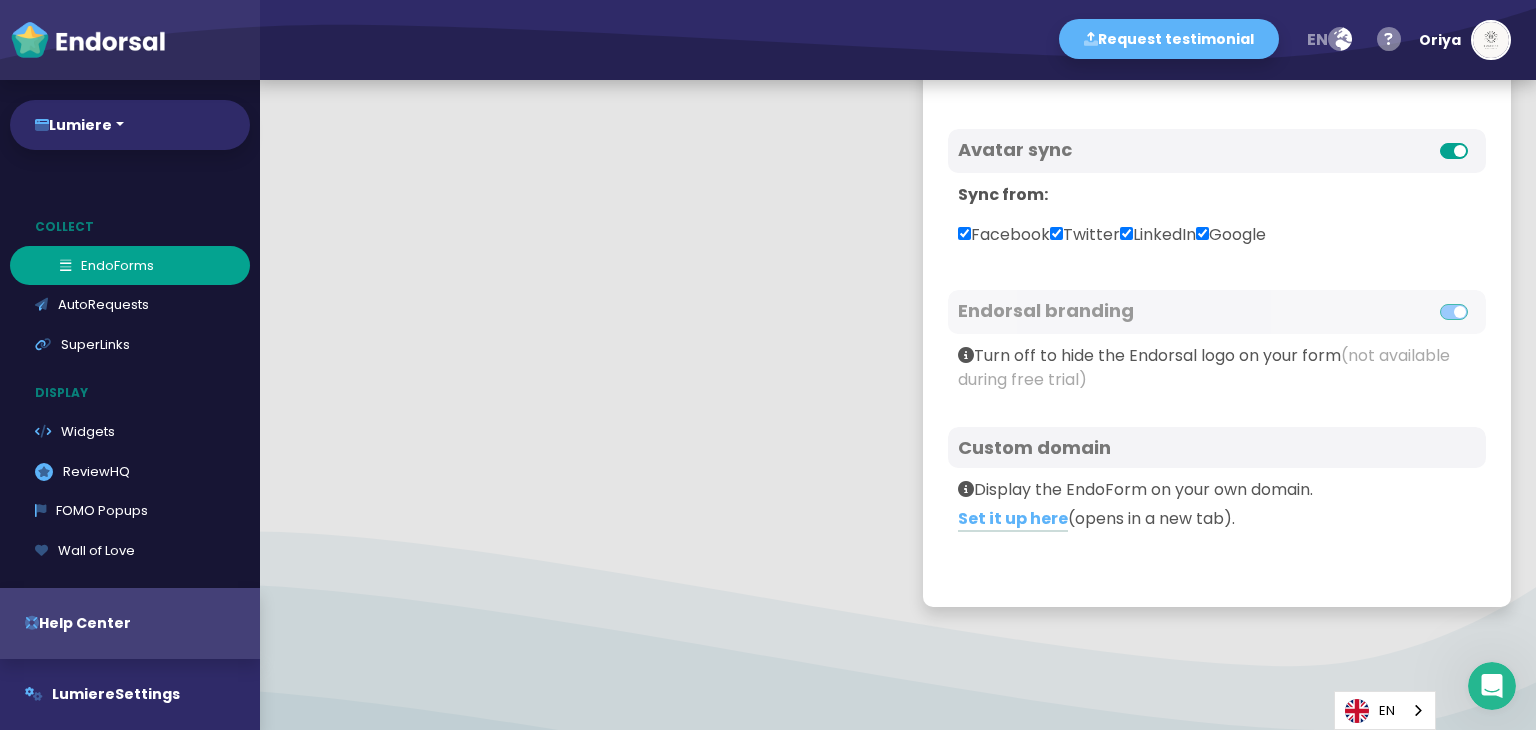 click on "EndoForms" at bounding box center [130, 266] 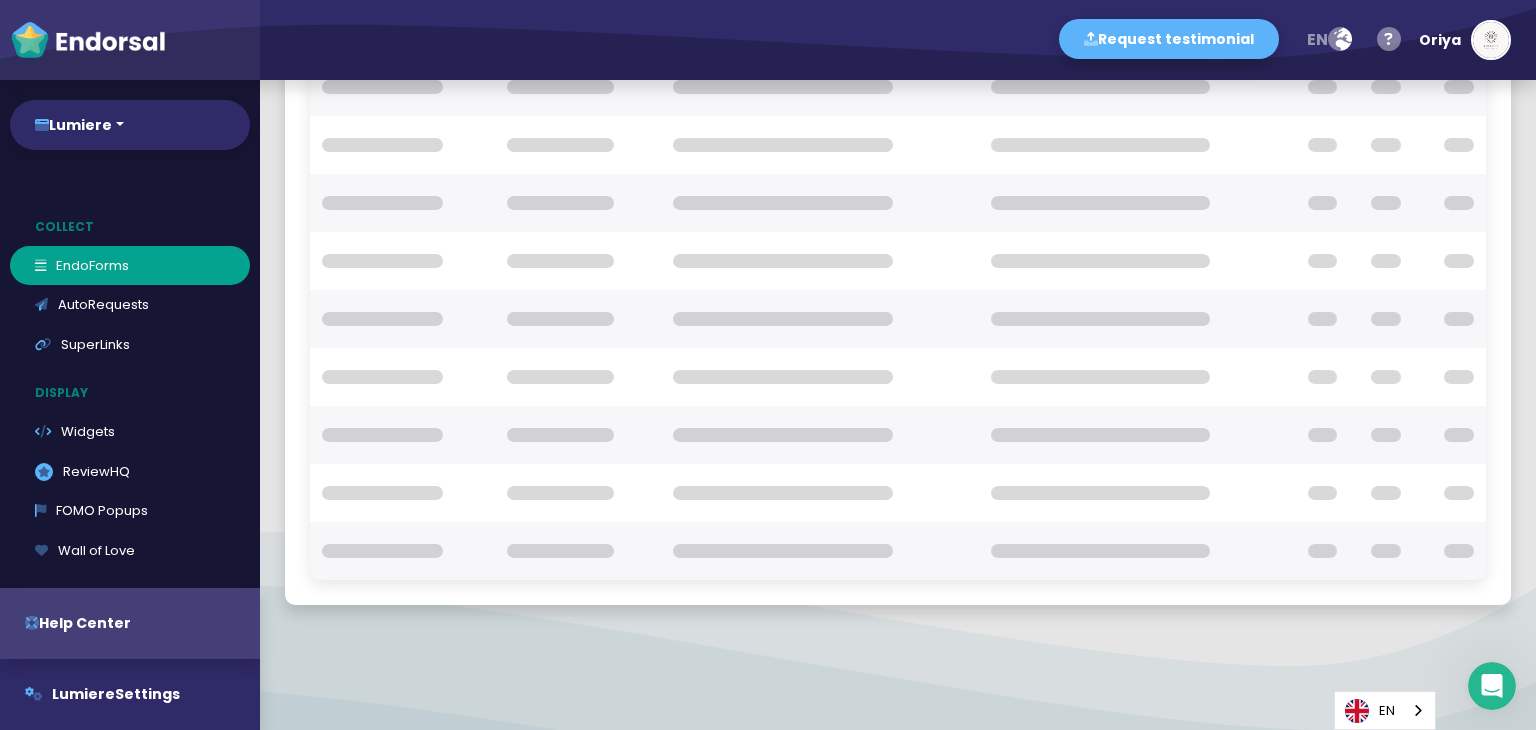 scroll, scrollTop: 0, scrollLeft: 0, axis: both 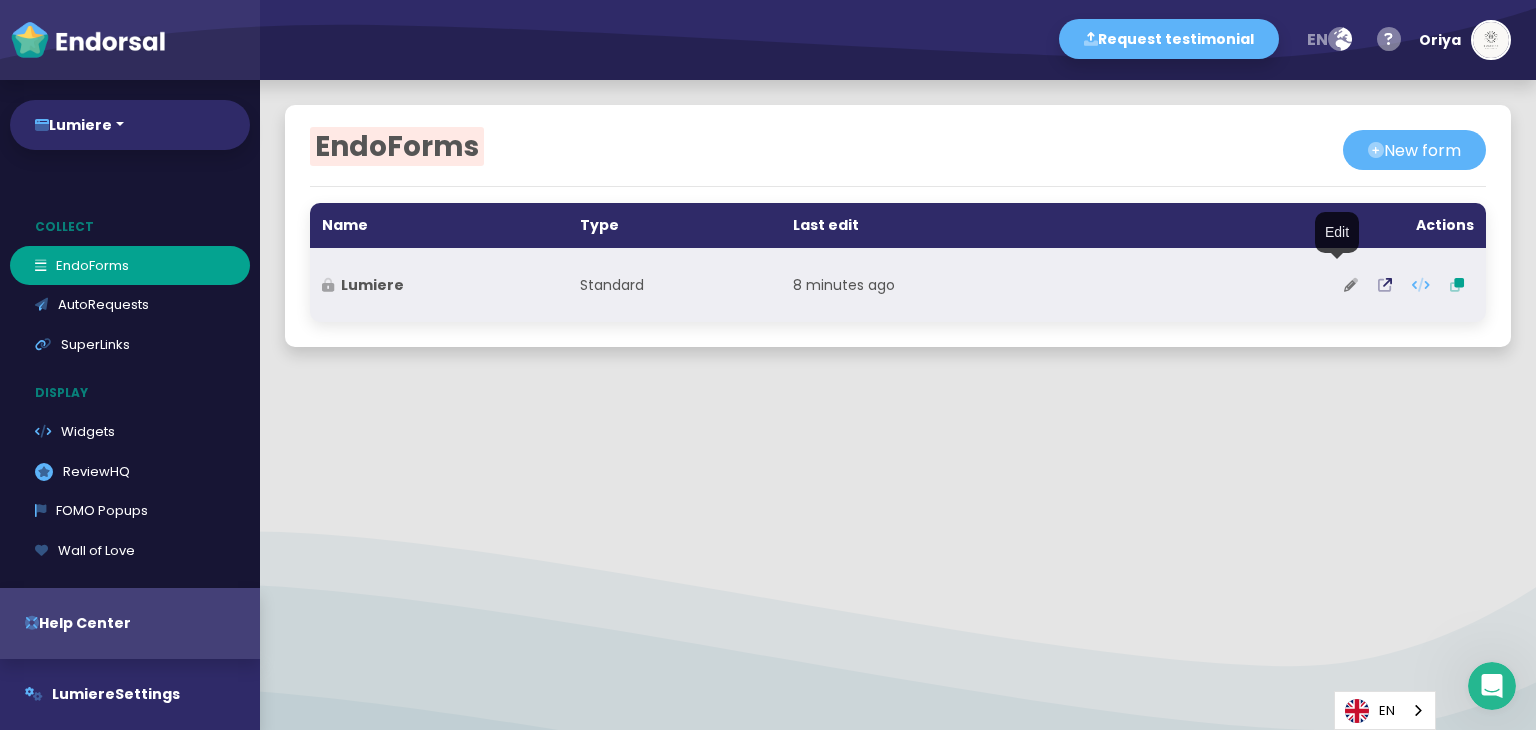 click 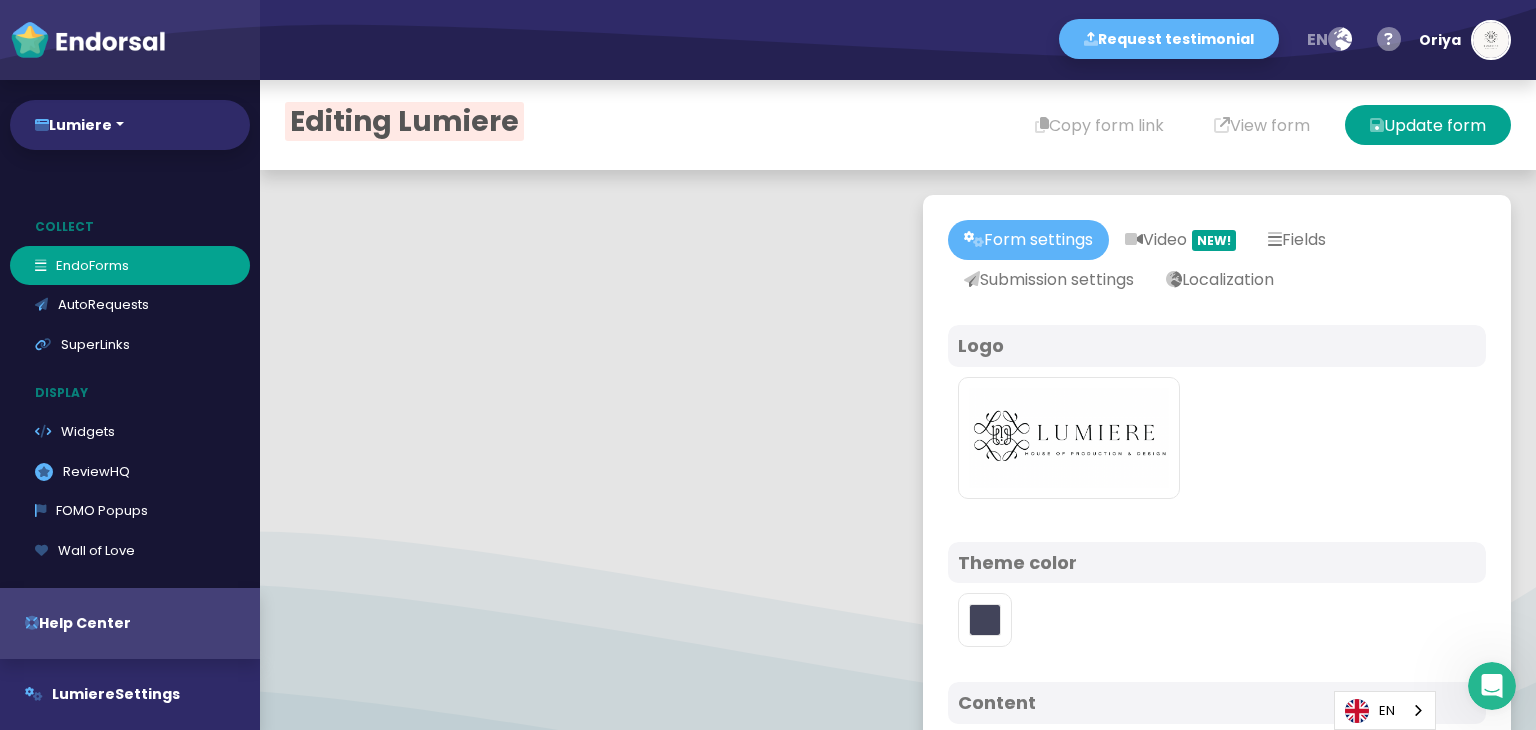 type on "#5DB3F9" 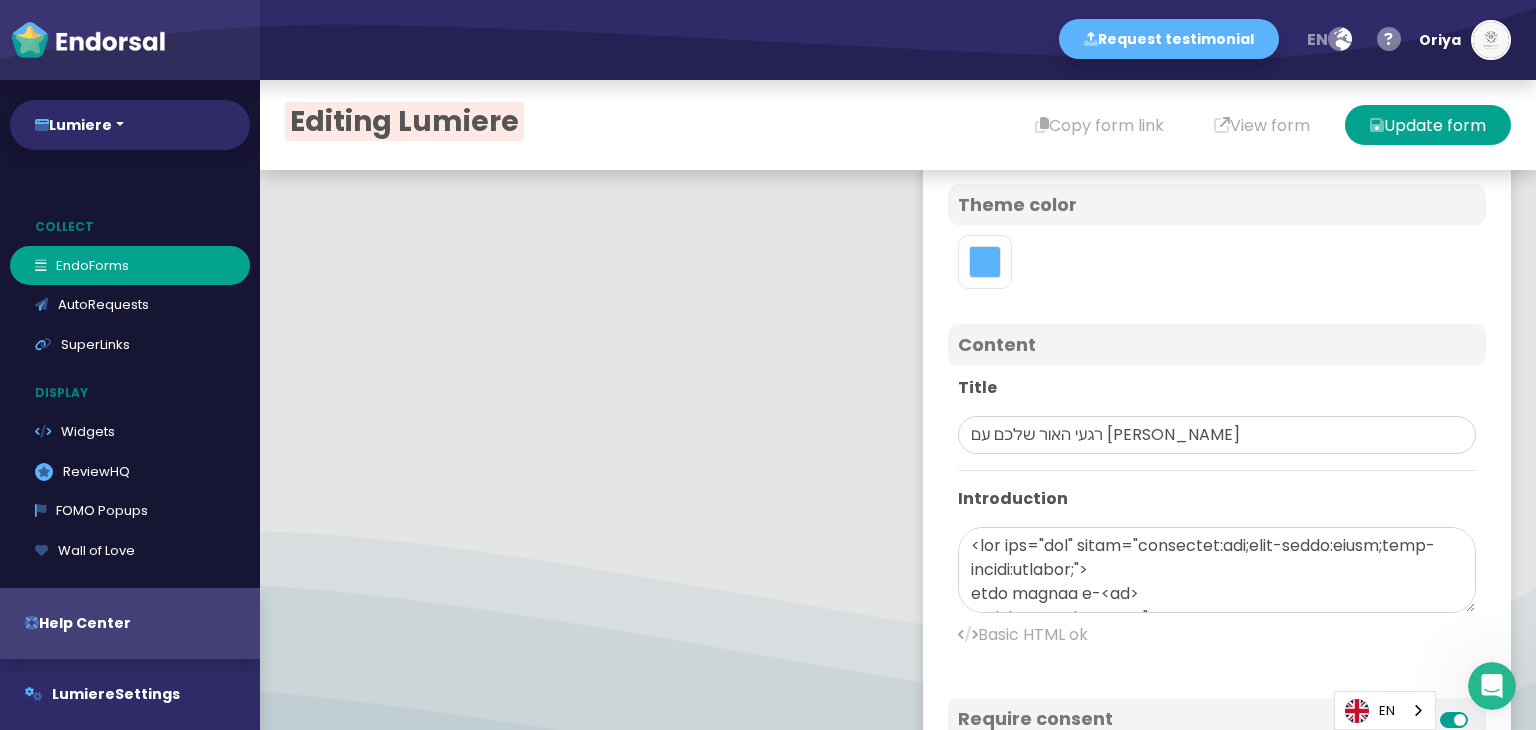 scroll, scrollTop: 359, scrollLeft: 0, axis: vertical 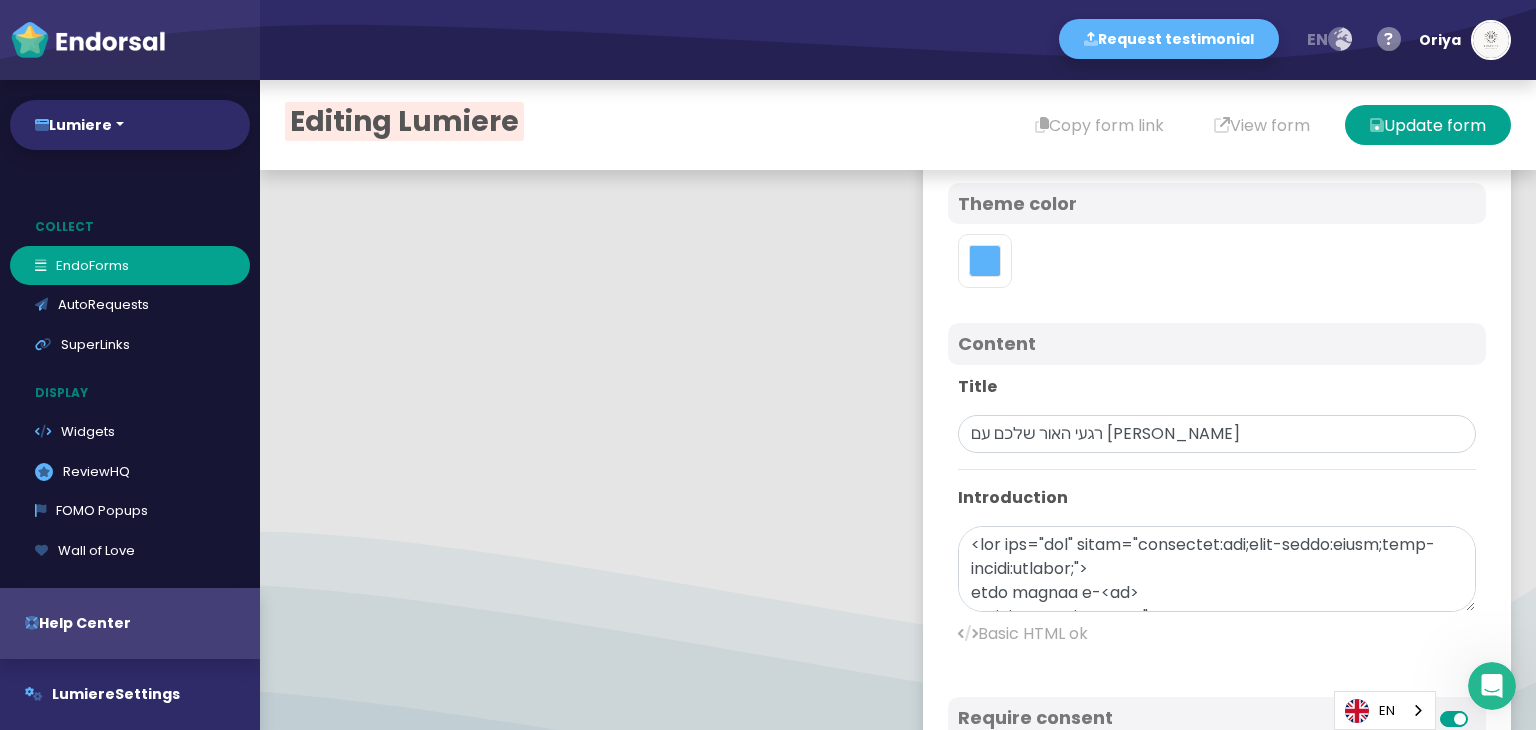 click on "en" at bounding box center (1317, 39) 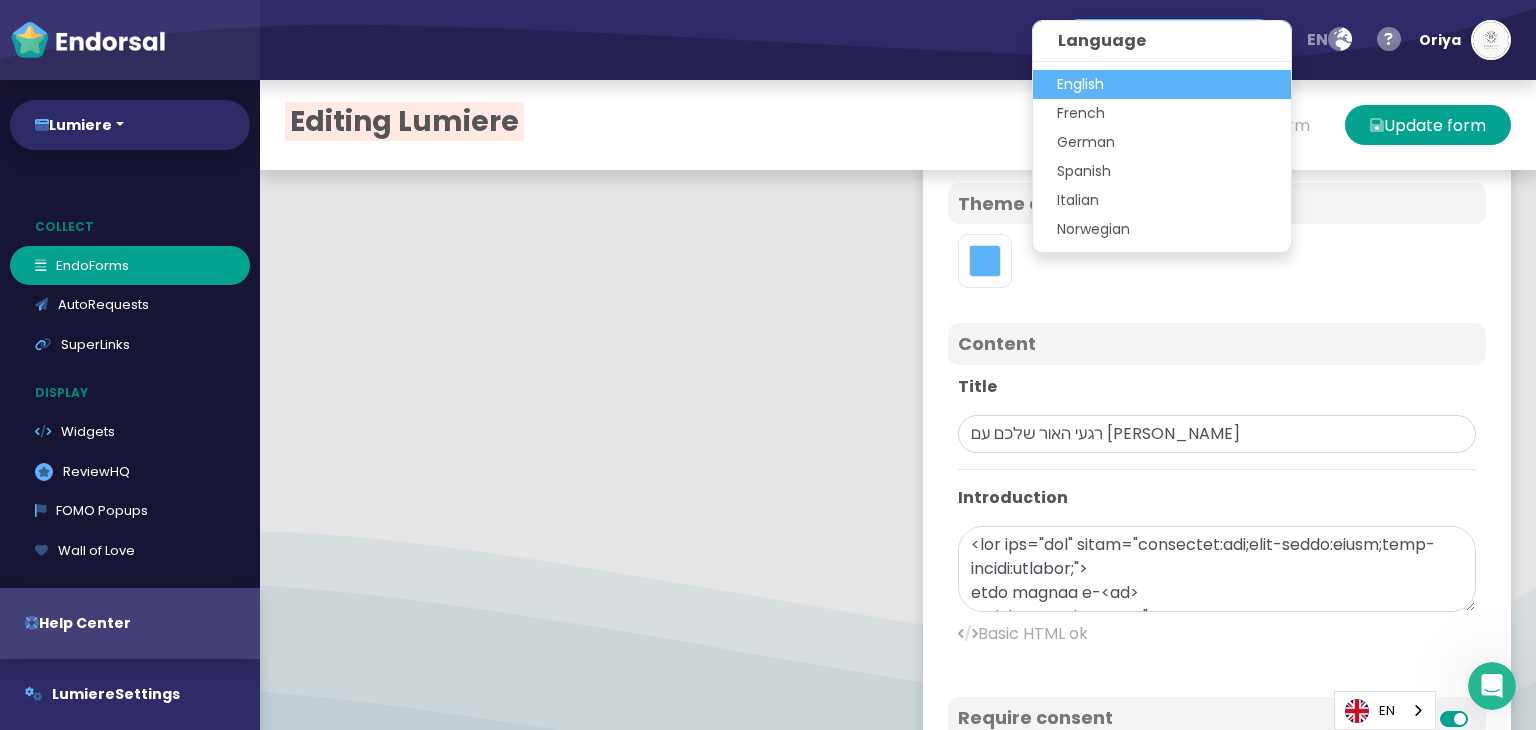click on "Request testimonial  en   Language English French German Spanish Italian Norwegian   Help center   Send feedback / report issue Oriya YOUR PLAN: Professional  TRIAL ends [DATE]   Account usage     ([DATE]   [DATE])    CONTACTS    VISITORS    PROPERTIES    VIDEOS    VIDEO MINUTES    EMAIL    SMS    Account details   Your plan   API  Webhooks   Company   Team Members   White Label   Sign out" at bounding box center [898, 40] 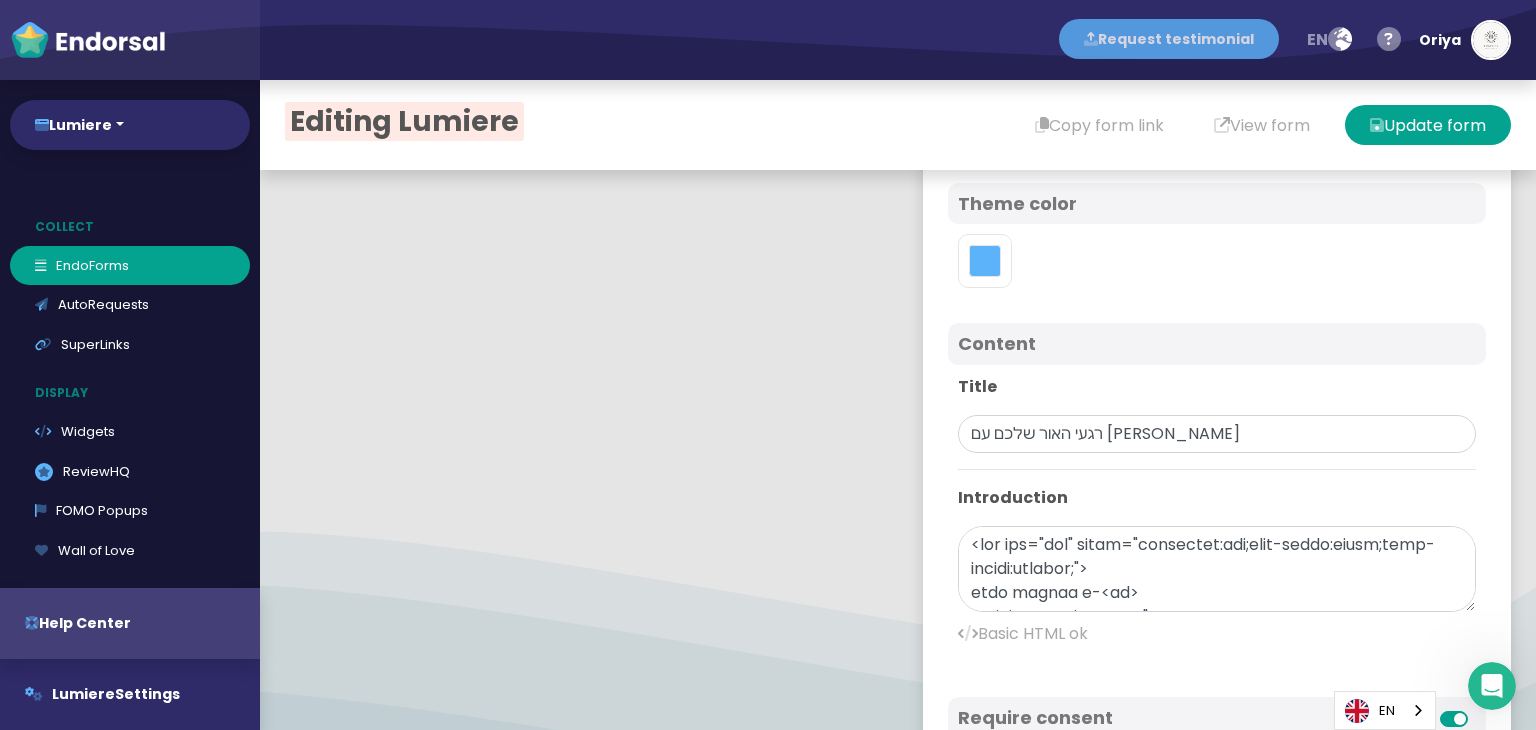 click on "Request testimonial" at bounding box center (1169, 39) 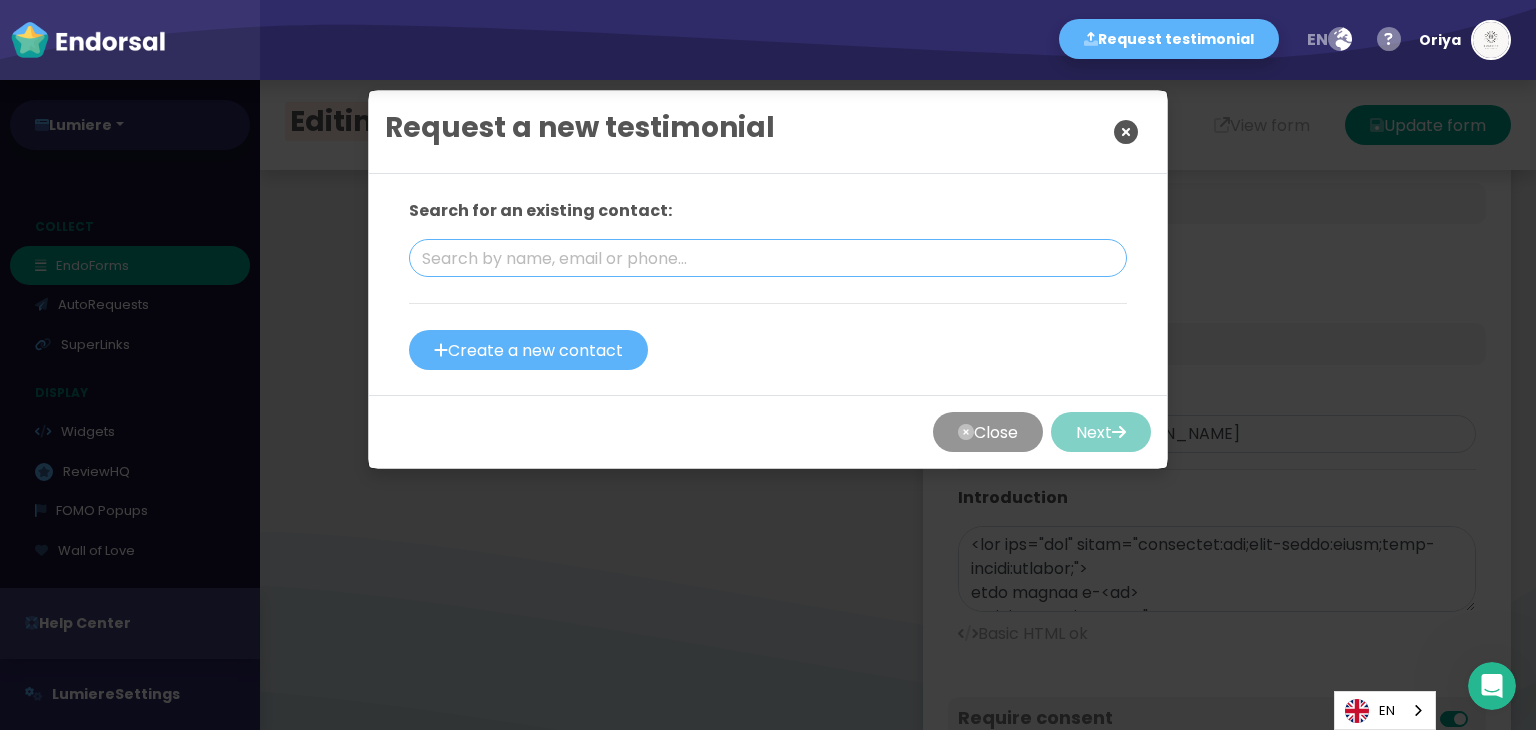 click at bounding box center [768, 258] 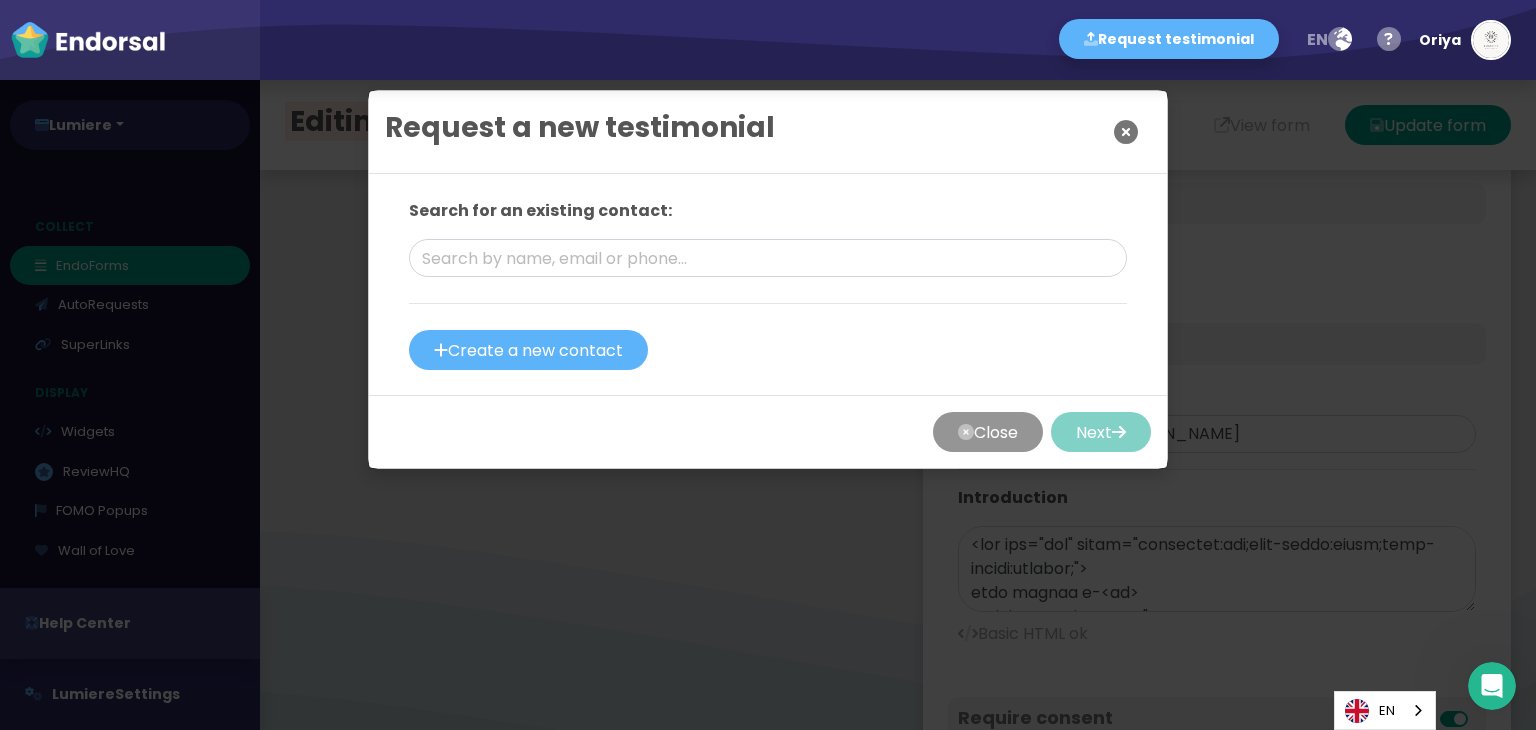 click at bounding box center [1126, 132] 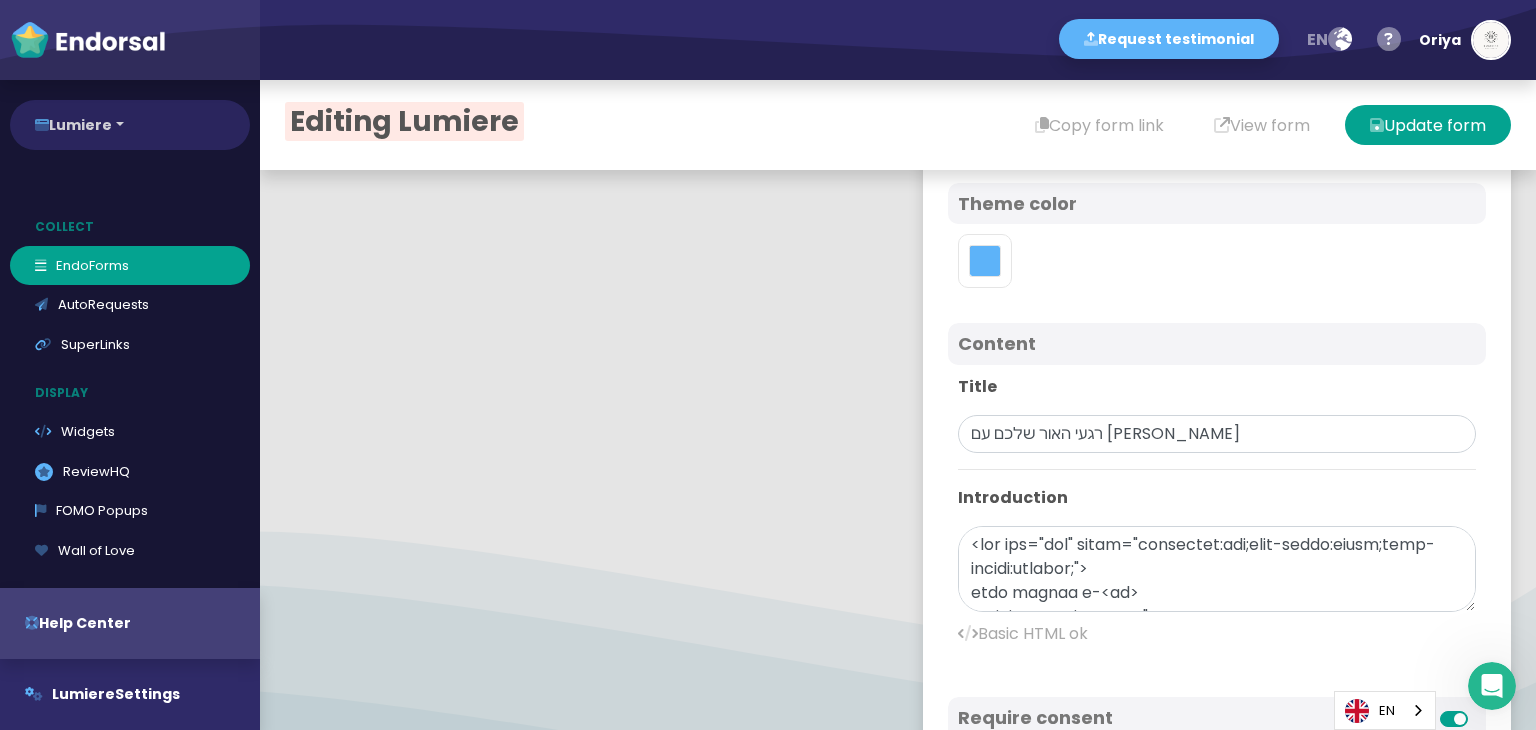 click on "Lumiere" at bounding box center (130, 125) 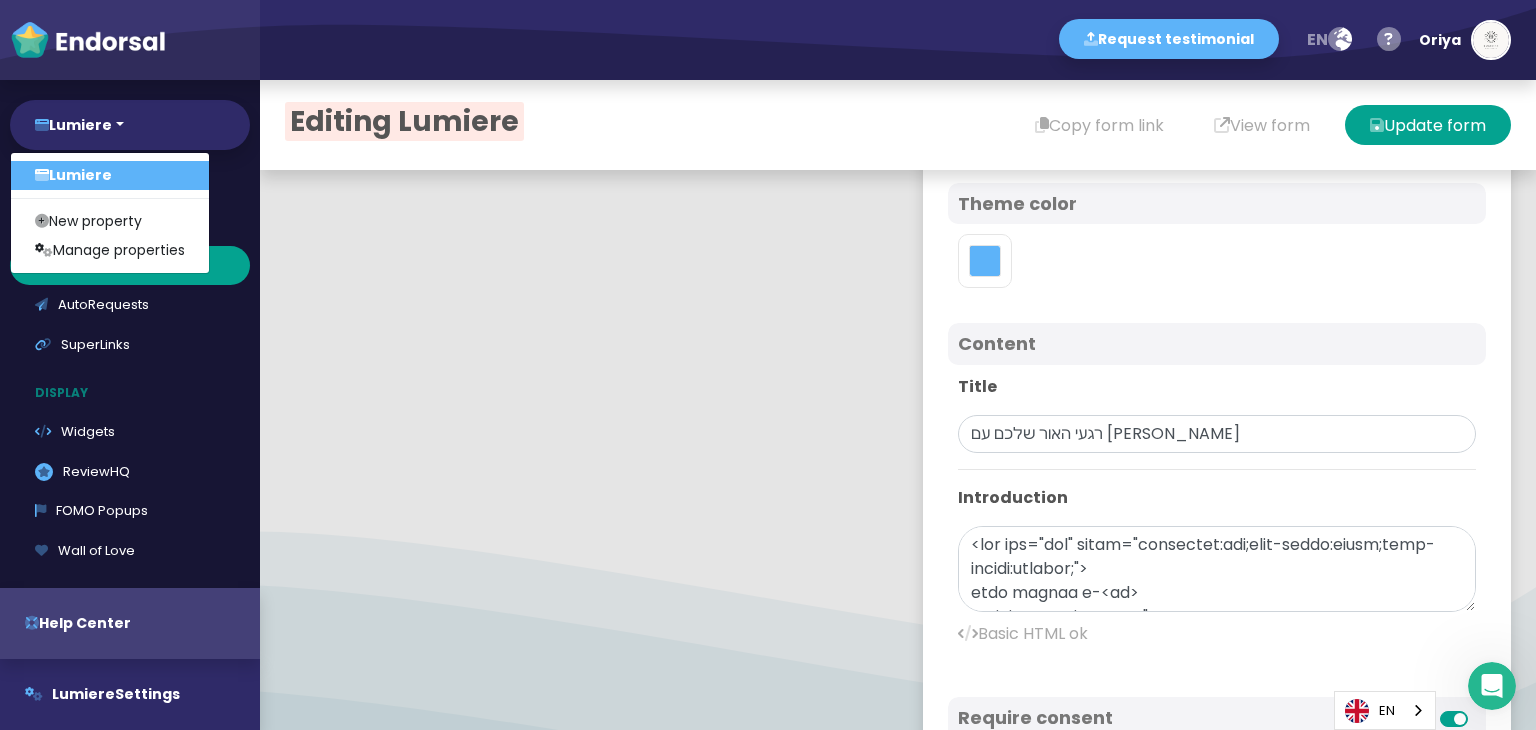 click on "Request testimonial  en   Language English French German Spanish Italian Norwegian   Help center   Send feedback / report issue Oriya YOUR PLAN: Professional  TRIAL ends [DATE]   Account usage     ([DATE]   [DATE])    CONTACTS    VISITORS    PROPERTIES    VIDEOS    VIDEO MINUTES    EMAIL    SMS    Account details   Your plan   API  Webhooks   Company   Team Members   White Label   Sign out" at bounding box center [898, 40] 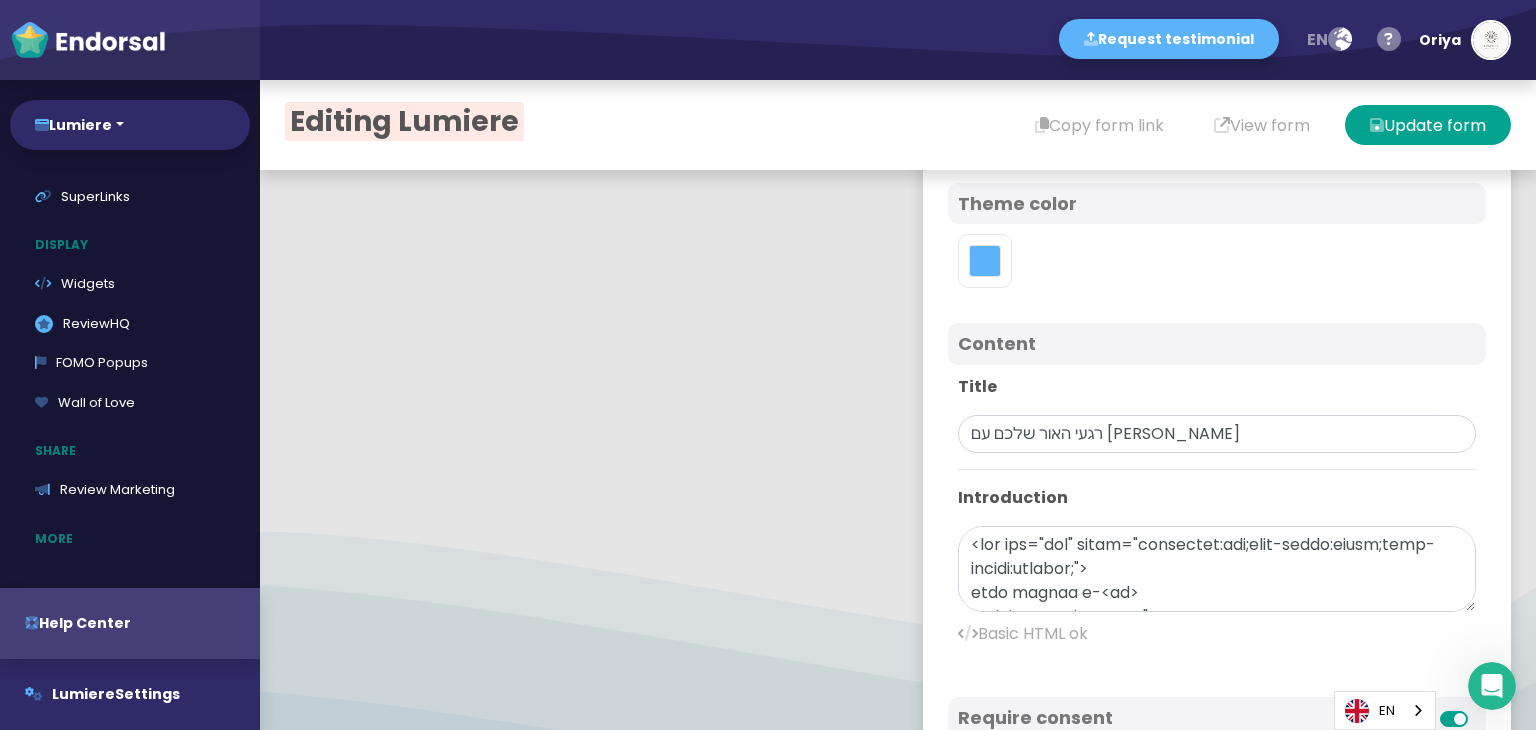 scroll, scrollTop: 0, scrollLeft: 0, axis: both 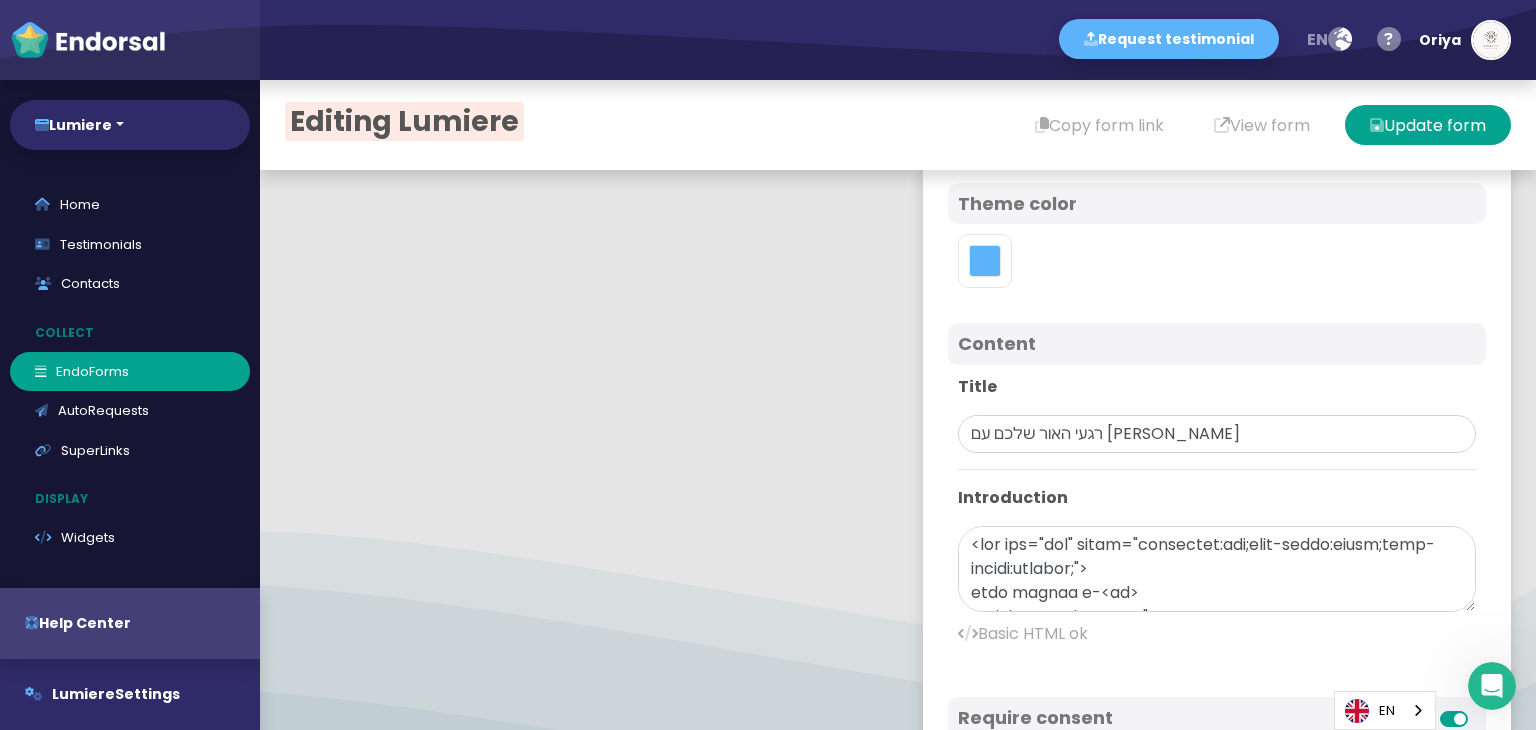 click at bounding box center [130, 40] 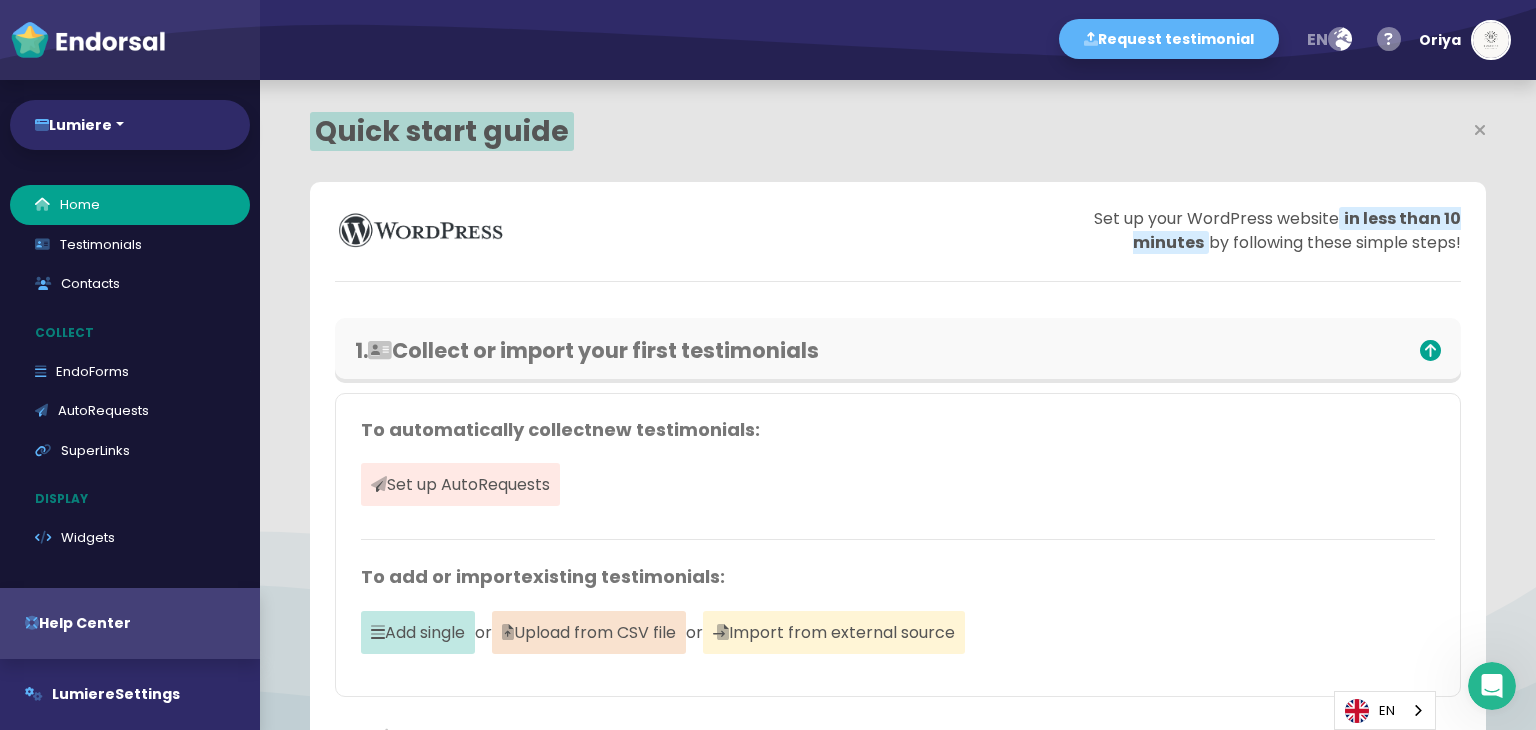 scroll, scrollTop: 999511, scrollLeft: 999242, axis: both 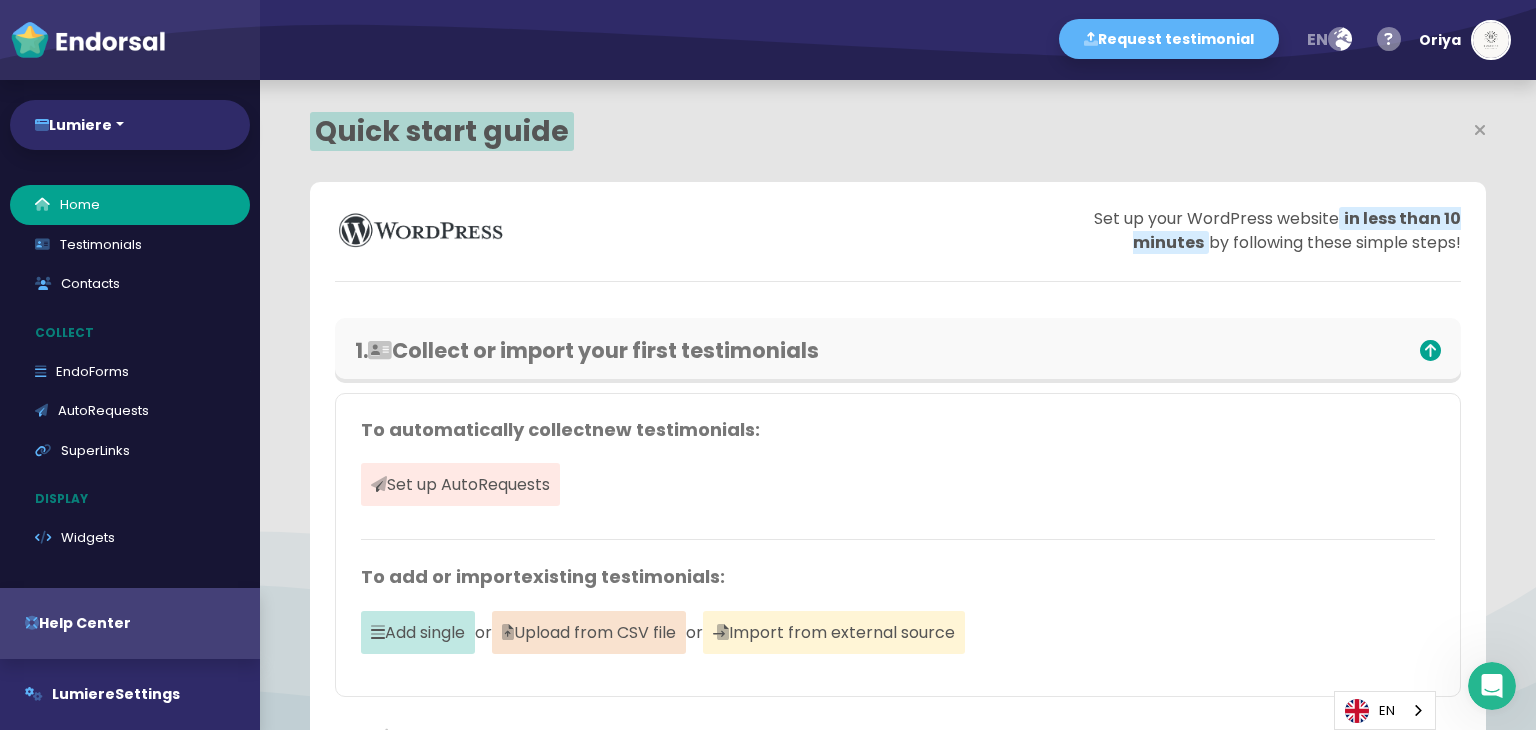 click at bounding box center (88, 40) 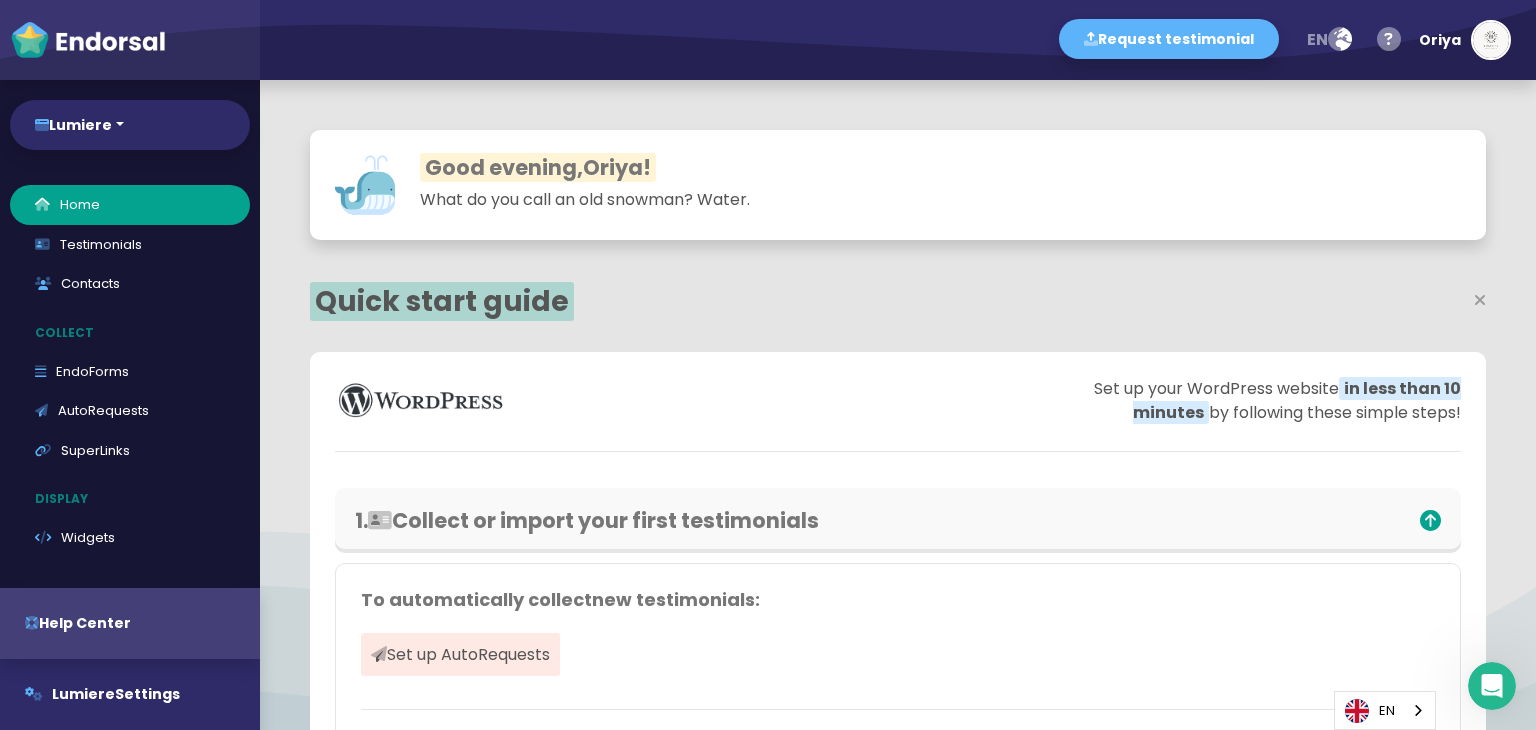 click at bounding box center [88, 40] 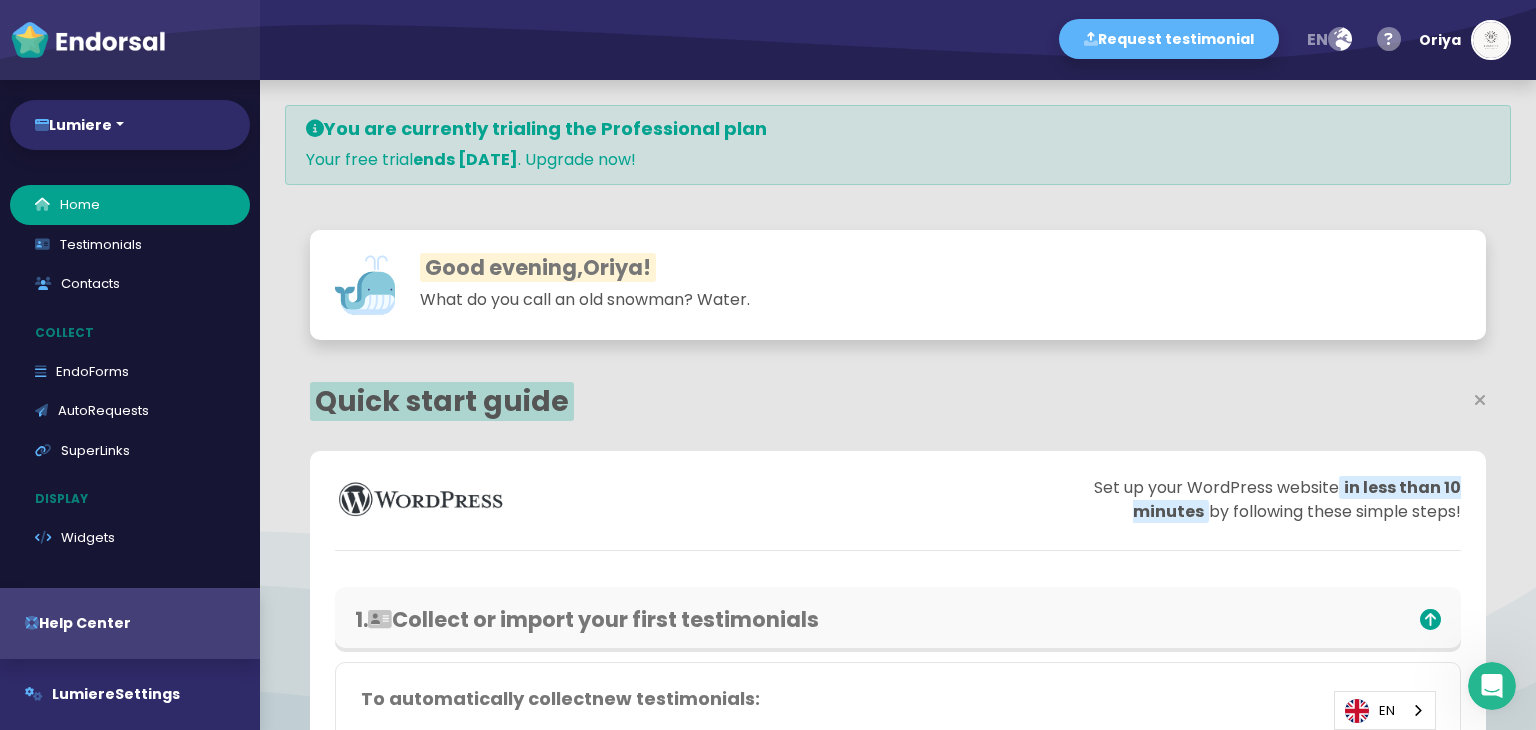 click at bounding box center (88, 40) 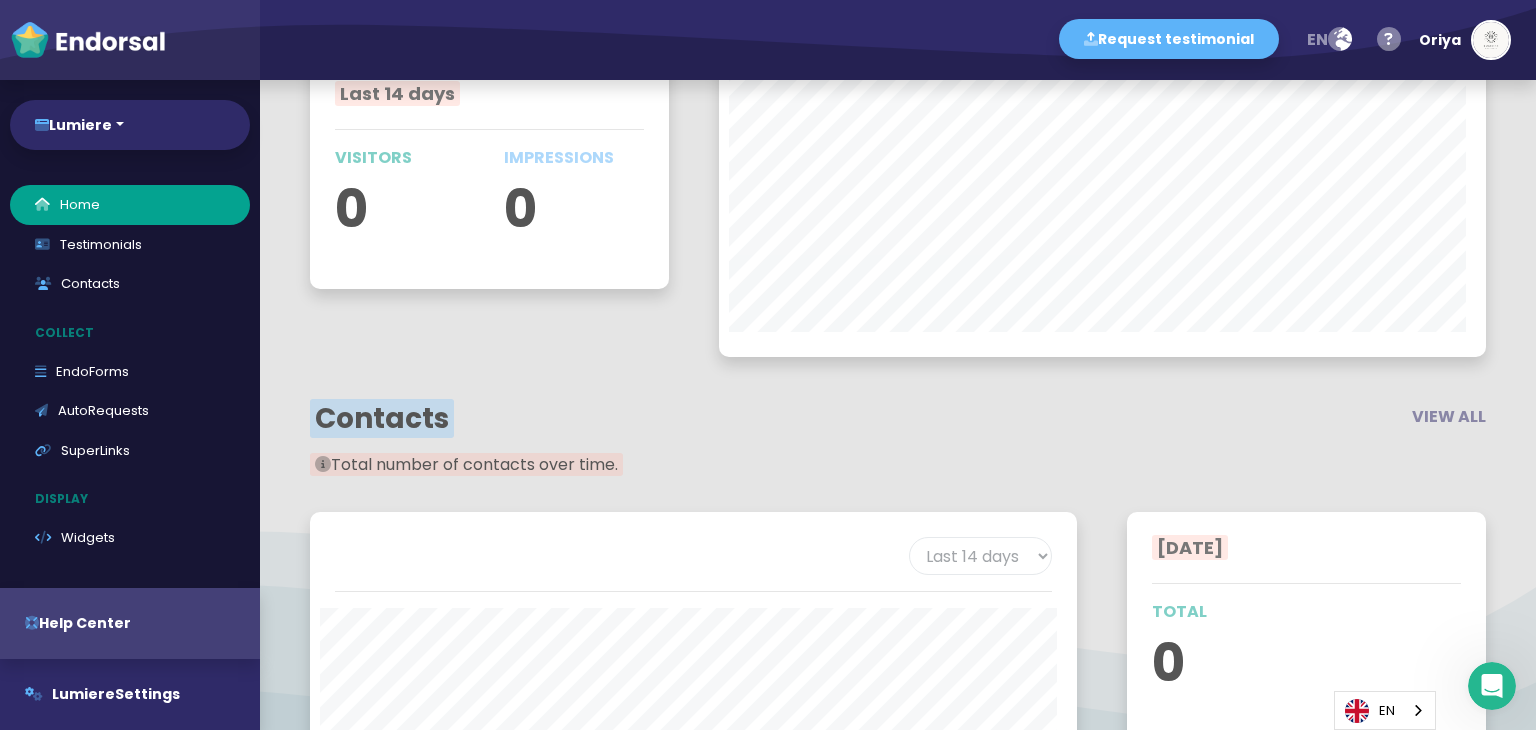 scroll, scrollTop: 2624, scrollLeft: 0, axis: vertical 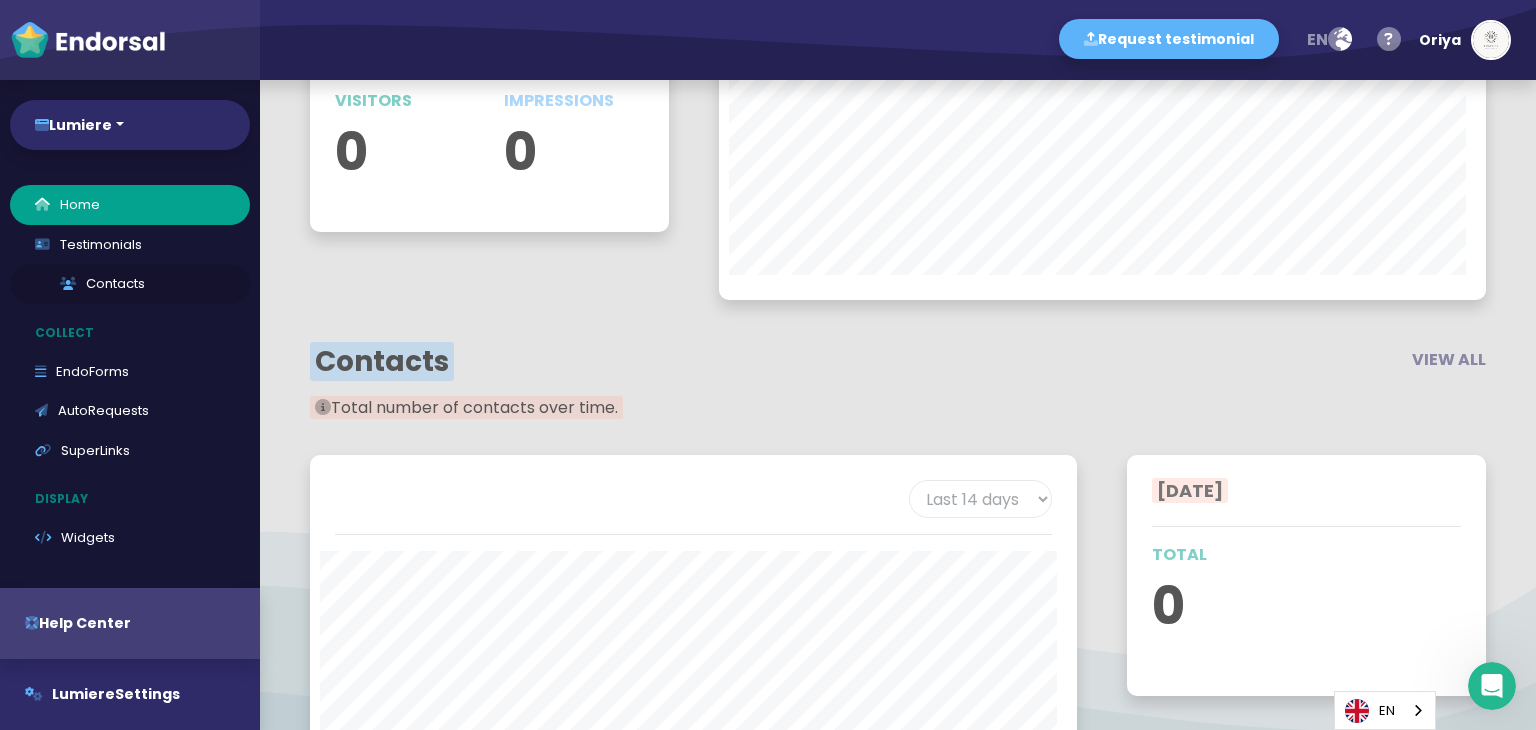 click at bounding box center (68, 283) 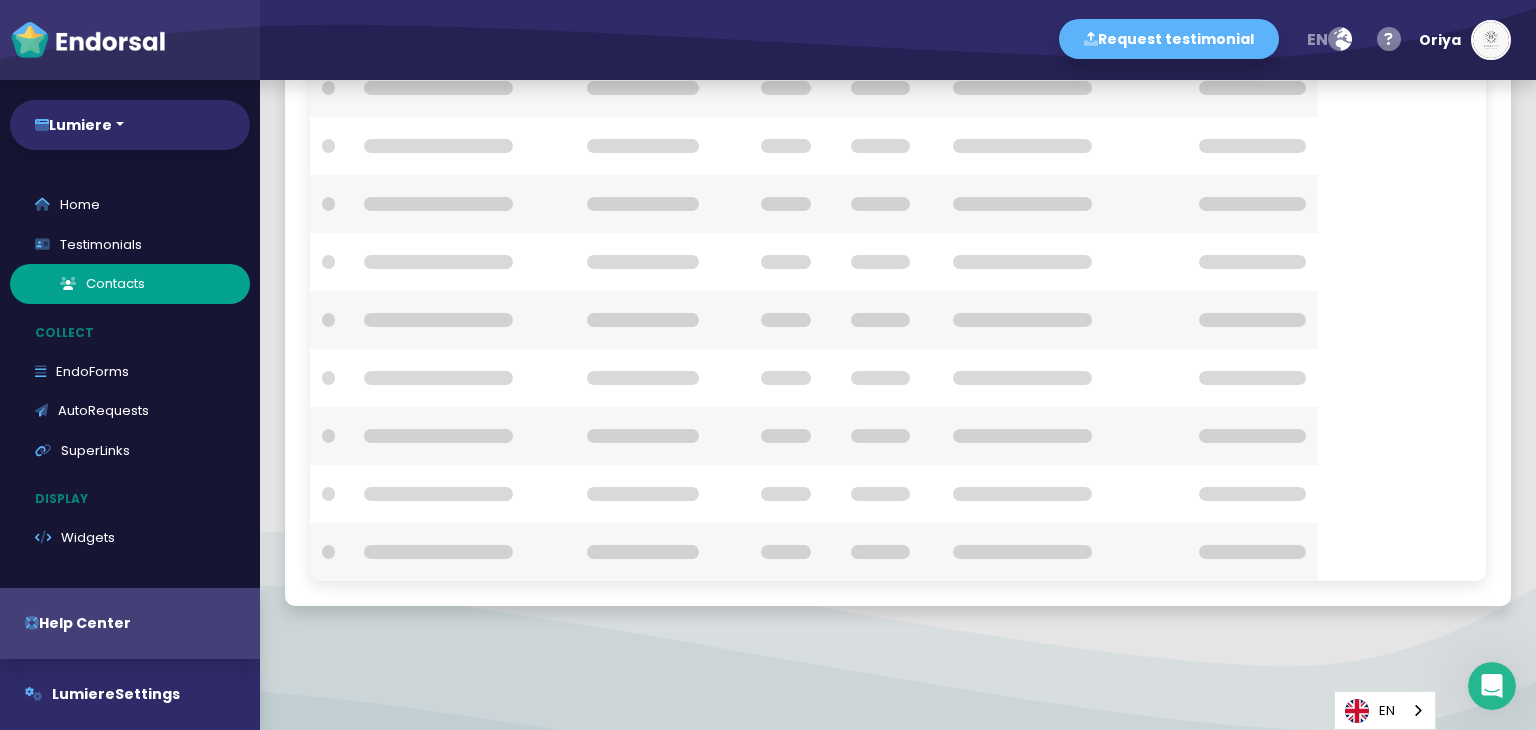scroll, scrollTop: 0, scrollLeft: 0, axis: both 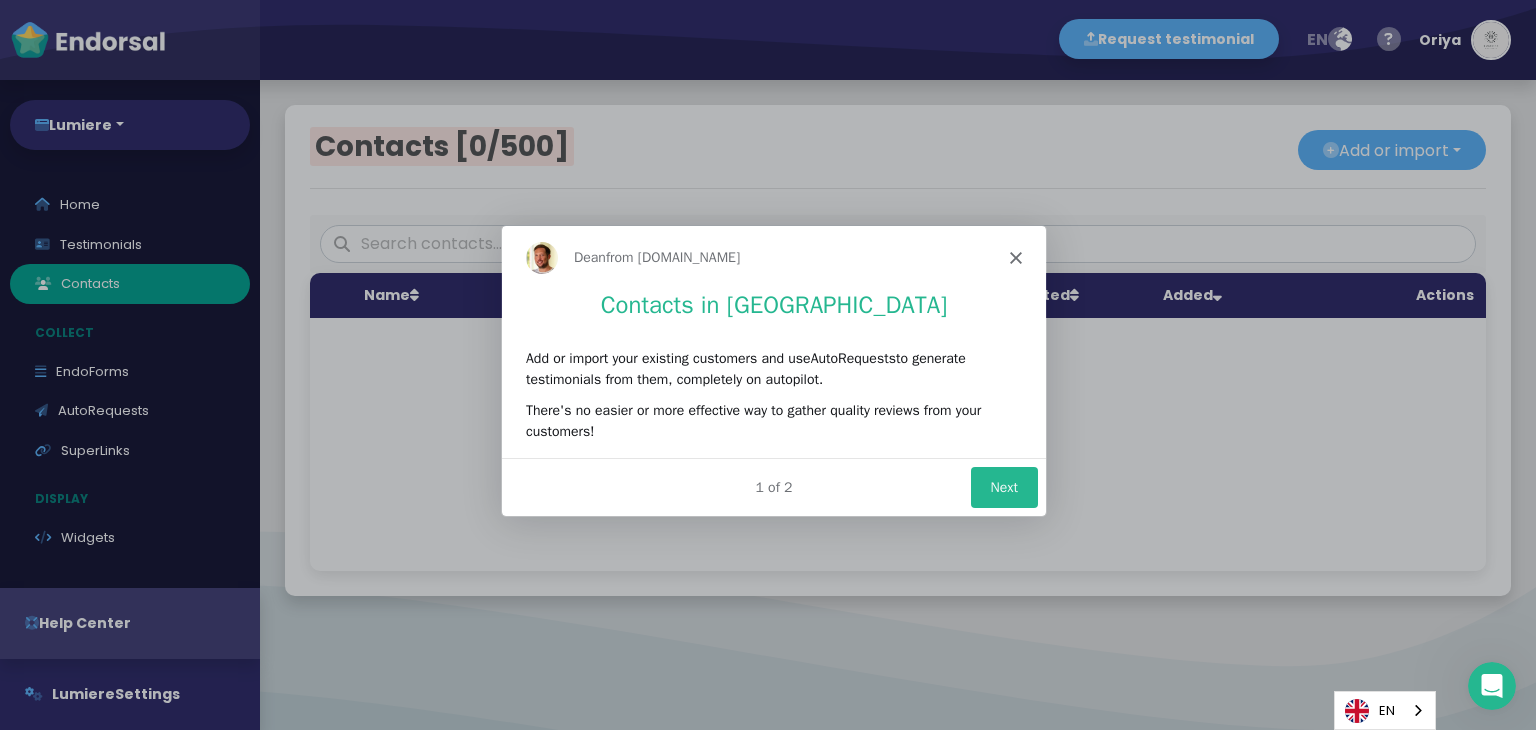 click on "Dean  from [DOMAIN_NAME]" at bounding box center [773, 257] 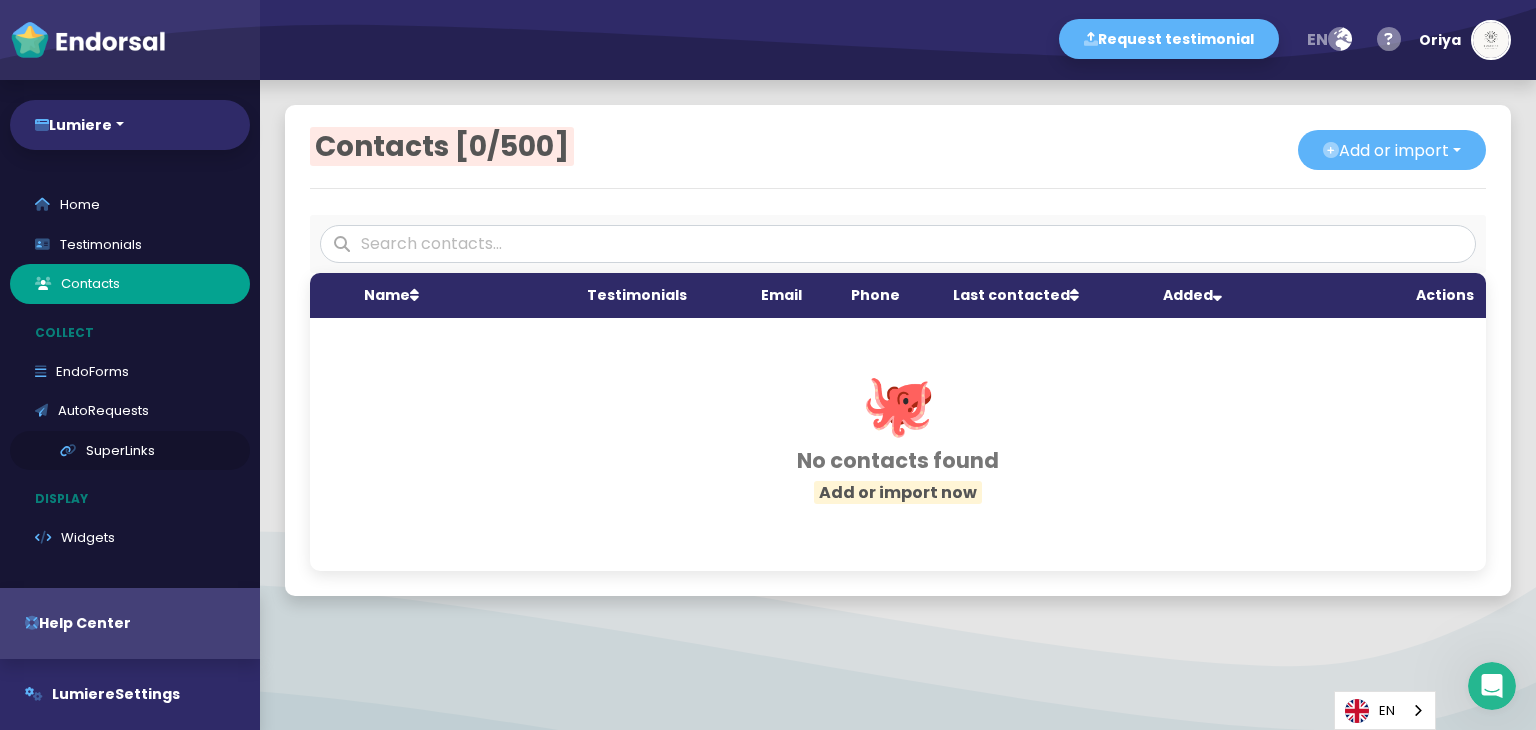 click on "SuperLinks" at bounding box center [130, 451] 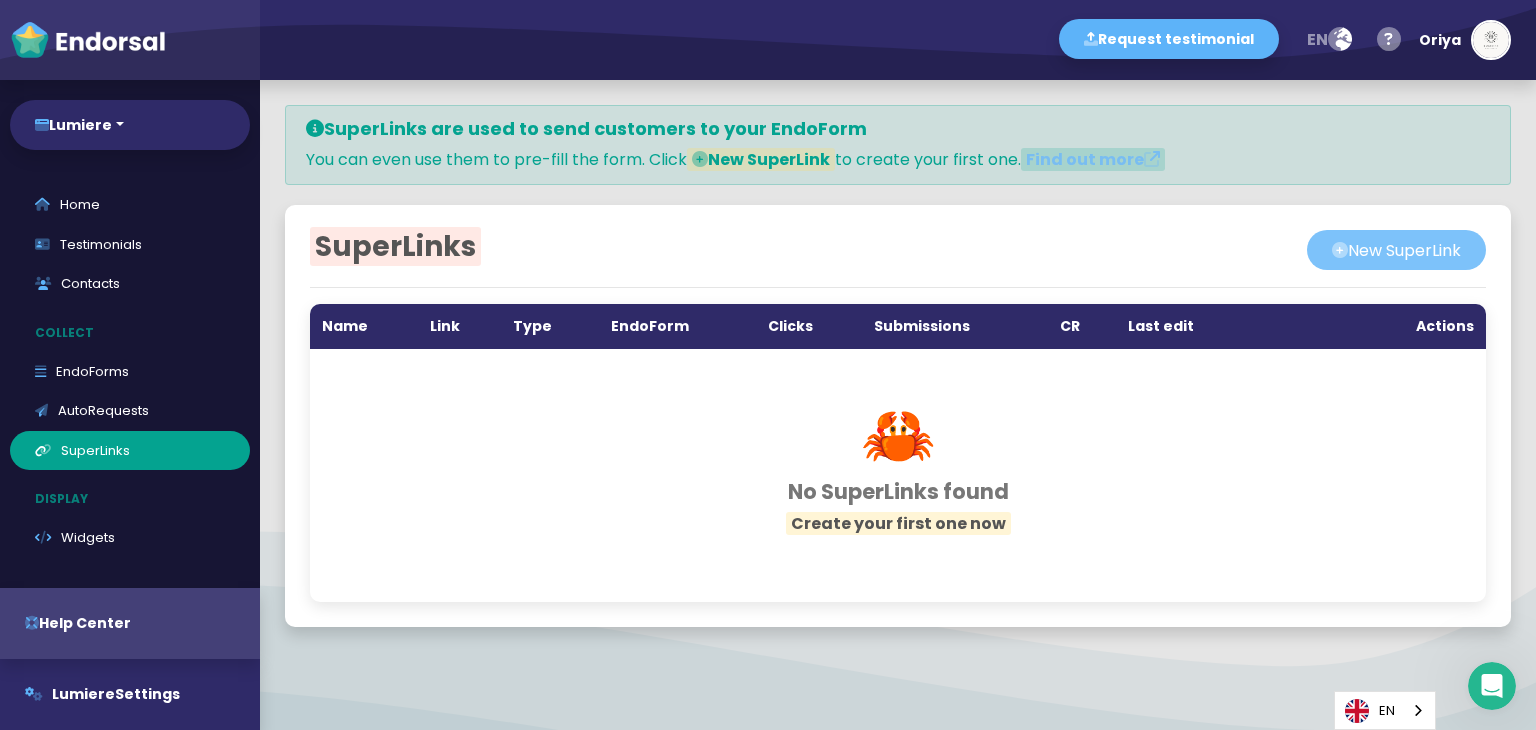 click on "New SuperLink" 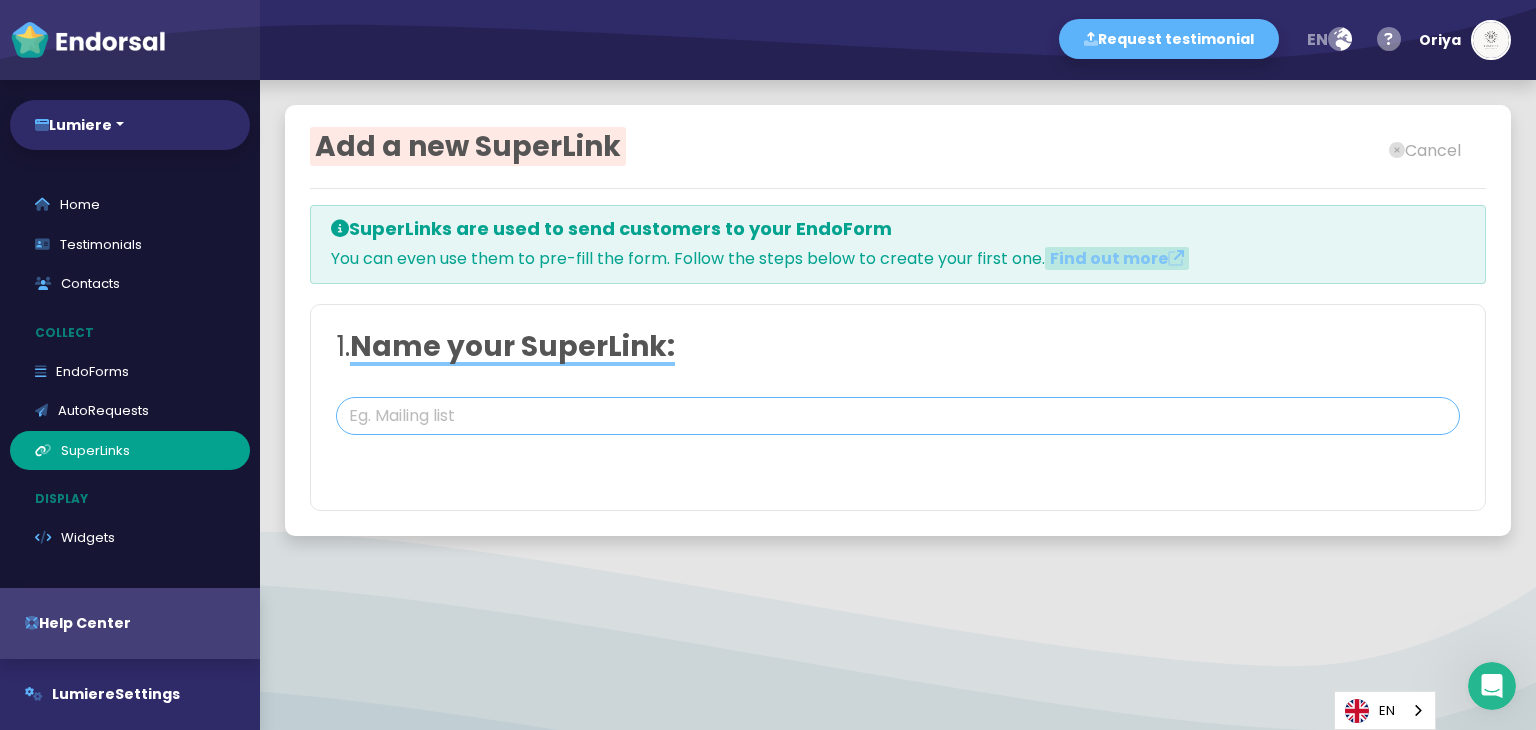 click 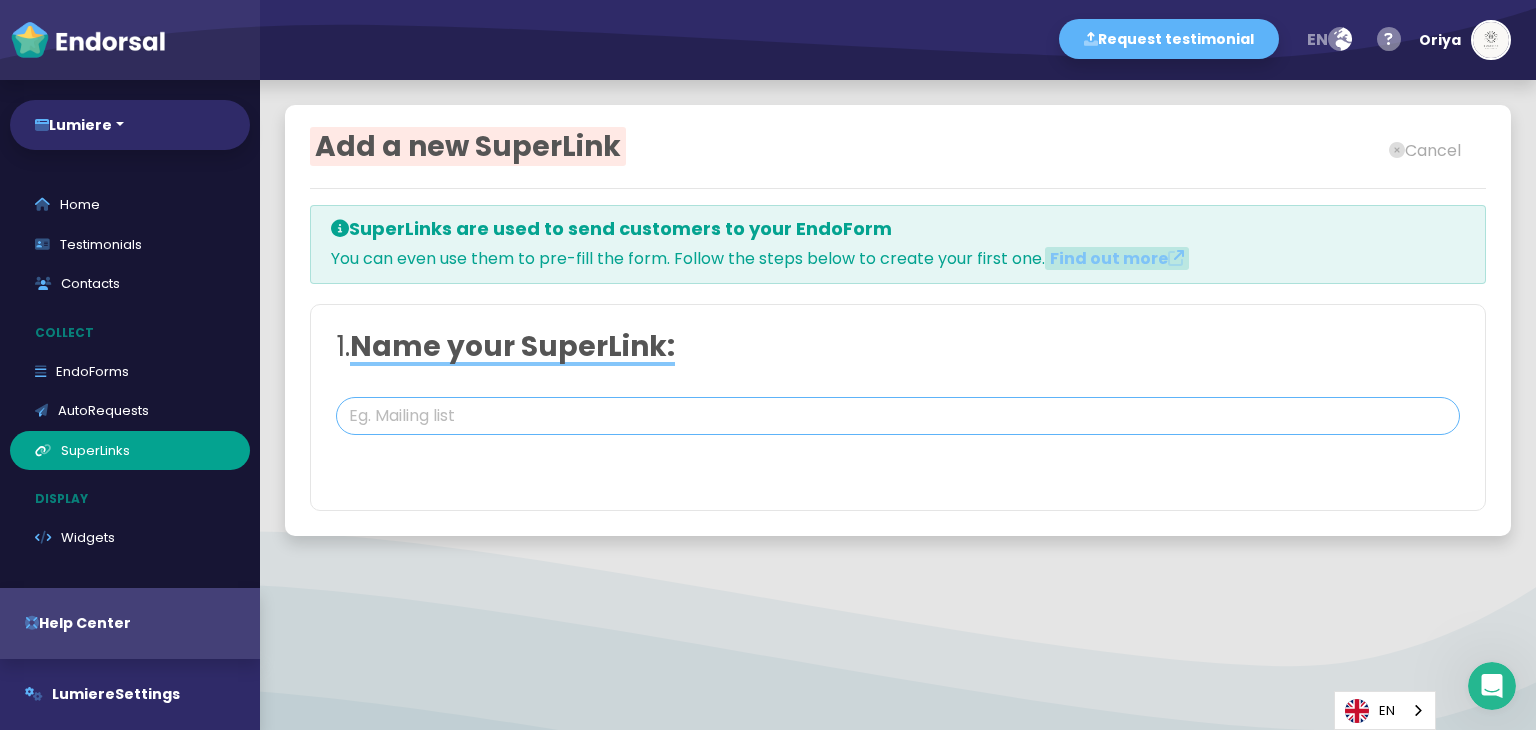 type on "ל" 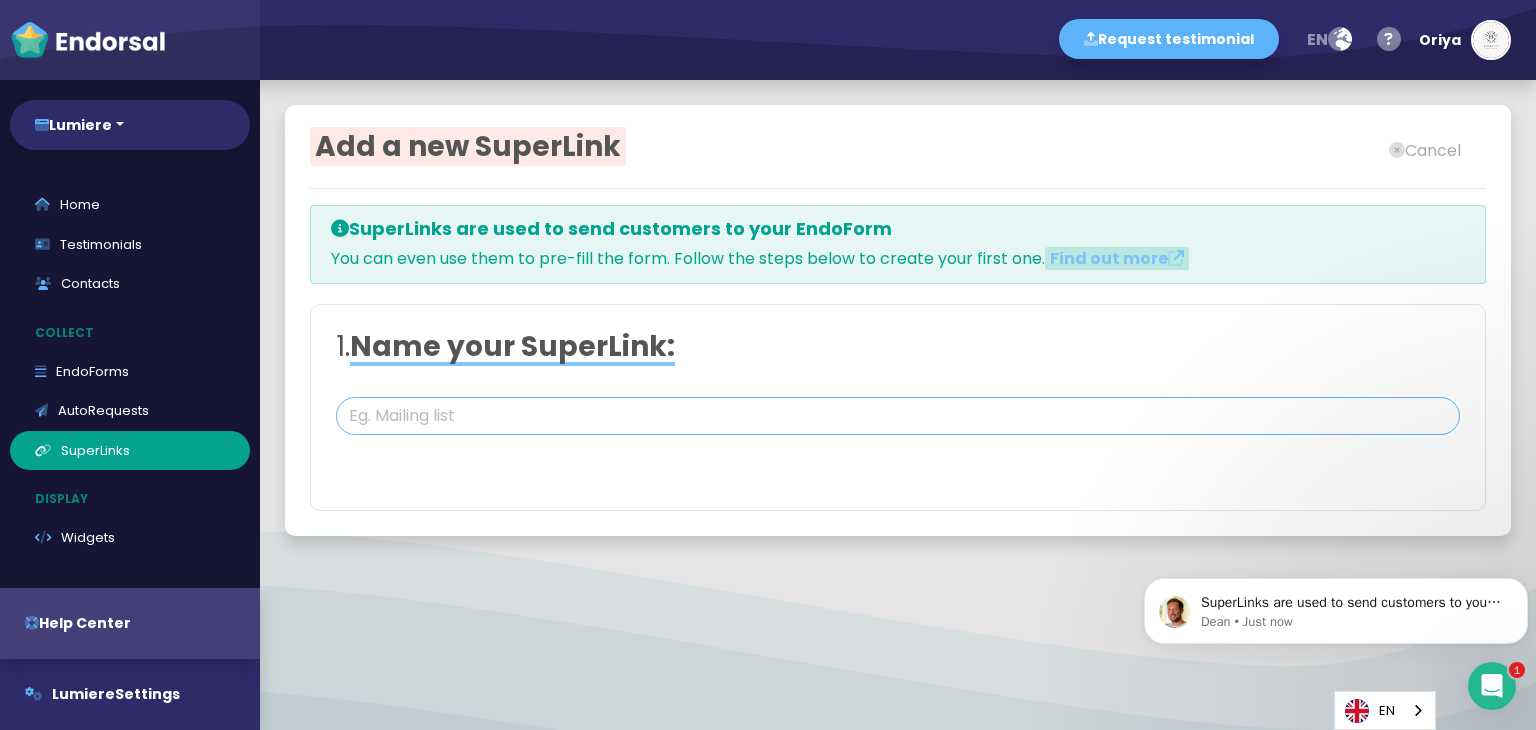 scroll, scrollTop: 0, scrollLeft: 0, axis: both 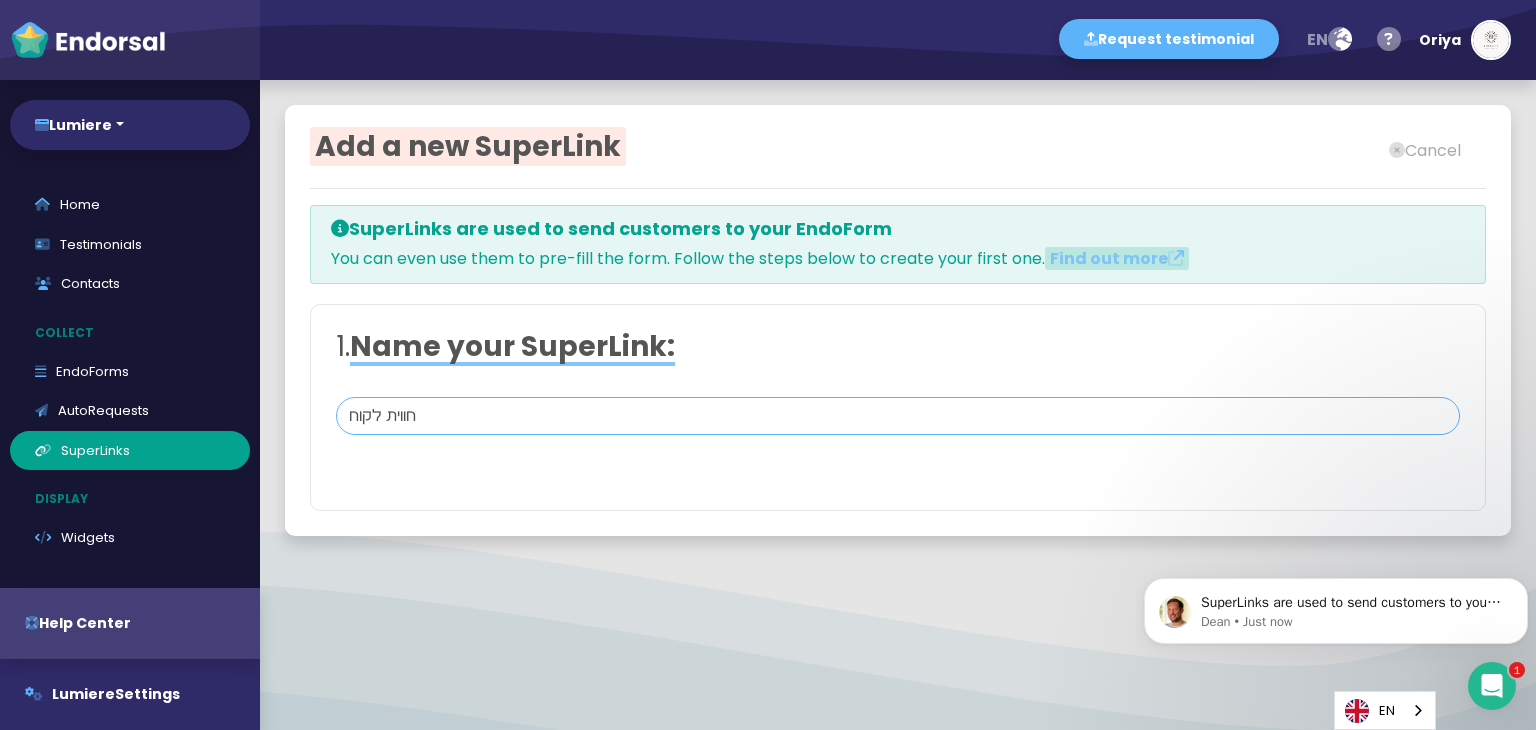 type on "חווית לקוח" 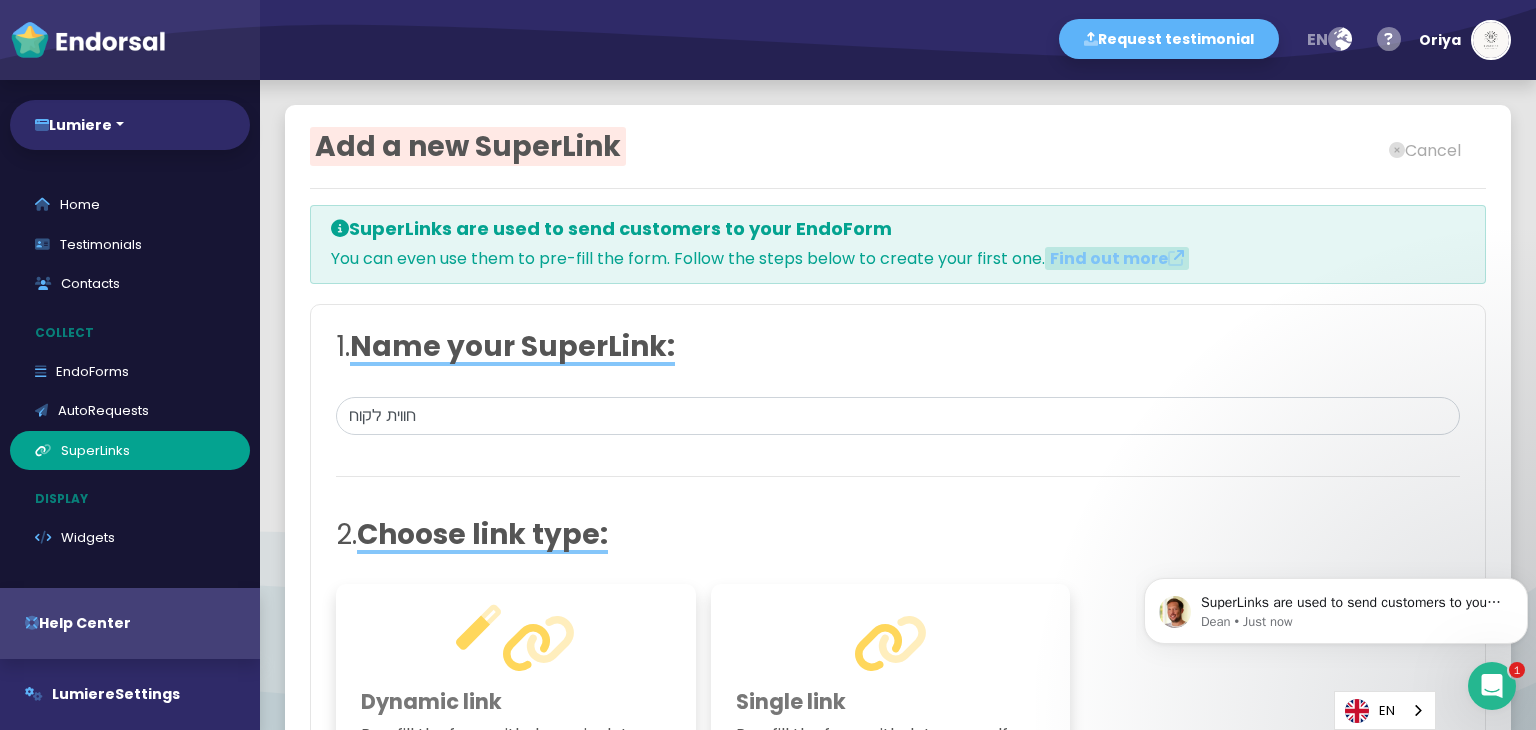 click on "1.  Name your SuperLink: חווית לקוח  2.  Choose link type: Dynamic link Pre-fill the form with dynamic data generated by your CRM or email marketing software. Single link Pre-fill the form with data yourself, useful for an individual testimonial request.  3.  Set link data All fields are optional. Any data you provide will be automatically added to the EndoForm. Select a form: Lumiere (standard) Video שם מלא  Email Rating    Links  Dynamic links are designed to be used with "tags" (sometimes known as merge tags, custom tags or personalisation tags). The placeholders show  Mailchimp-style markup . Email marketing/CRM software  Find tags that correspond to the fields and paste them in. Automation software (such as Zapier)  Write generic tags for now (eg. [EMAIL]) and replace them when you set up the automation.  Single links are designed to be used with a specific customer in mind.  Paste the values you'd like to populate the form with in the corresponding fields.    Create link" 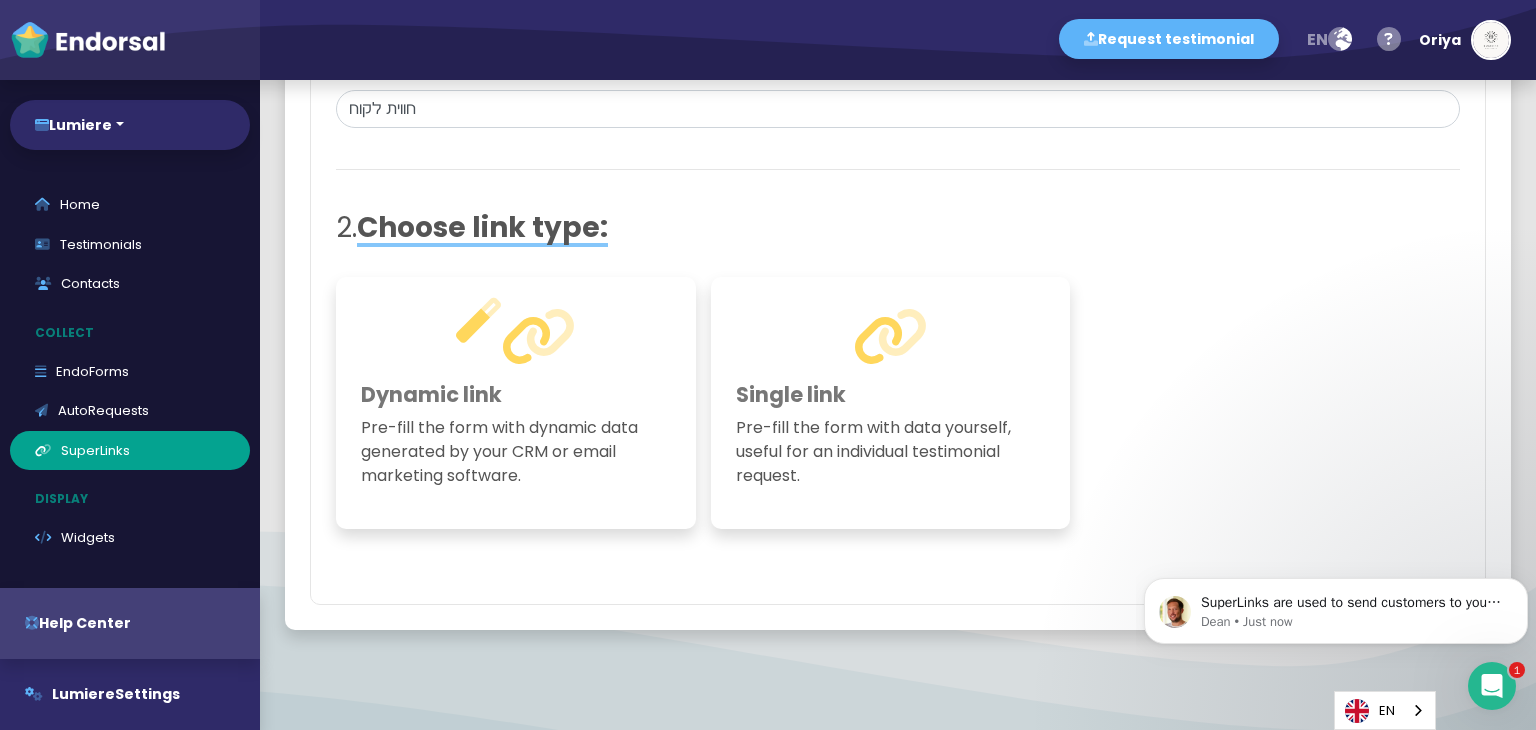 scroll, scrollTop: 306, scrollLeft: 0, axis: vertical 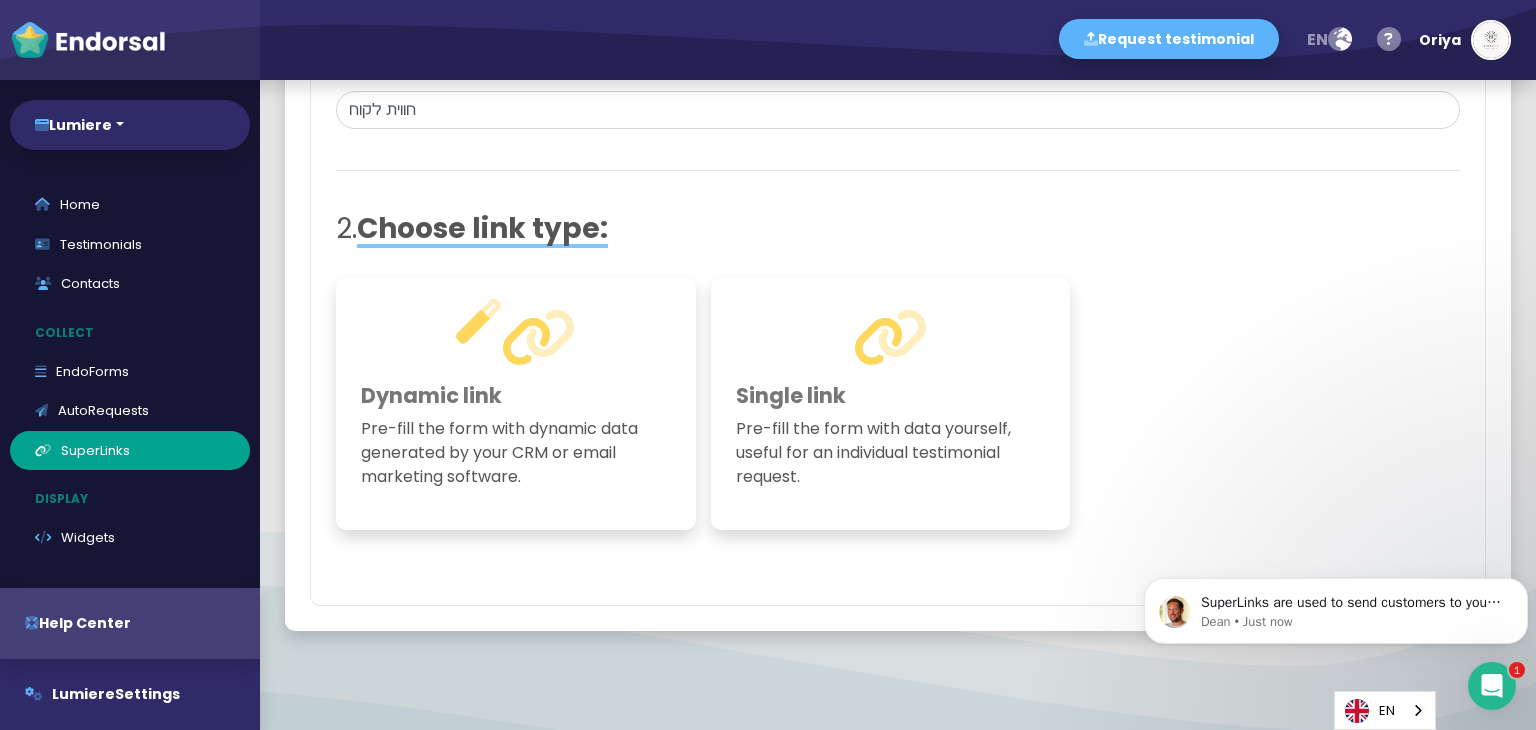 click 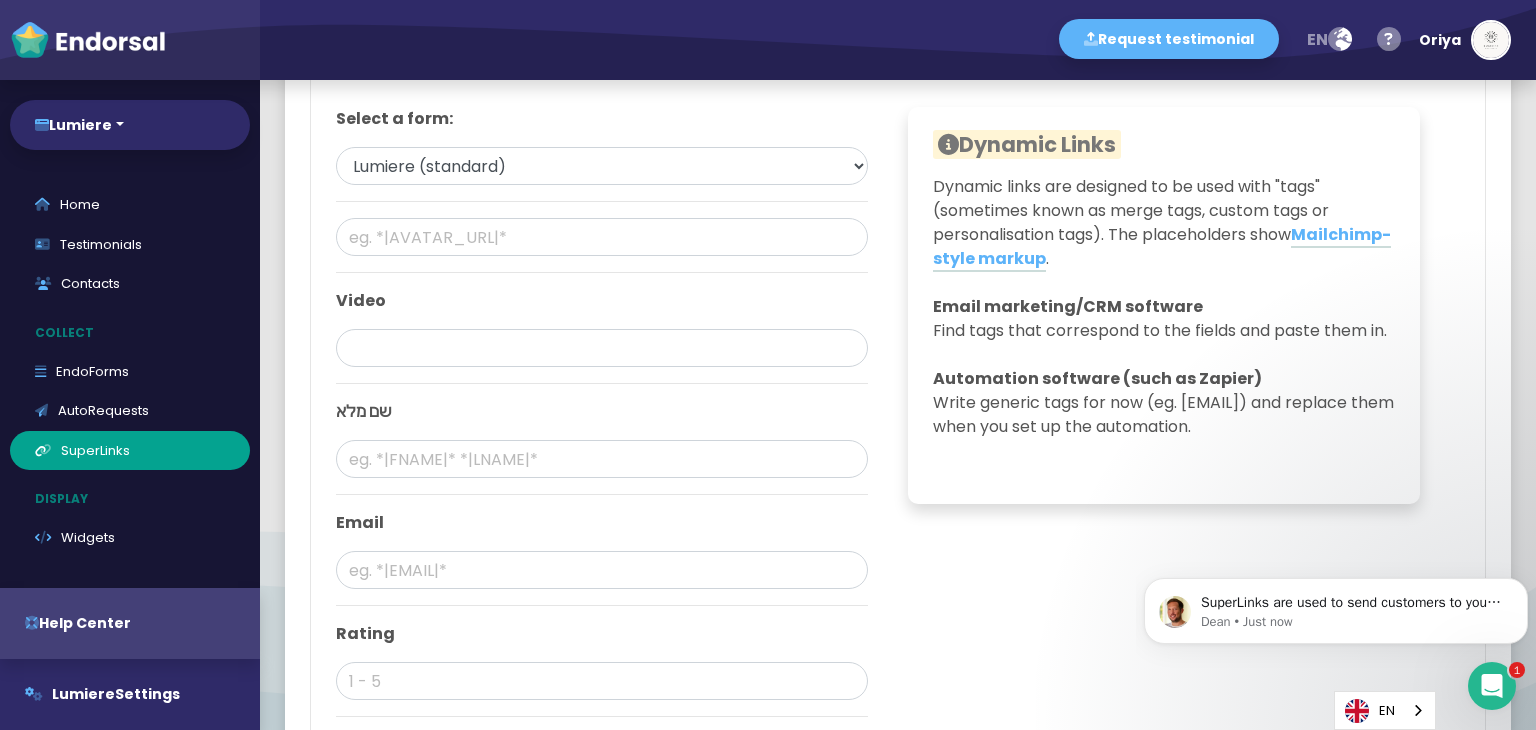 scroll, scrollTop: 943, scrollLeft: 0, axis: vertical 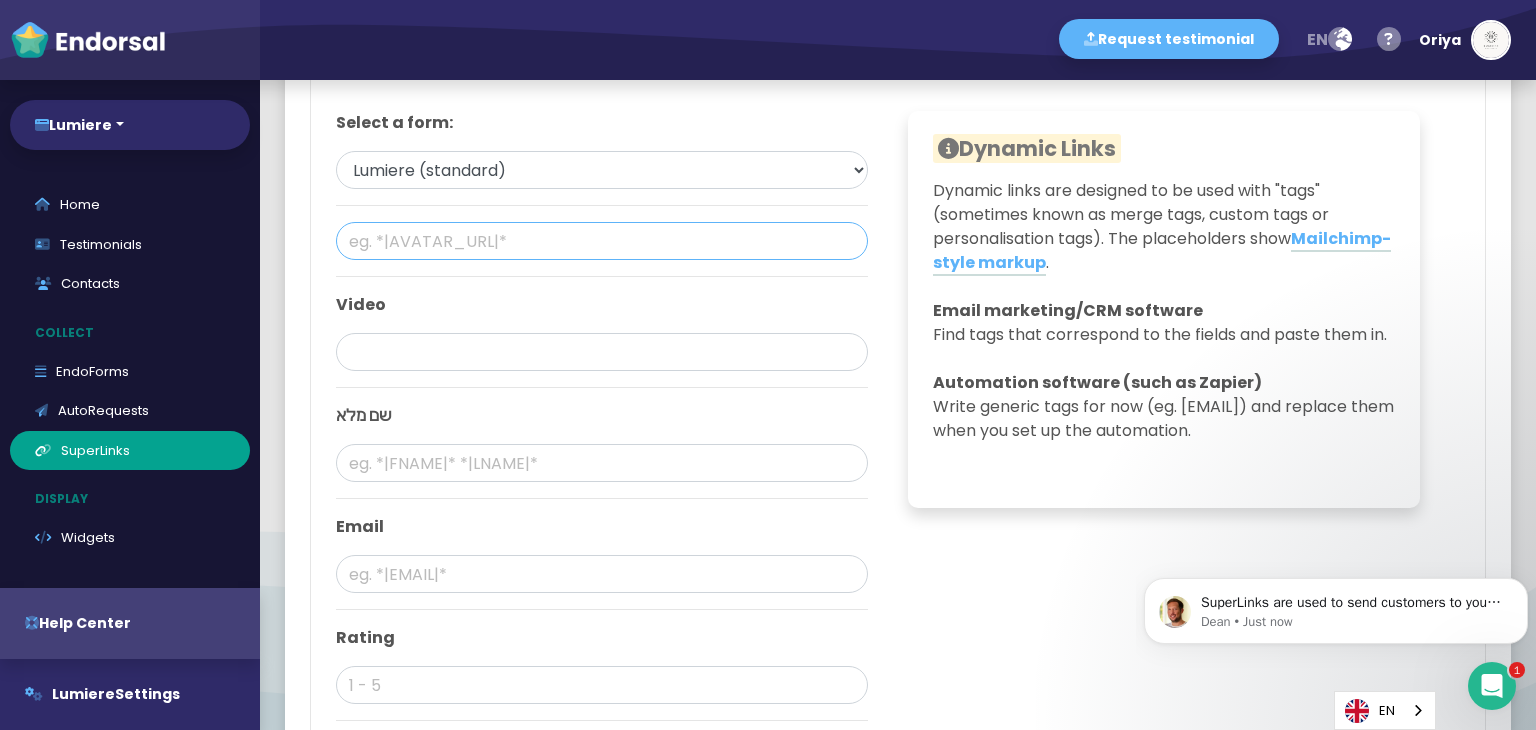 click 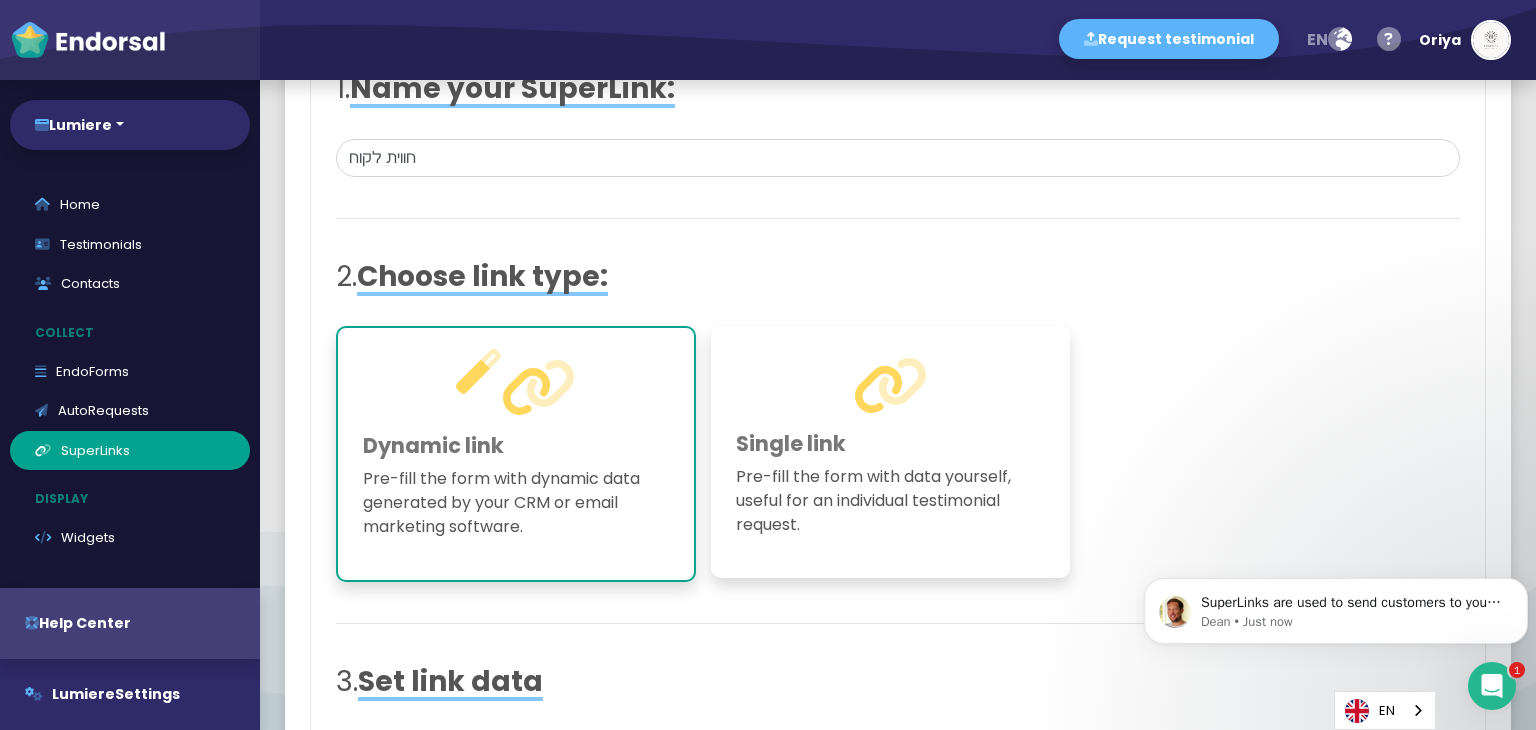 scroll, scrollTop: 0, scrollLeft: 0, axis: both 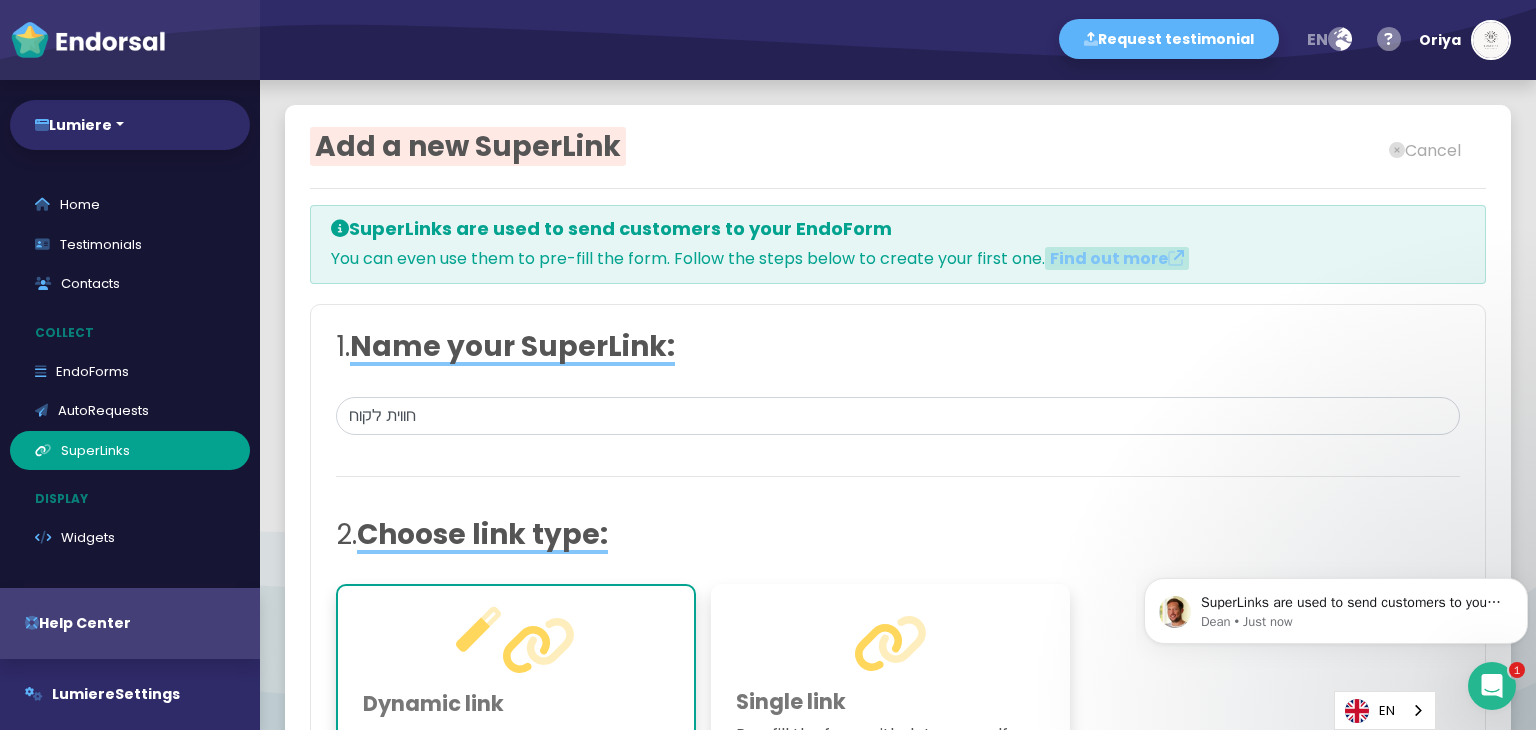 click on "Single link" 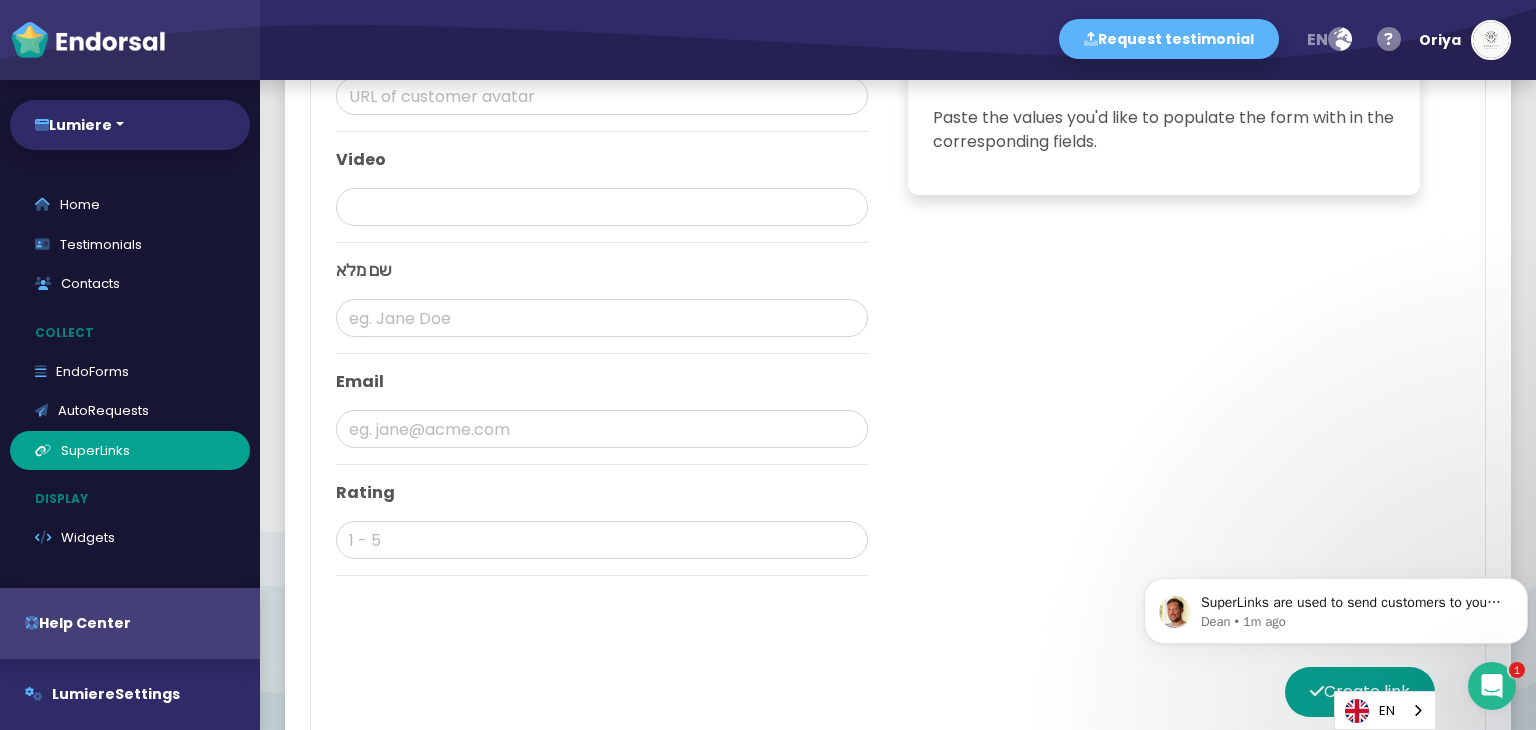 scroll, scrollTop: 1273, scrollLeft: 0, axis: vertical 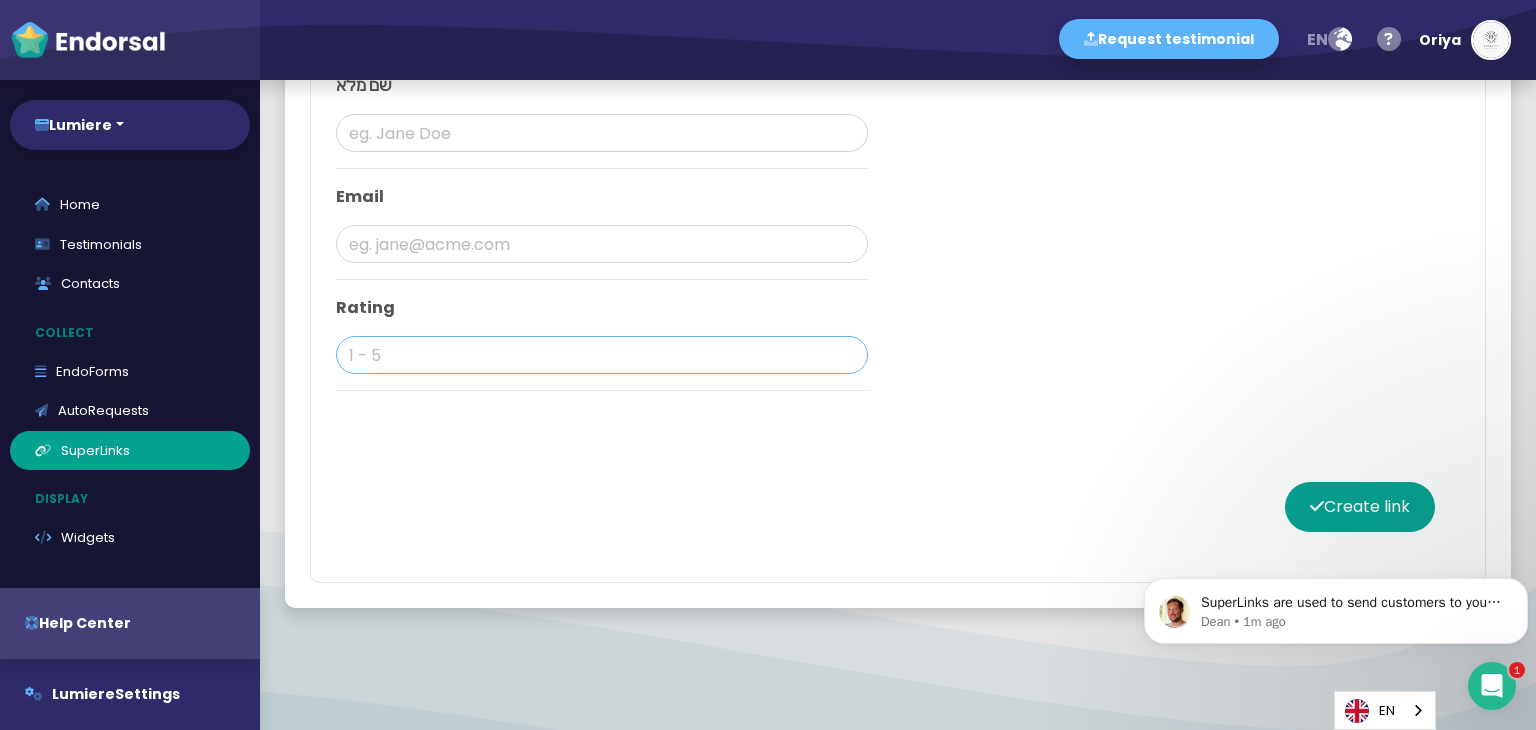 click 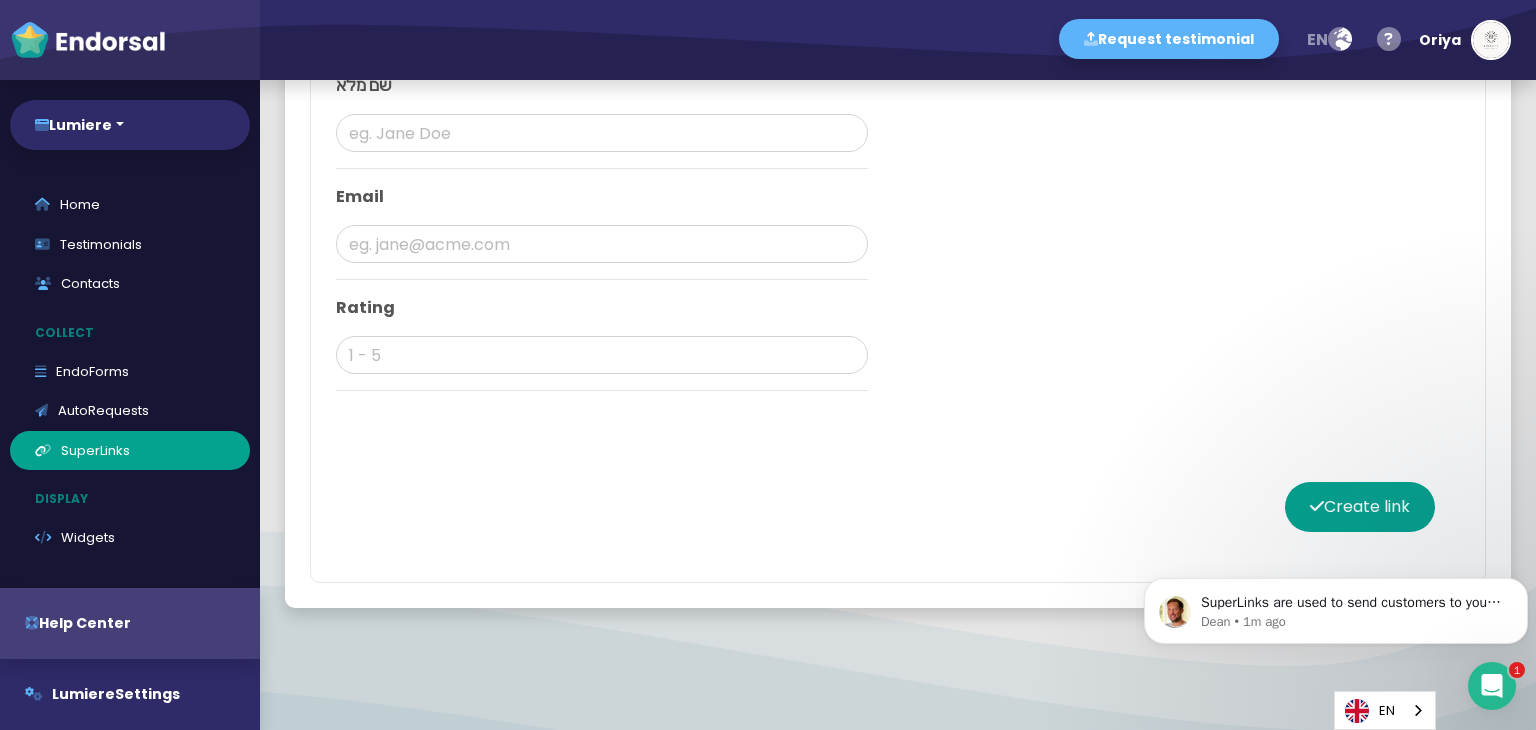 click on "Create link" 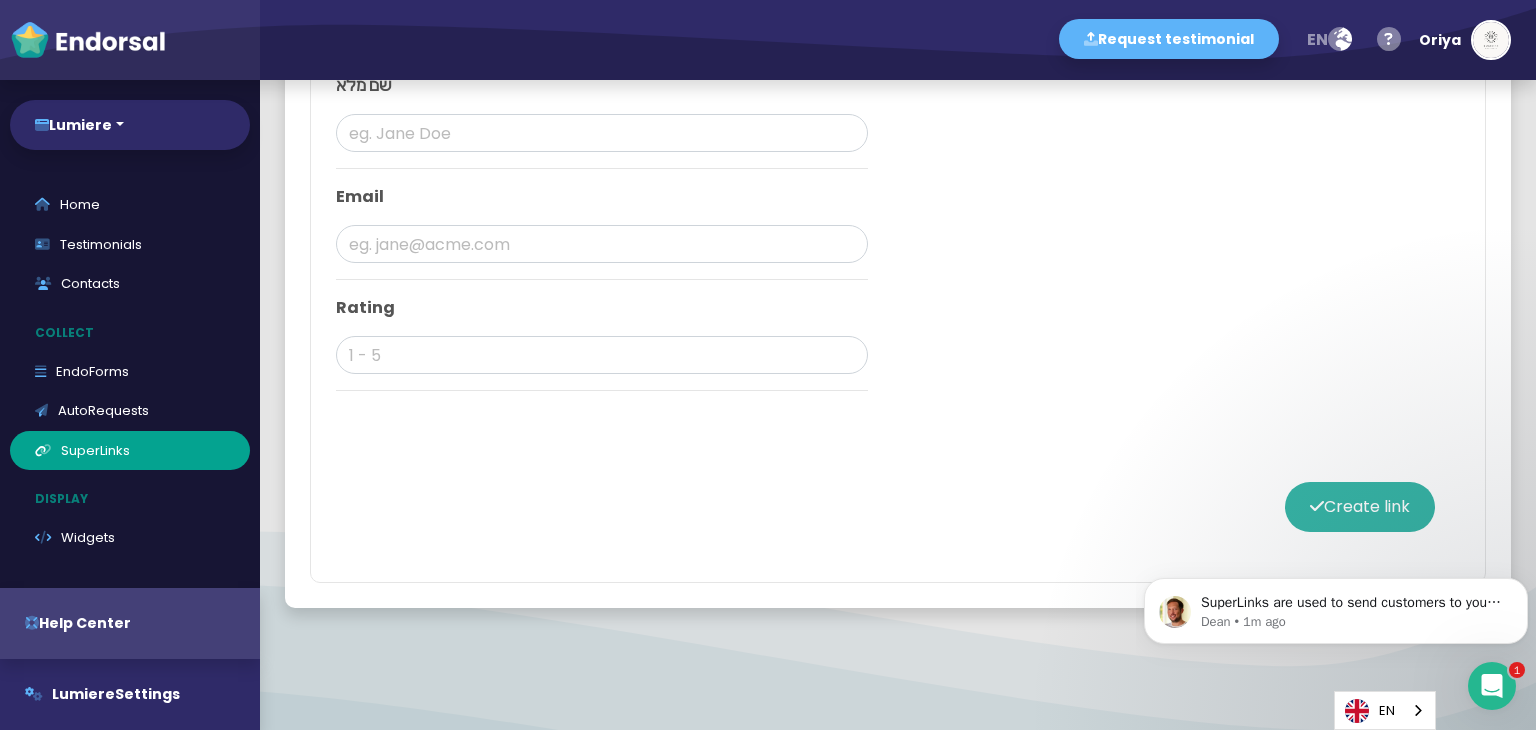 click on "Create link" 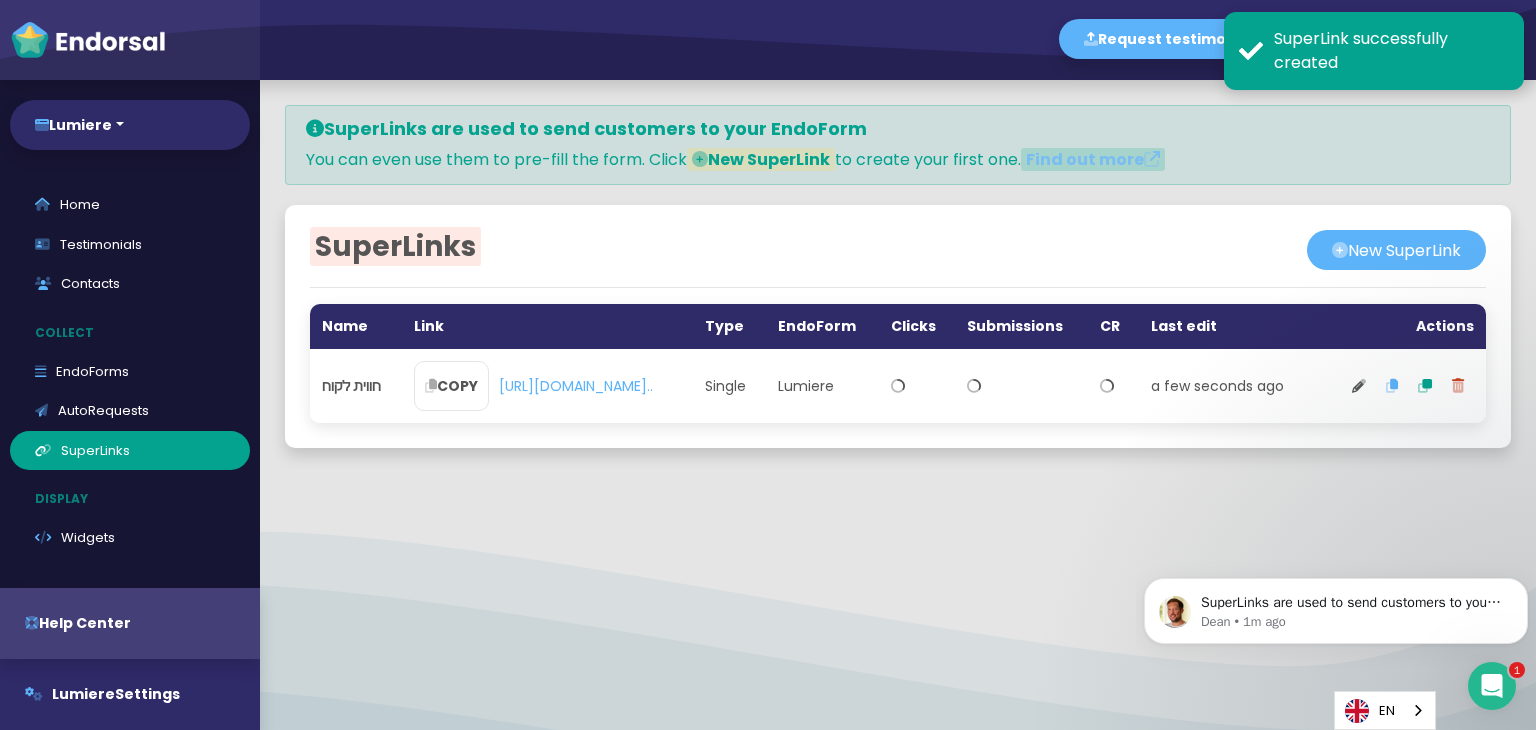 scroll, scrollTop: 0, scrollLeft: 0, axis: both 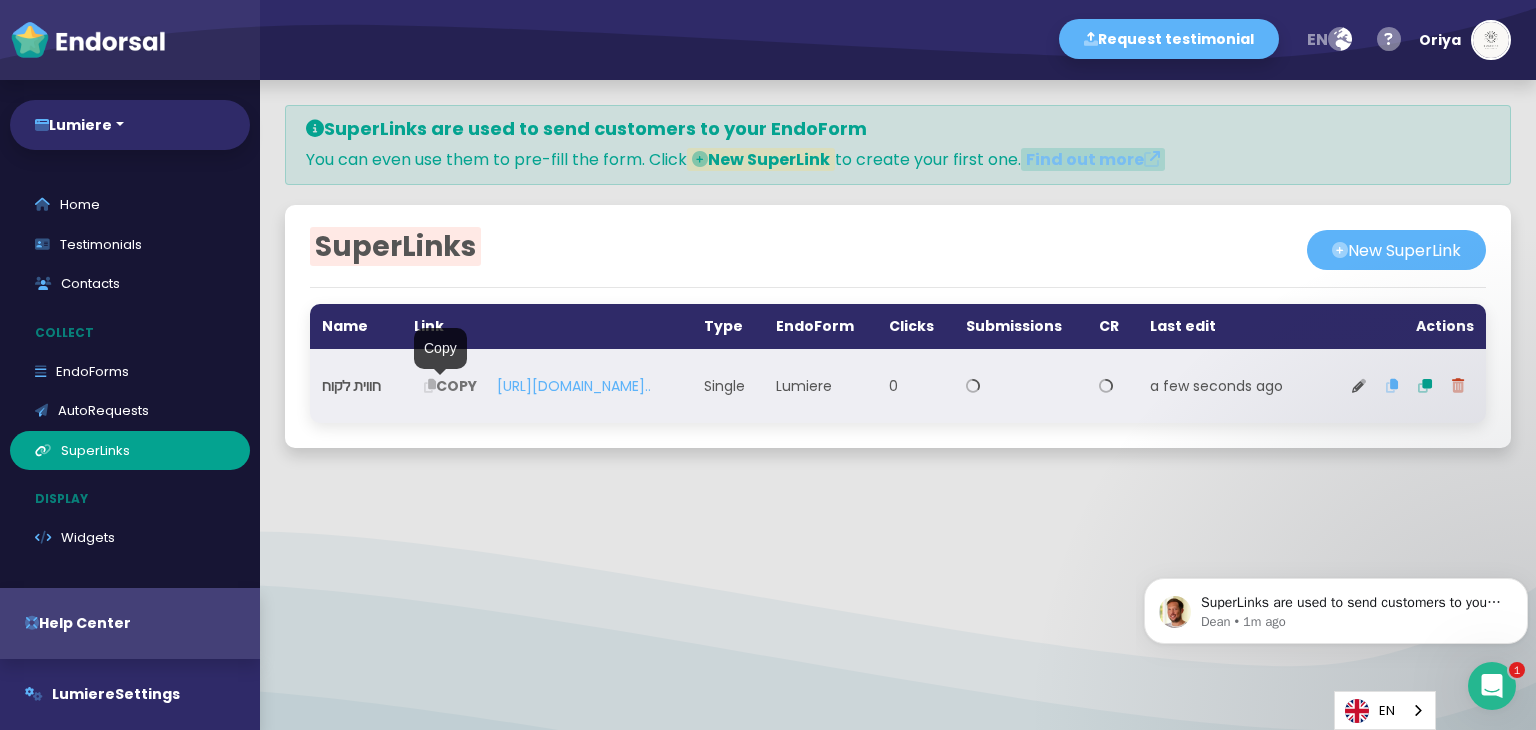 click on "COPY" 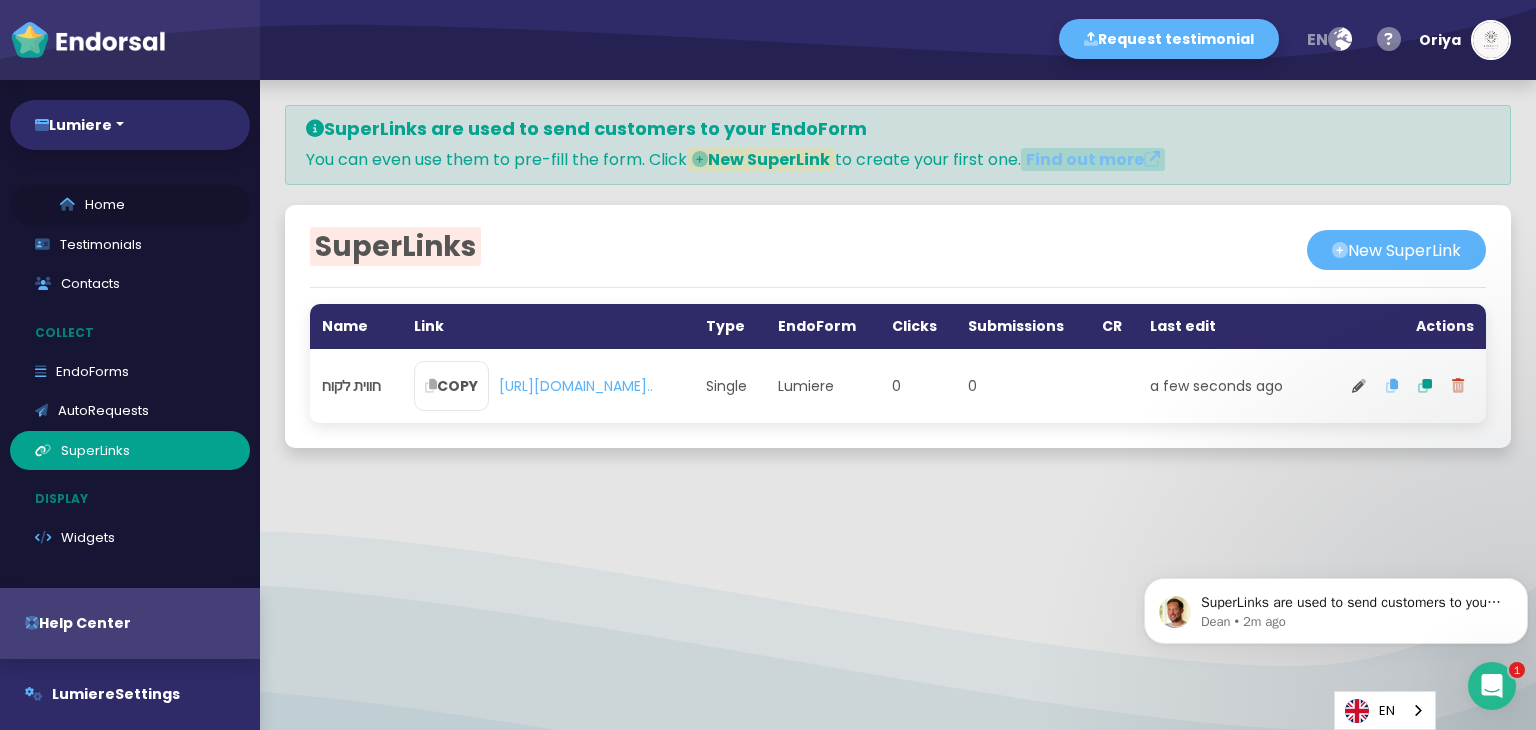 click on "Home" at bounding box center [130, 205] 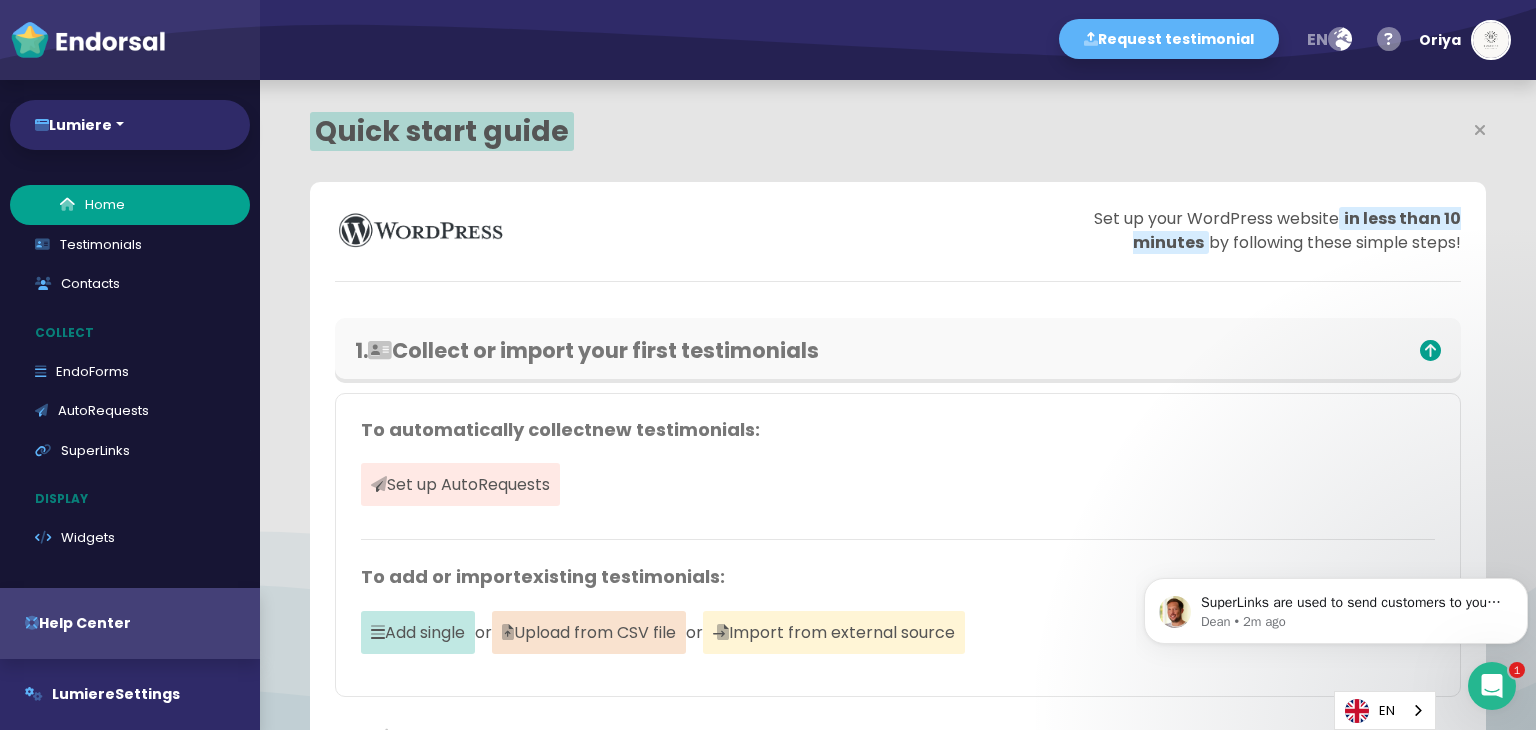 scroll, scrollTop: 999511, scrollLeft: 999242, axis: both 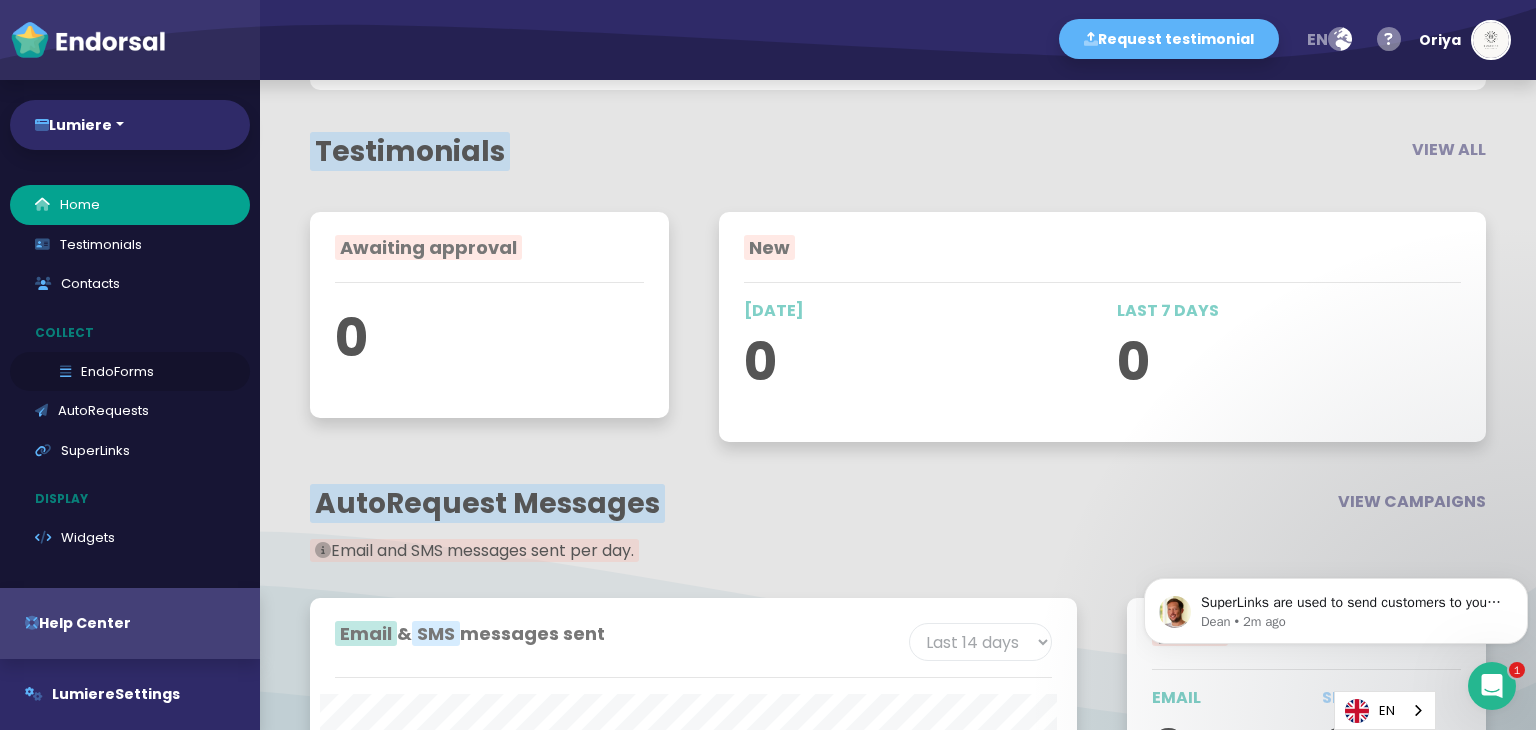 click on "EndoForms" at bounding box center (130, 372) 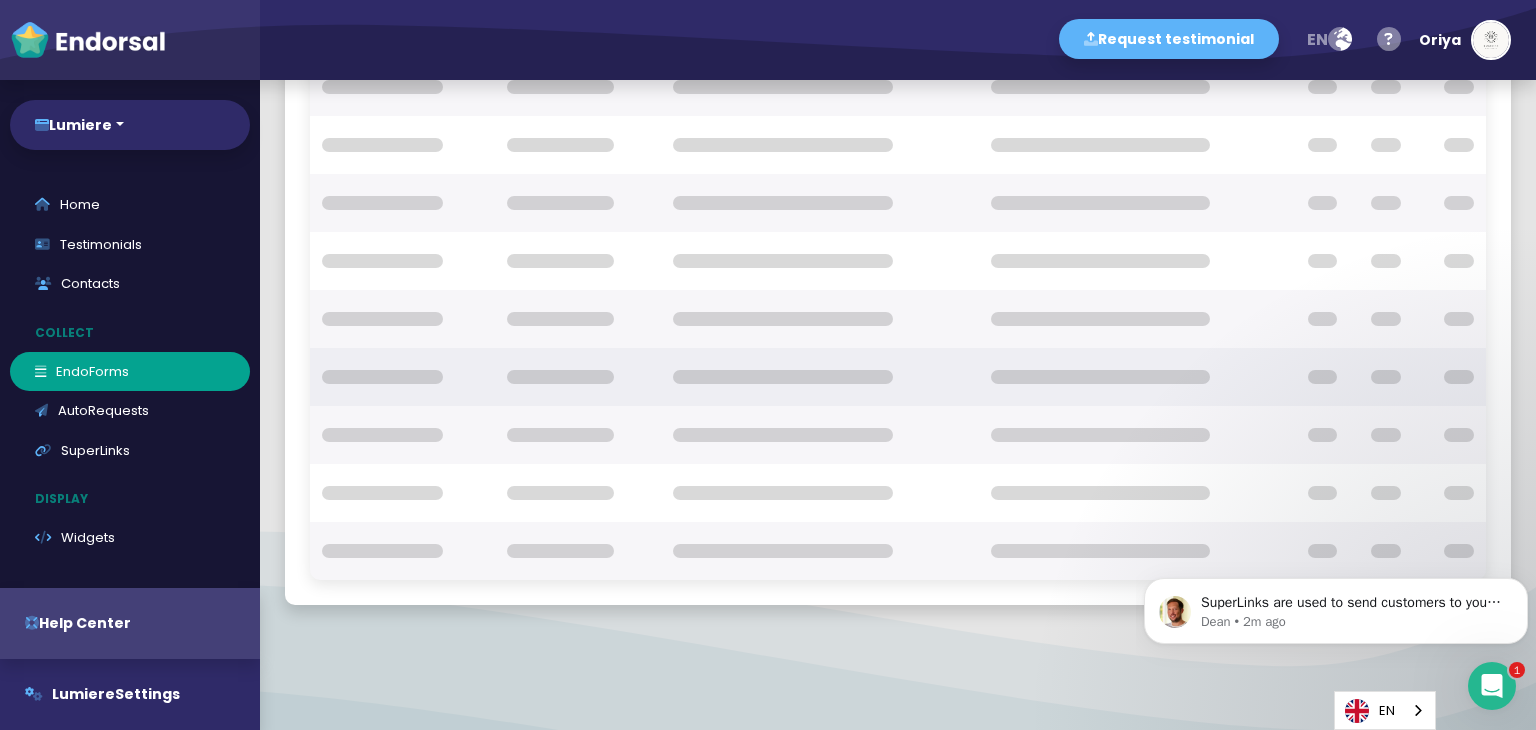 scroll, scrollTop: 0, scrollLeft: 0, axis: both 